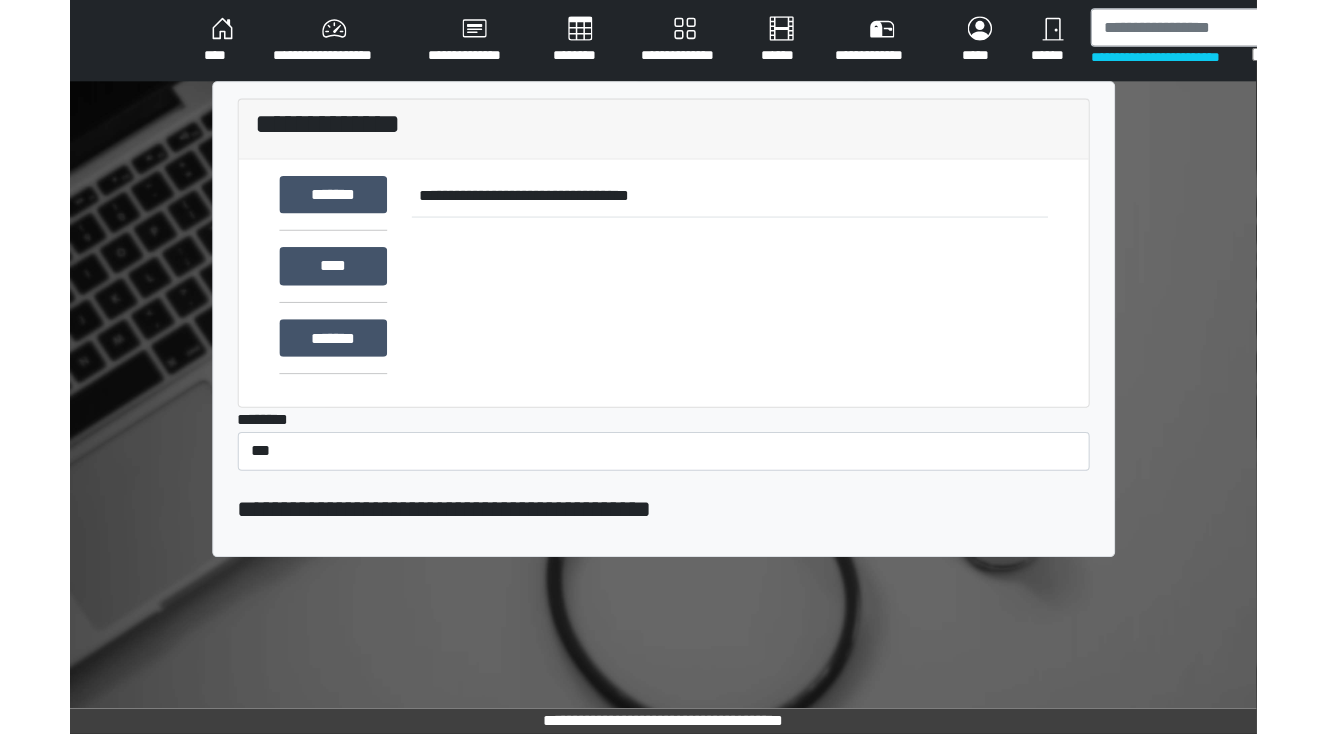 scroll, scrollTop: 0, scrollLeft: 0, axis: both 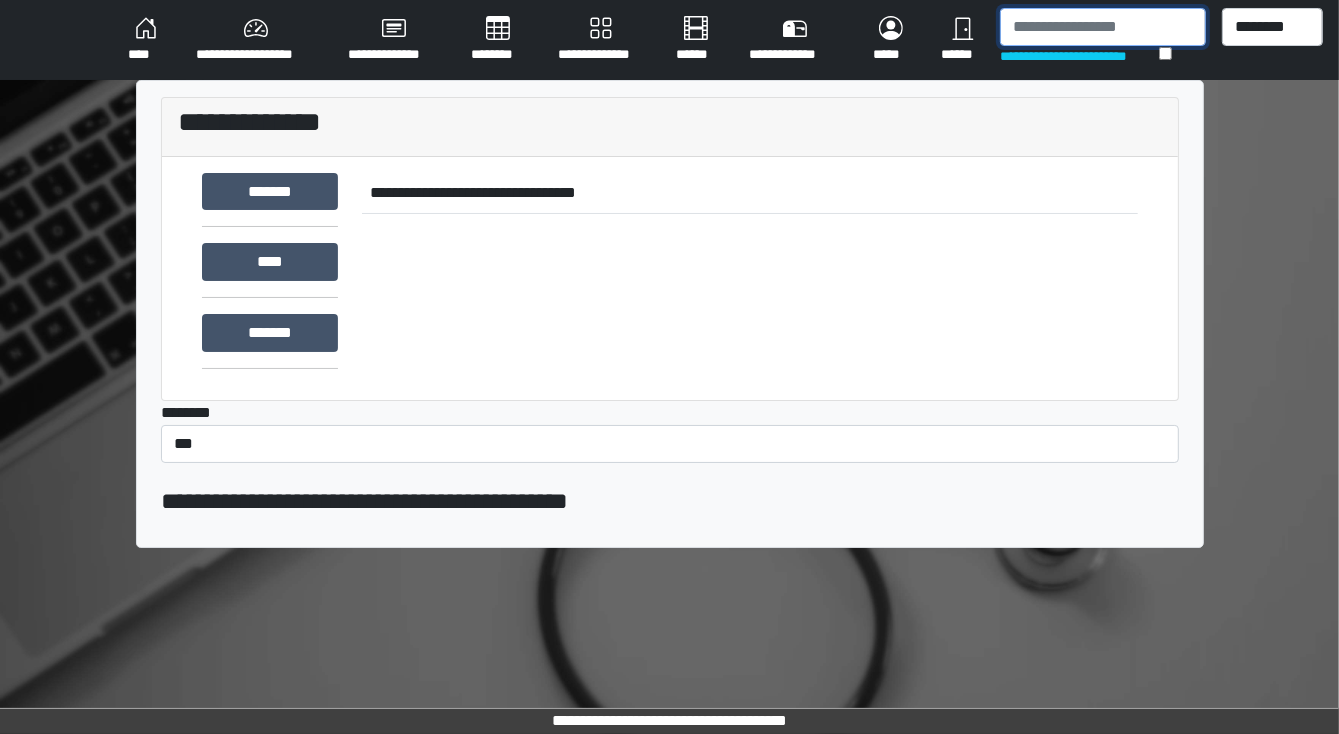 click at bounding box center [1103, 27] 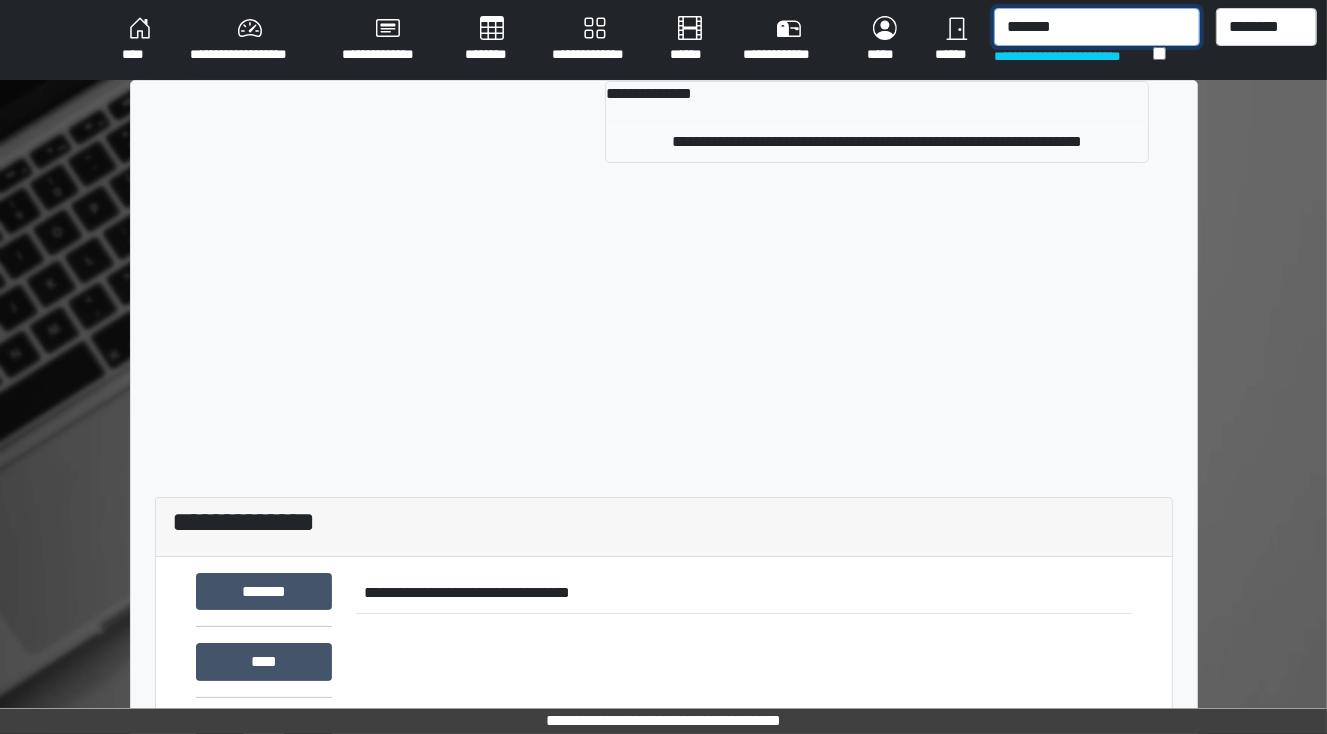 type on "*******" 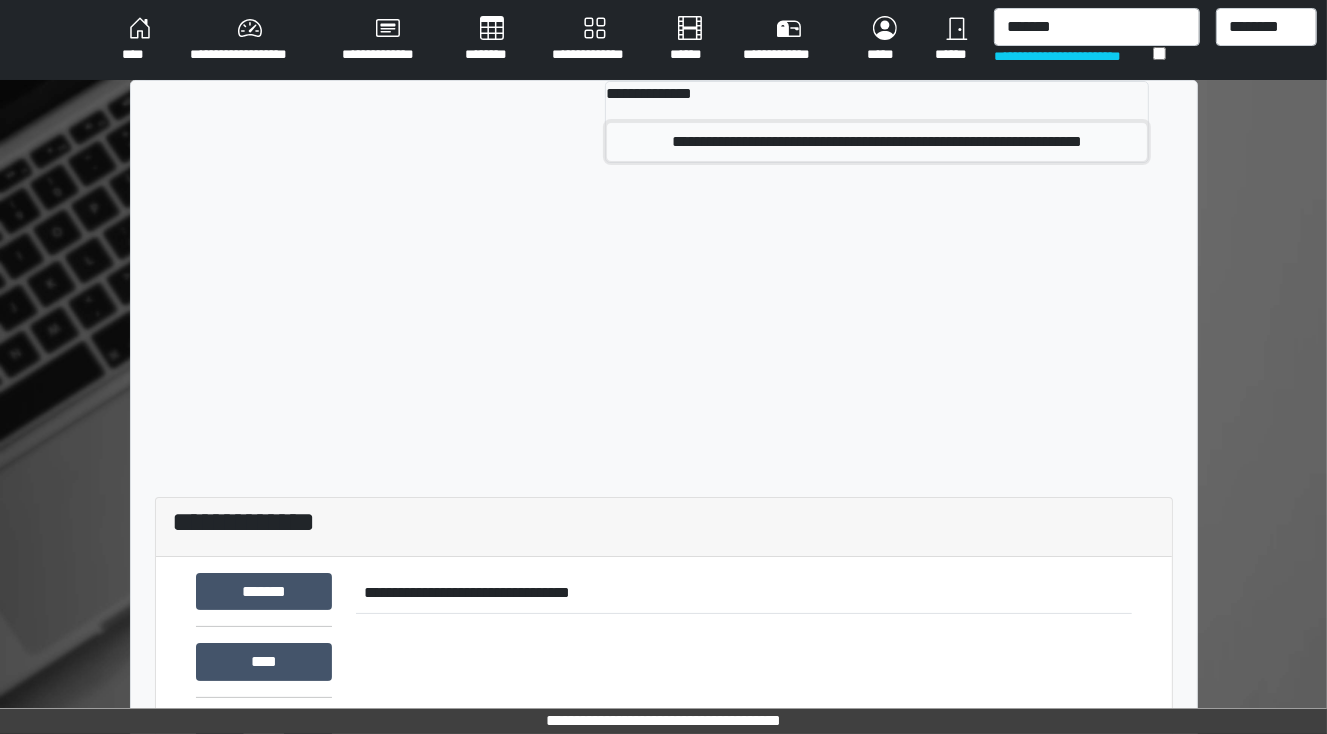 click on "**********" at bounding box center (877, 142) 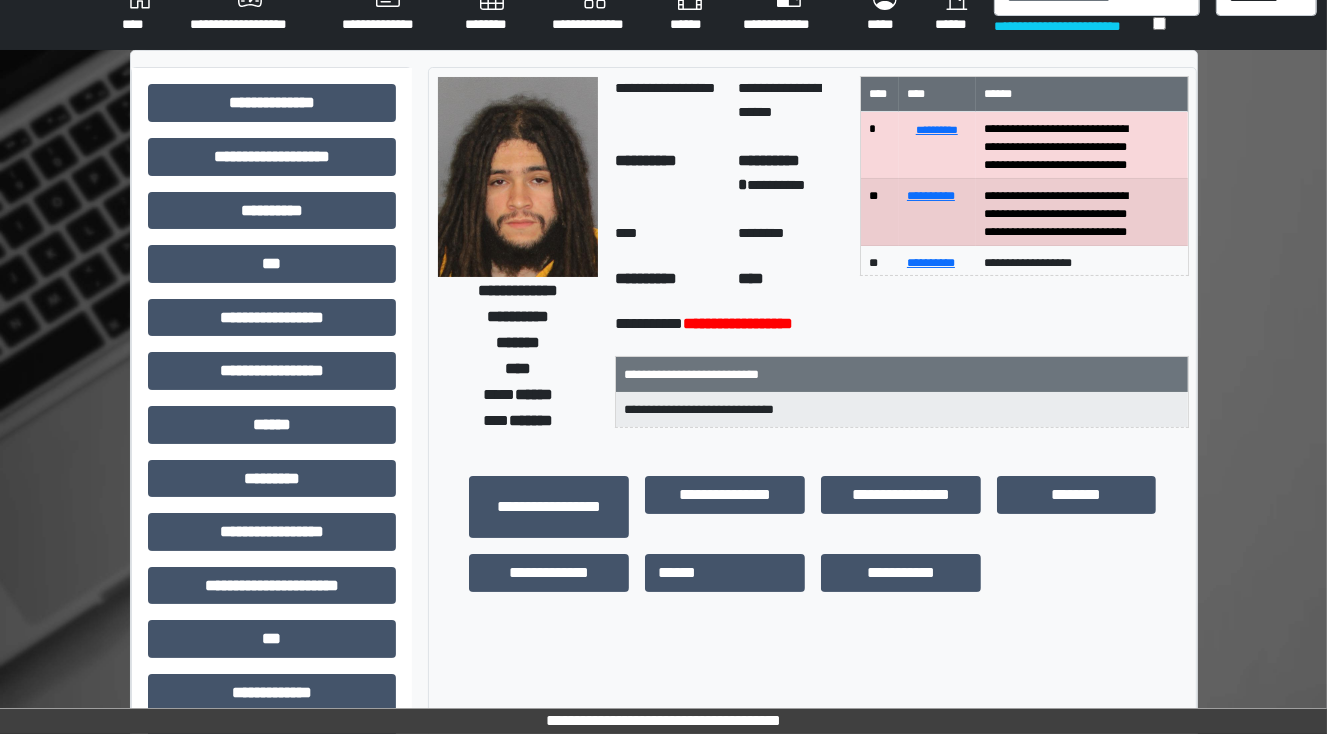 scroll, scrollTop: 46, scrollLeft: 0, axis: vertical 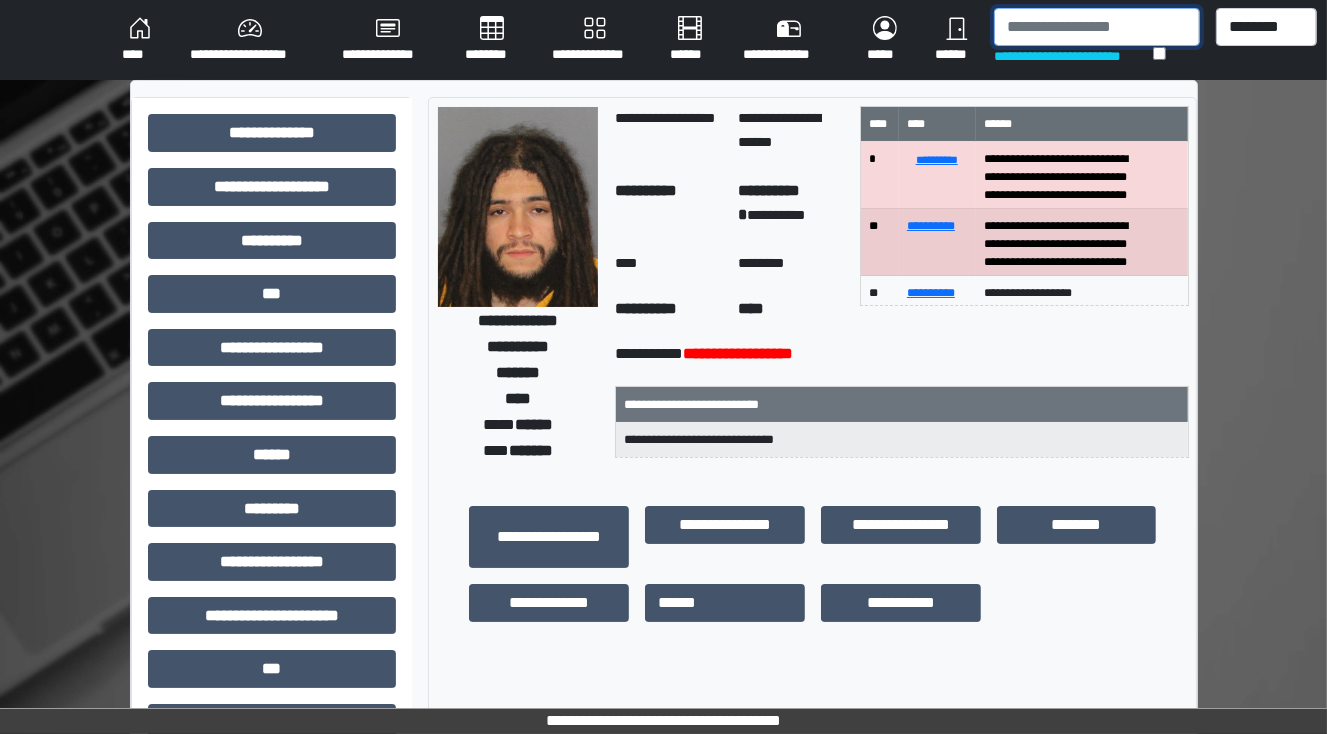 click at bounding box center [1097, 27] 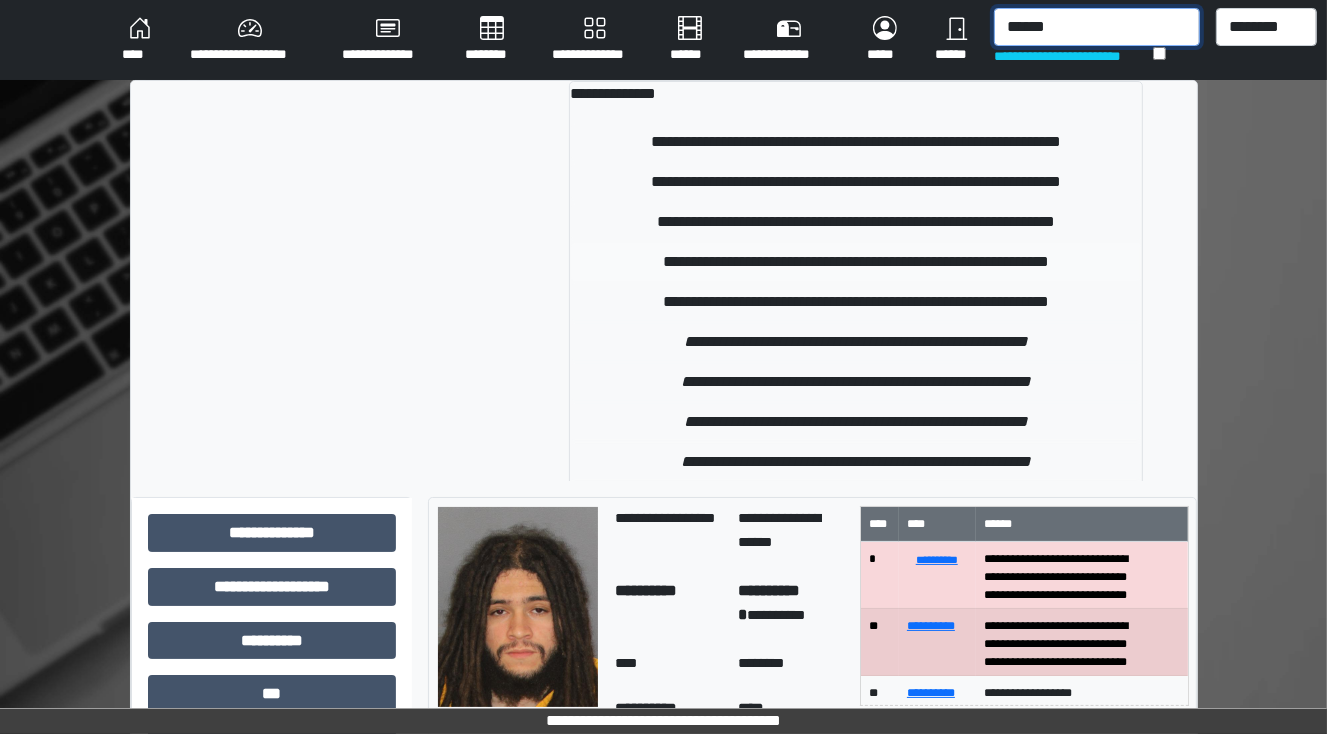 type on "******" 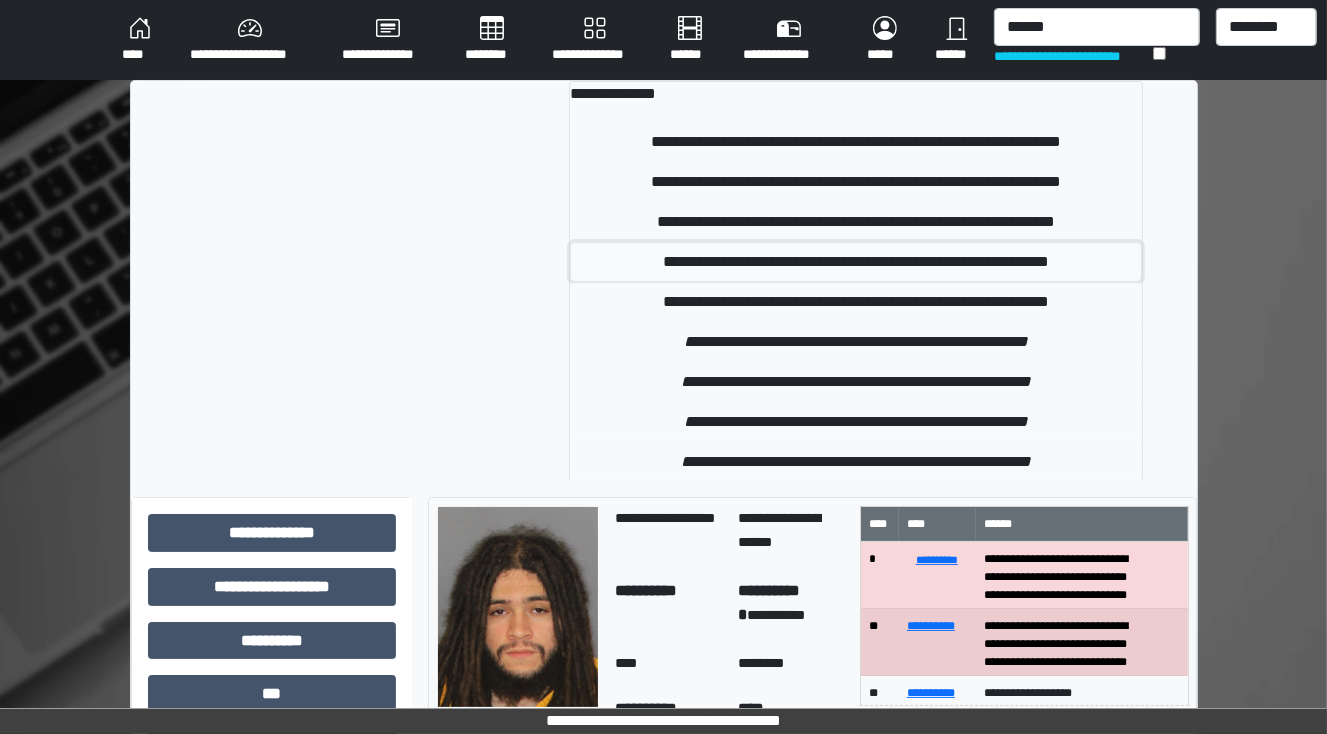 click on "**********" at bounding box center [856, 262] 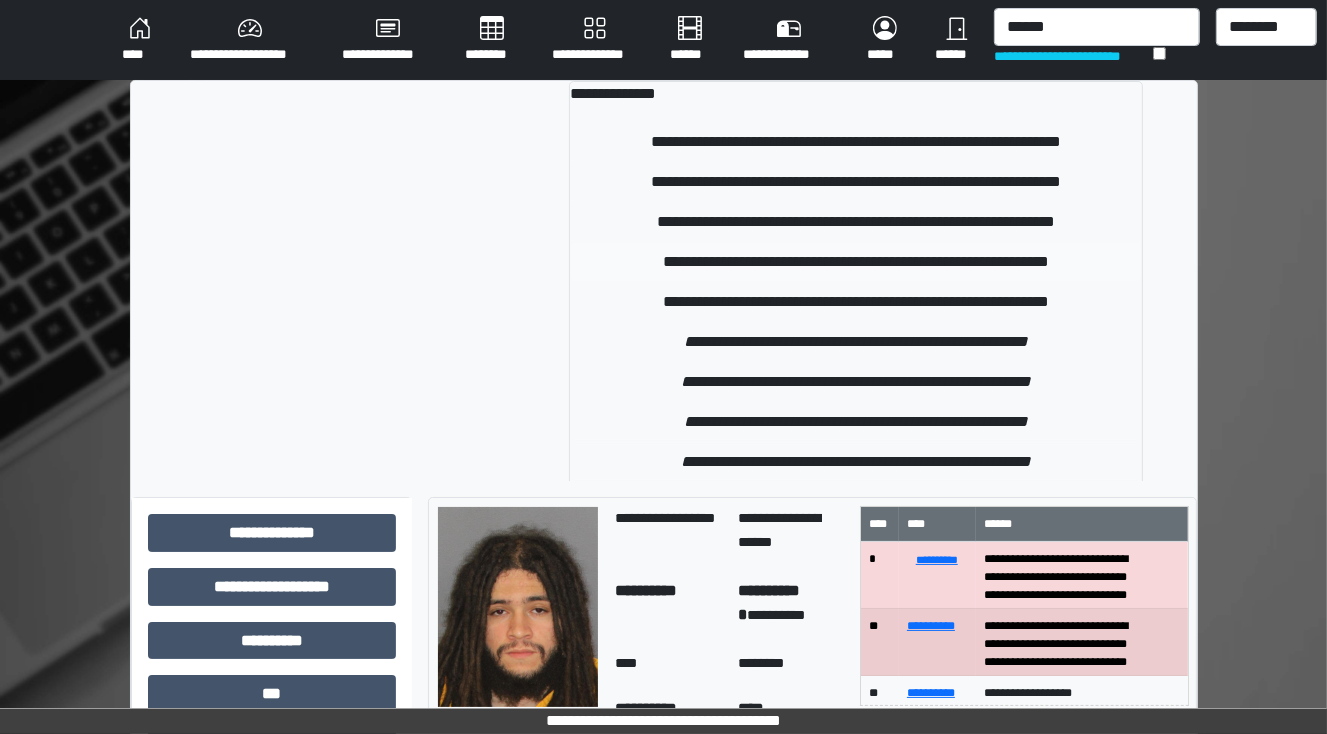 type 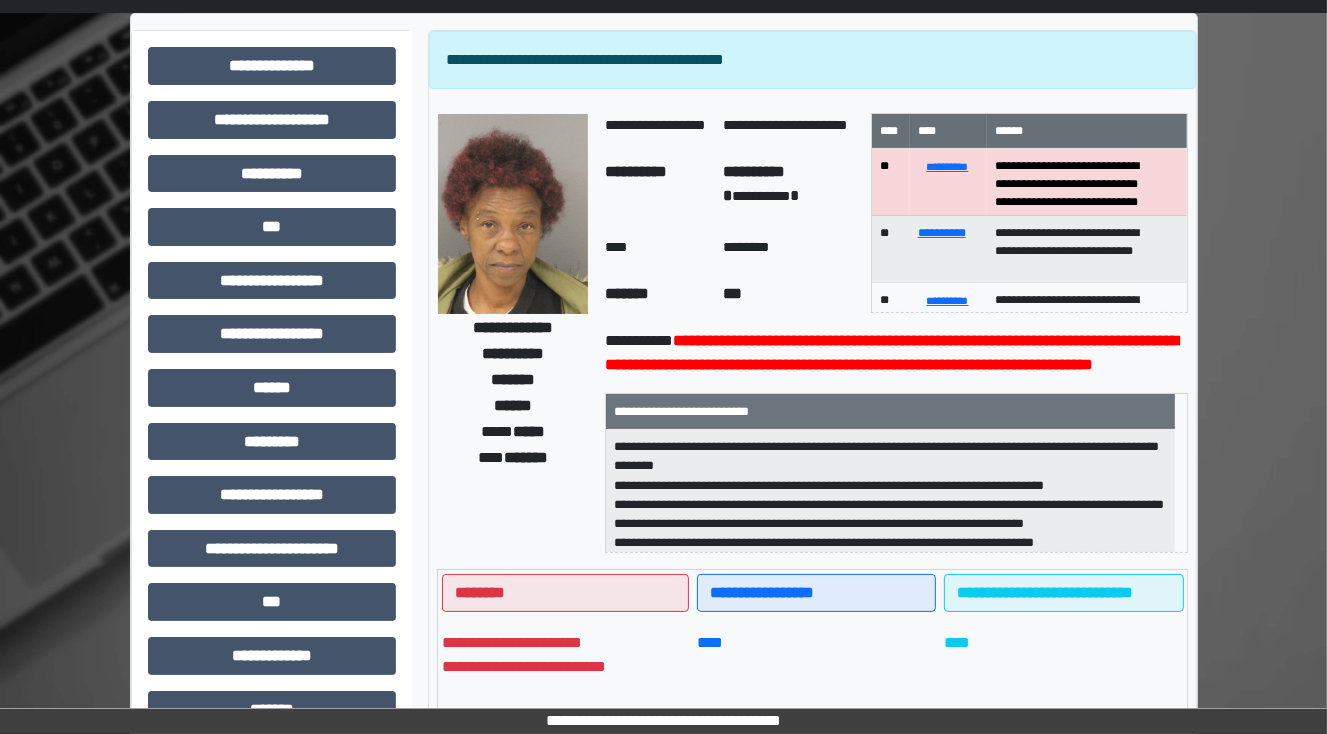 scroll, scrollTop: 80, scrollLeft: 0, axis: vertical 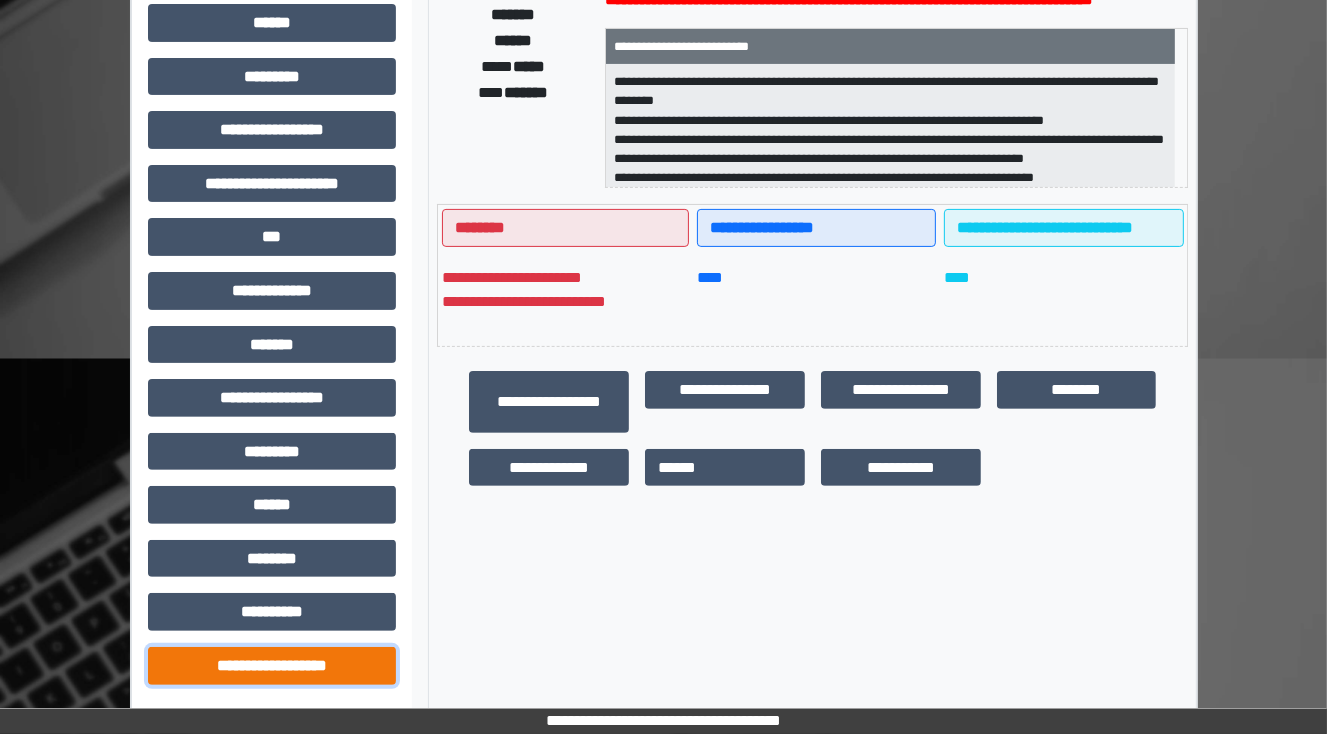 click on "**********" at bounding box center [272, 666] 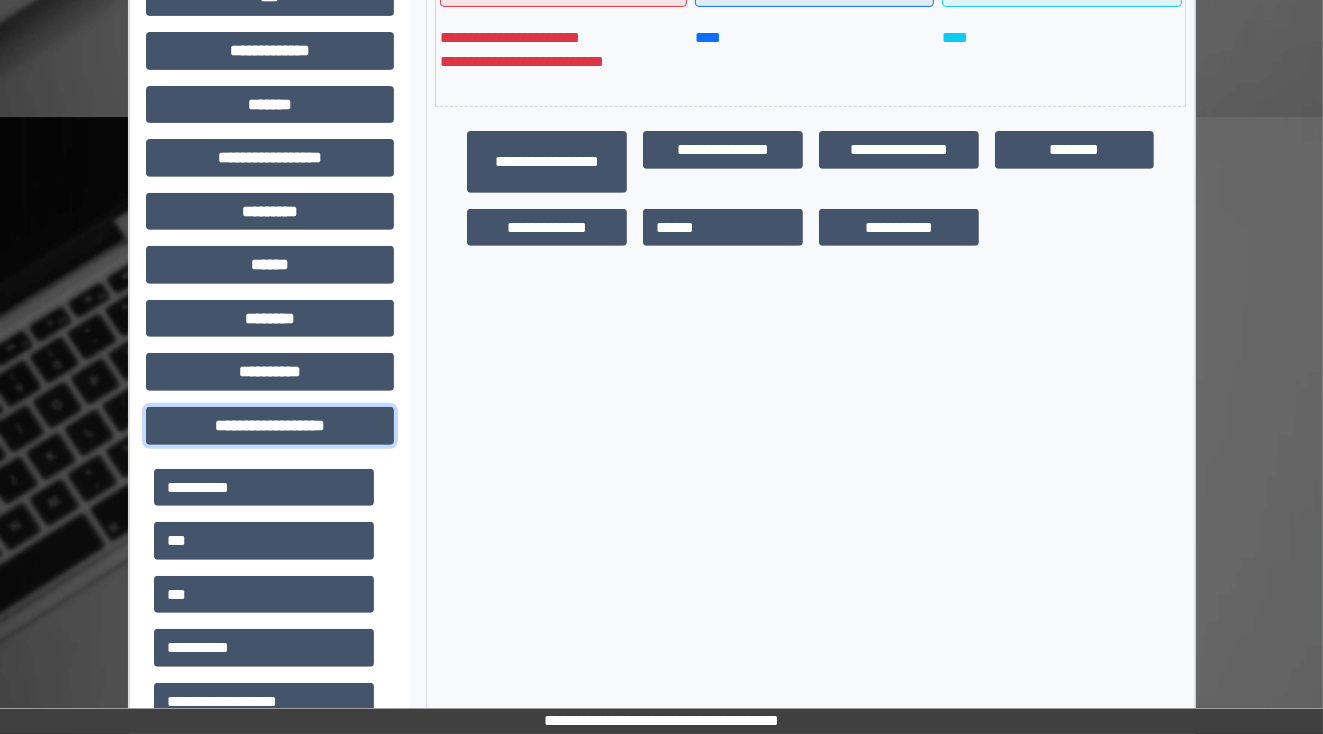 scroll, scrollTop: 691, scrollLeft: 0, axis: vertical 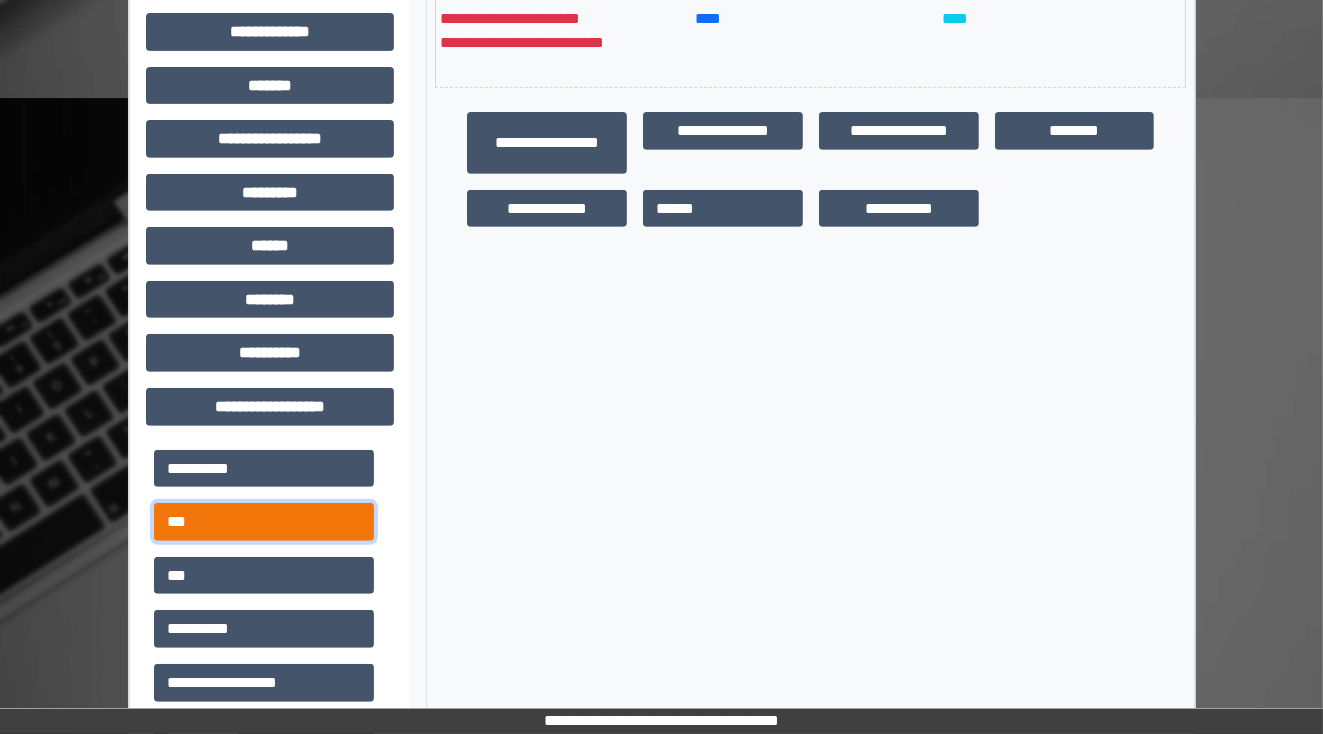 click on "***" at bounding box center [264, 522] 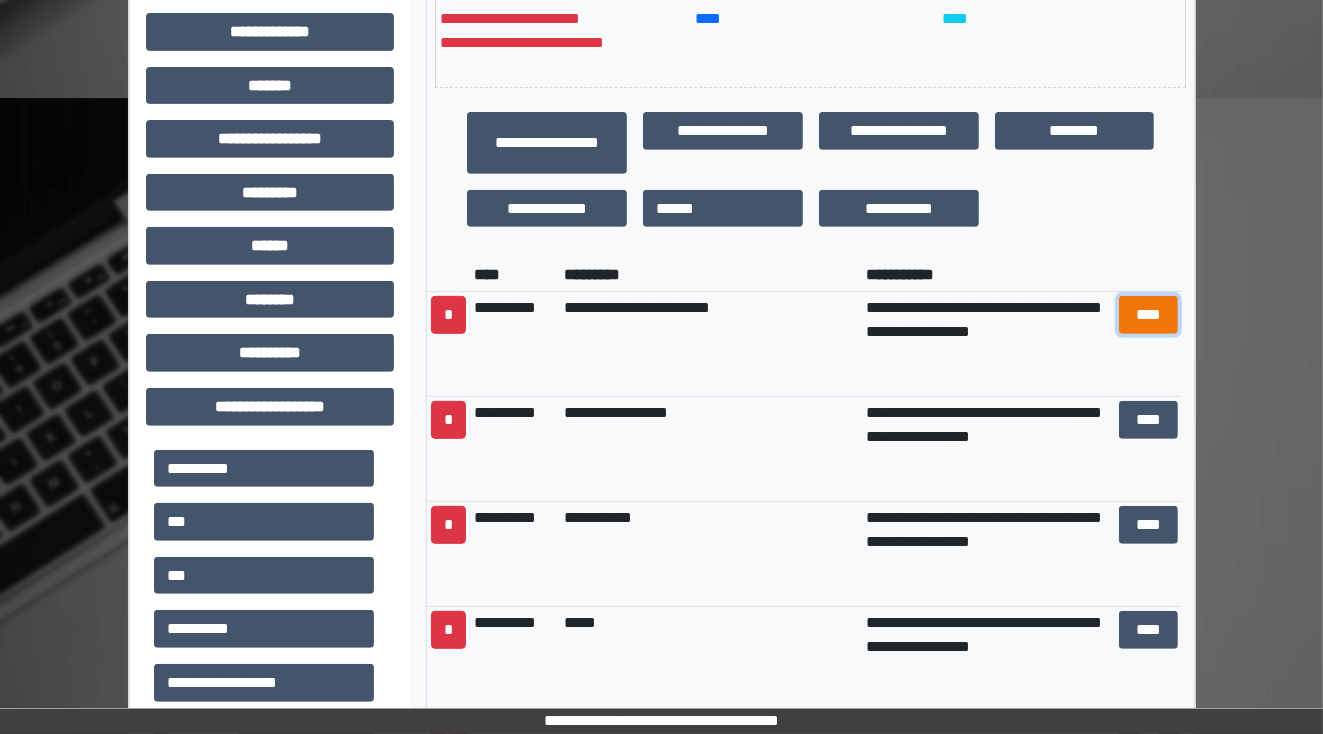 click on "****" at bounding box center (1148, 315) 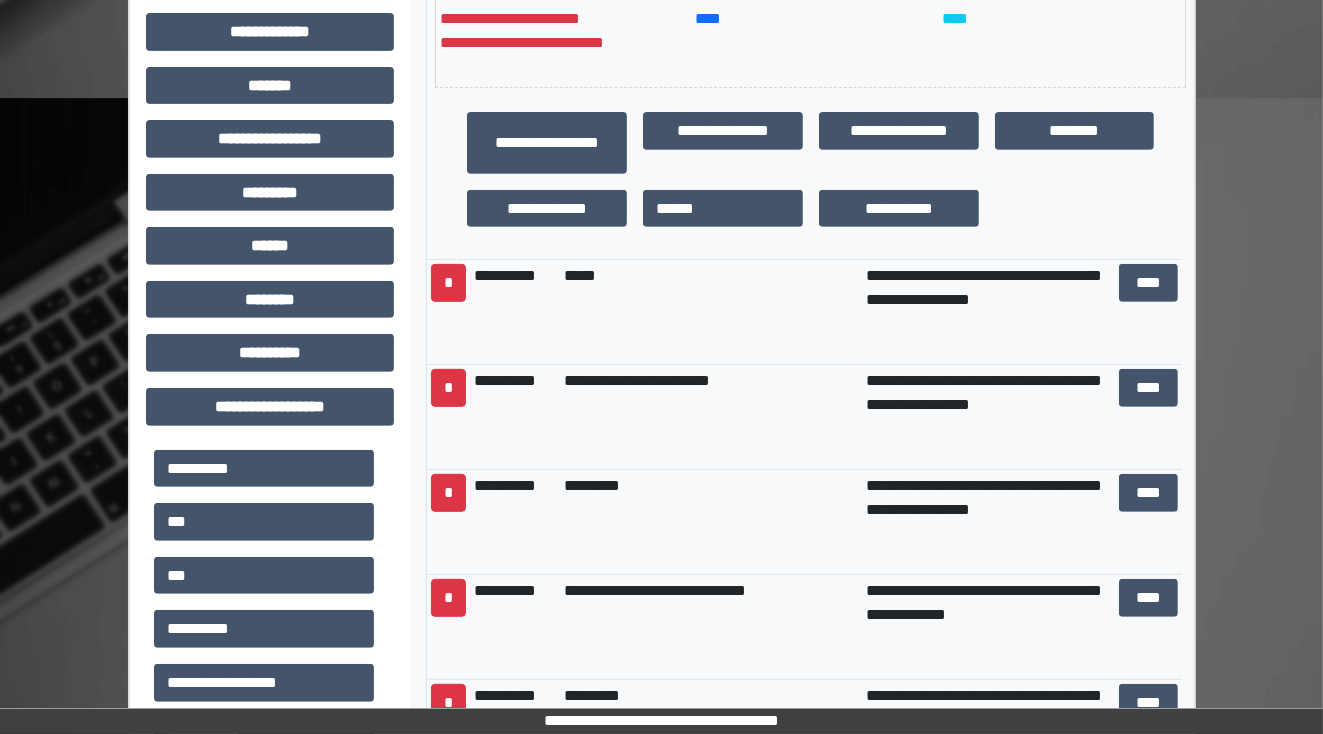 scroll, scrollTop: 378, scrollLeft: 0, axis: vertical 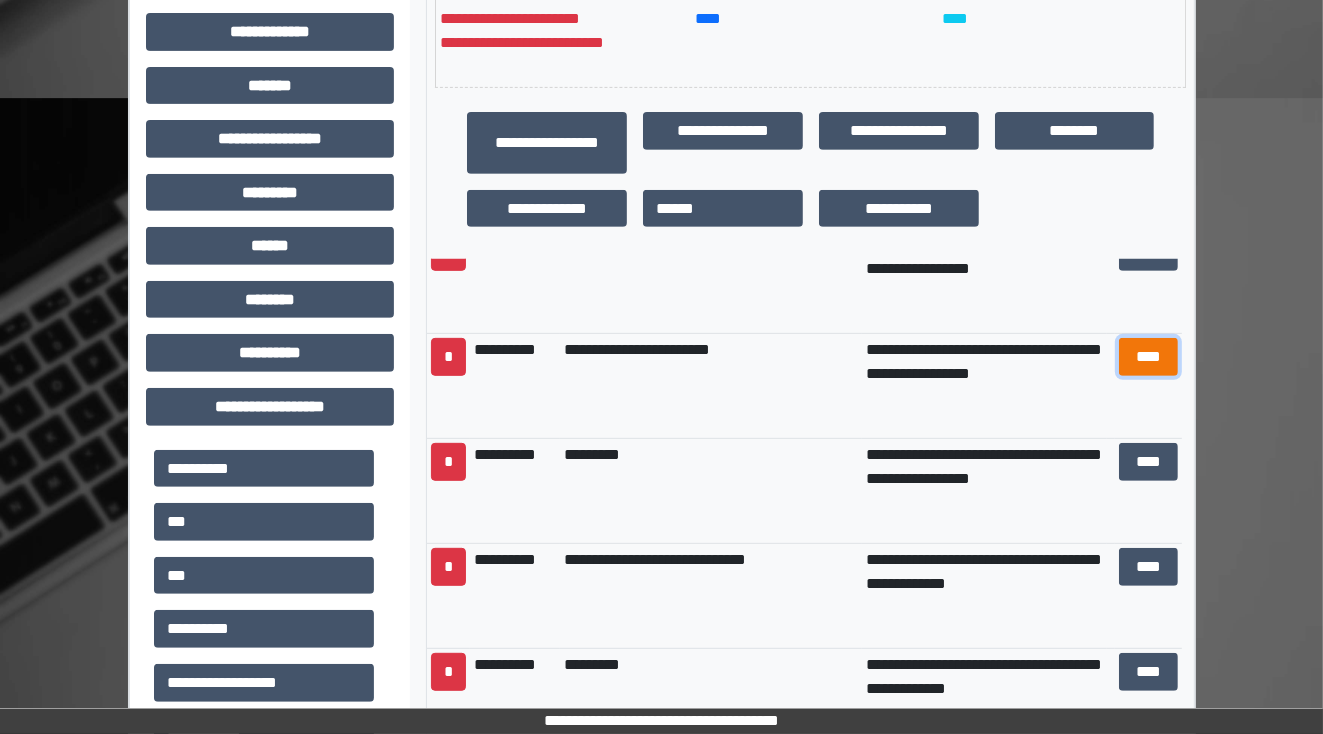 click on "****" at bounding box center [1148, 357] 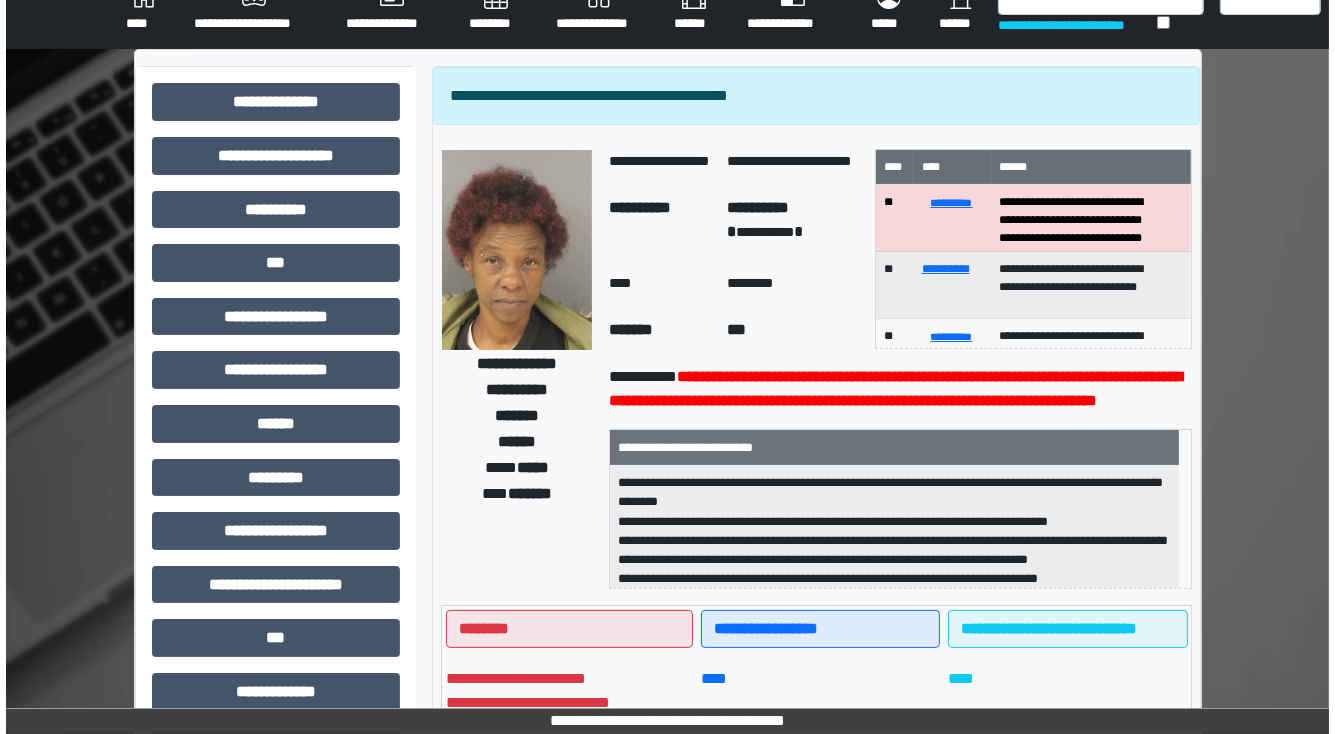 scroll, scrollTop: 0, scrollLeft: 0, axis: both 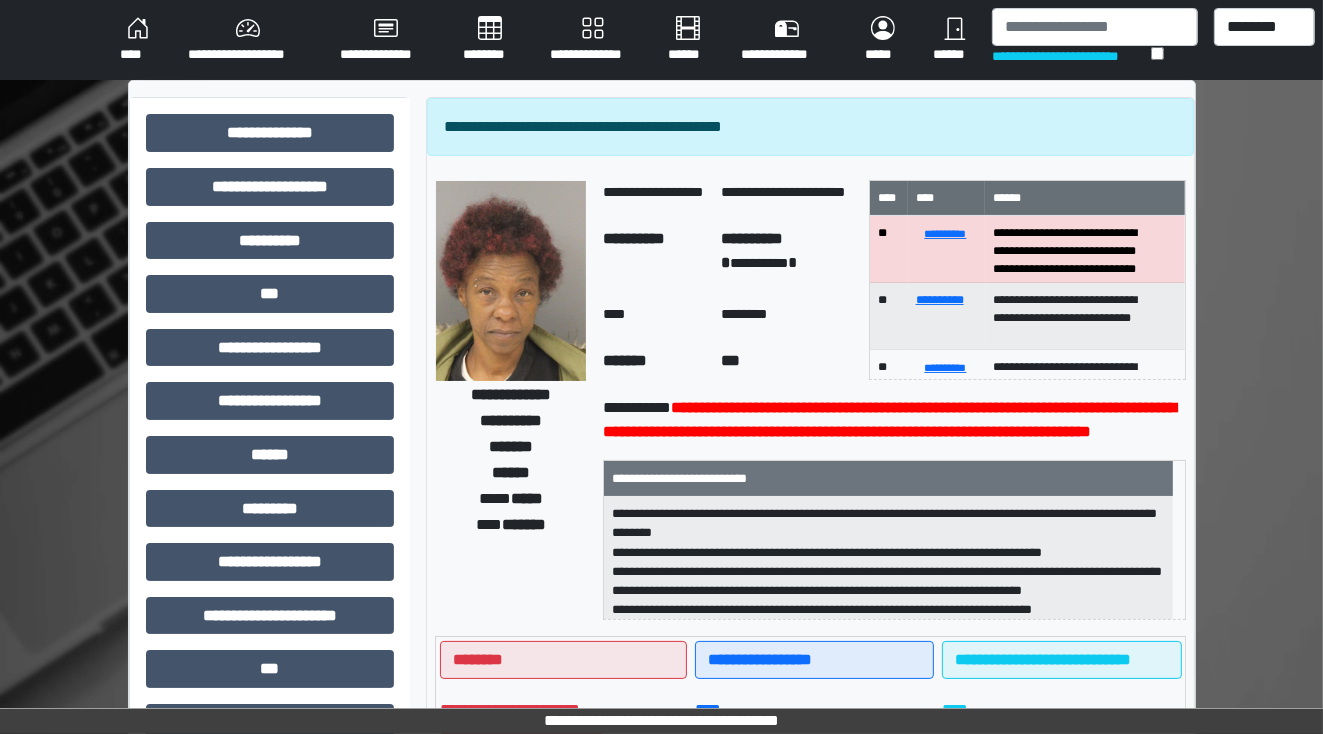 click on "********" at bounding box center [490, 40] 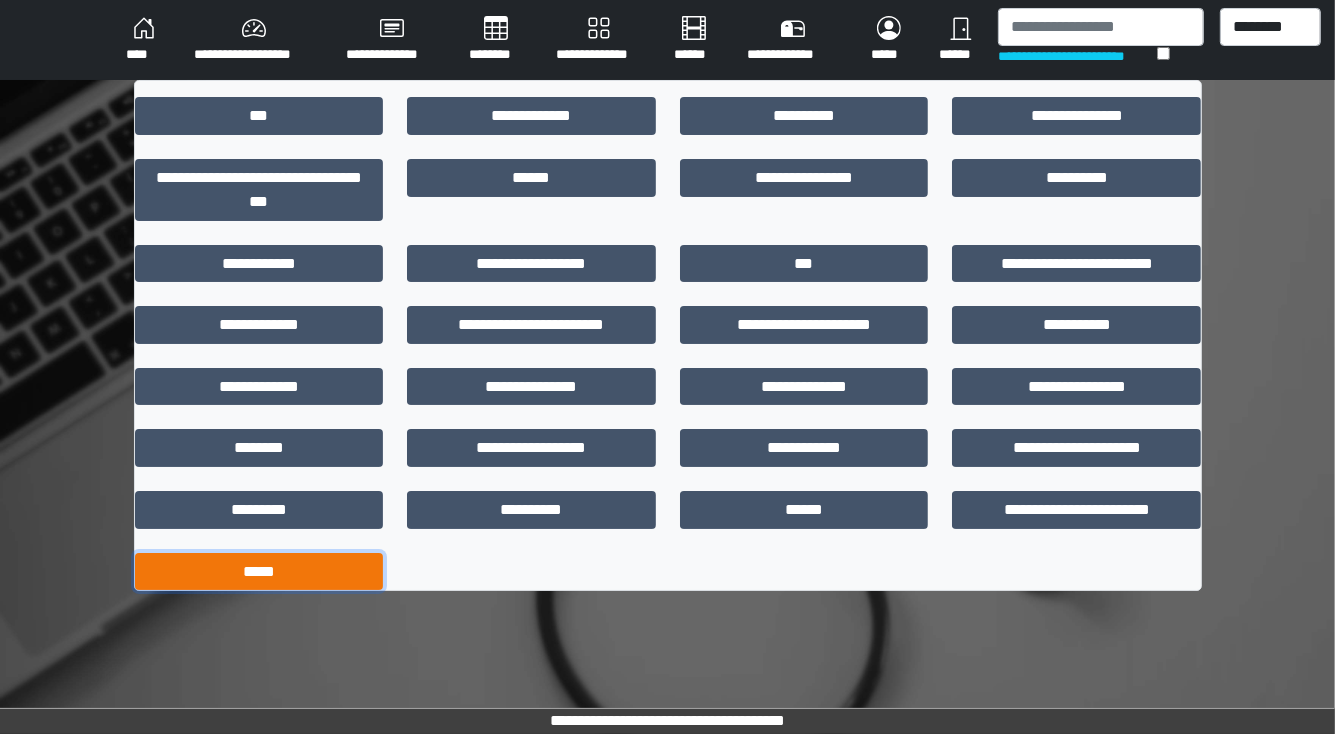 click on "*****" at bounding box center (259, 572) 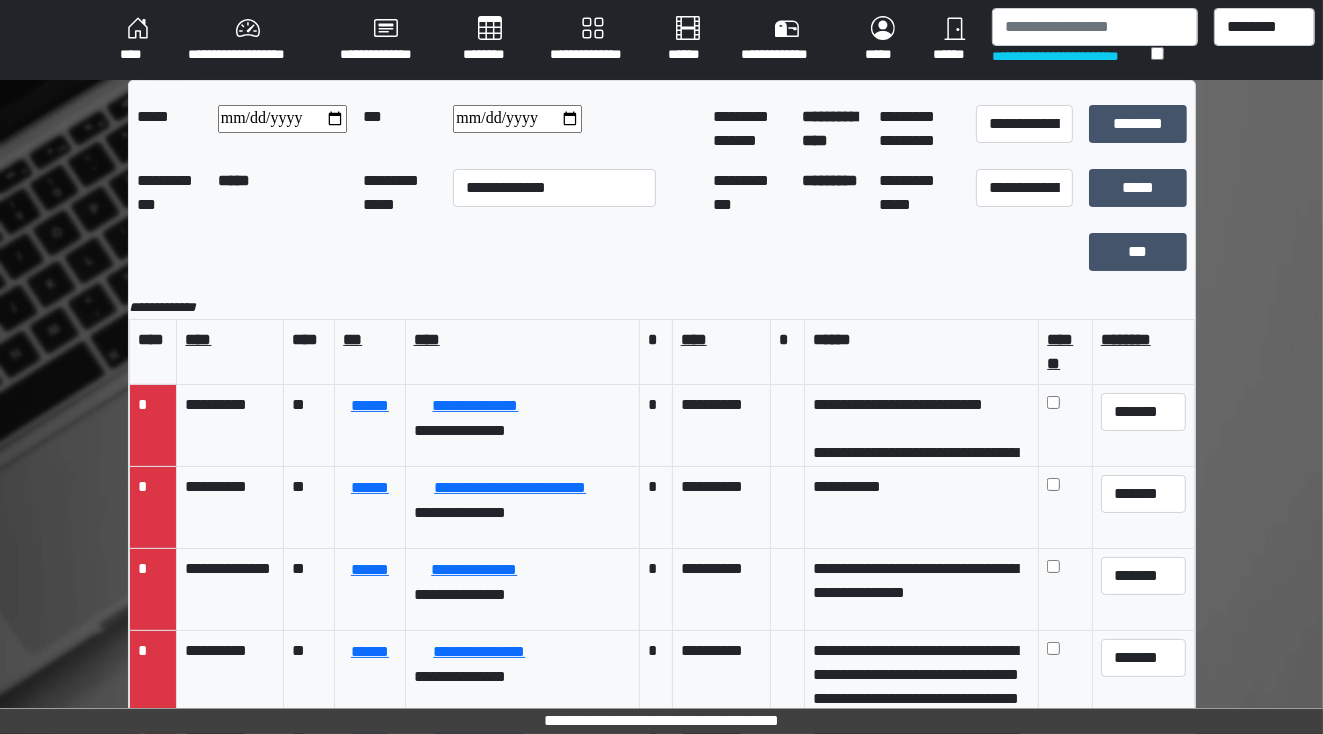 click at bounding box center [282, 119] 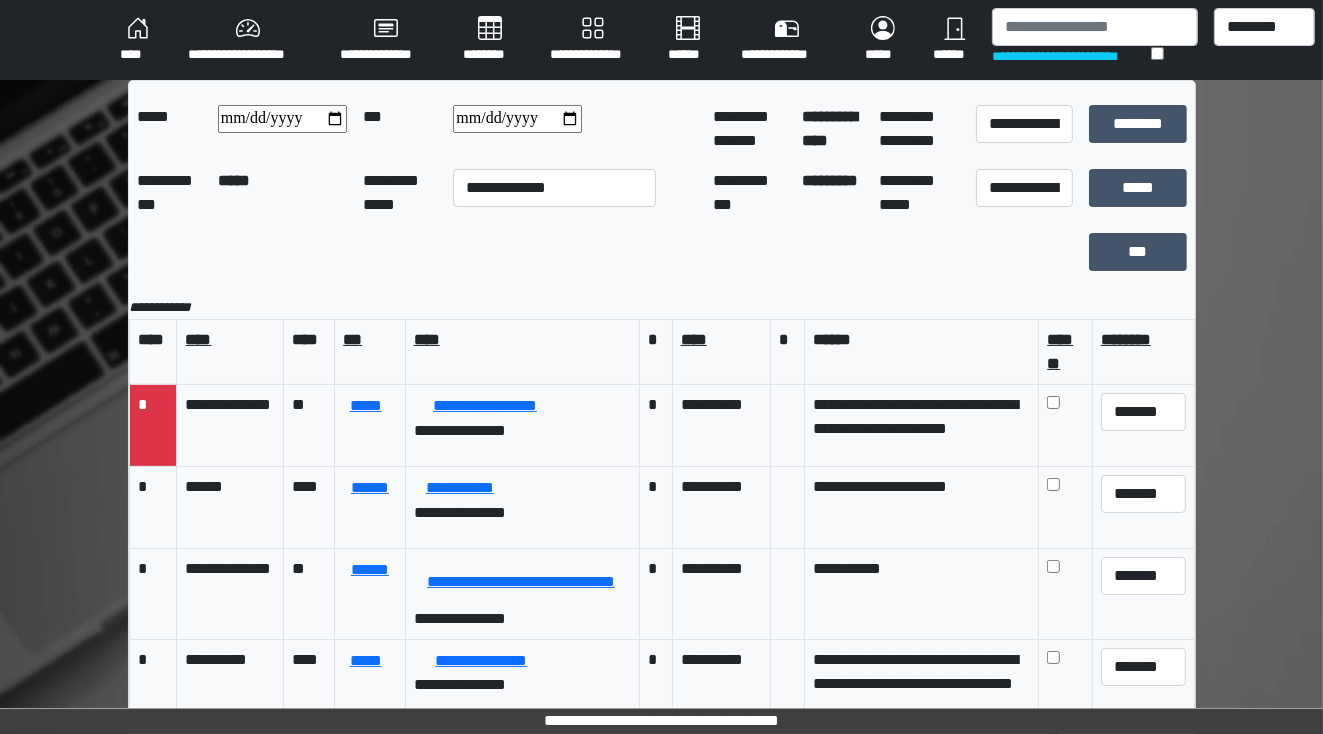 click at bounding box center [517, 119] 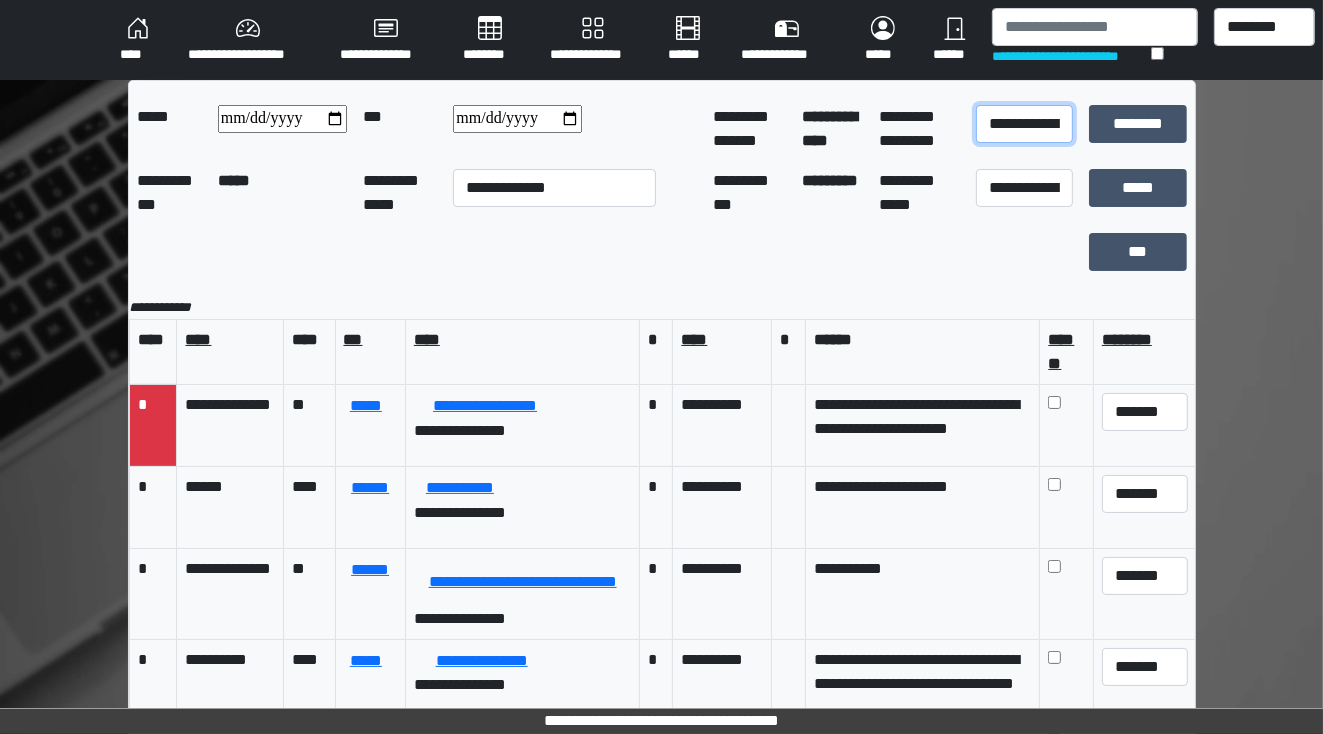 click on "**********" at bounding box center [1024, 124] 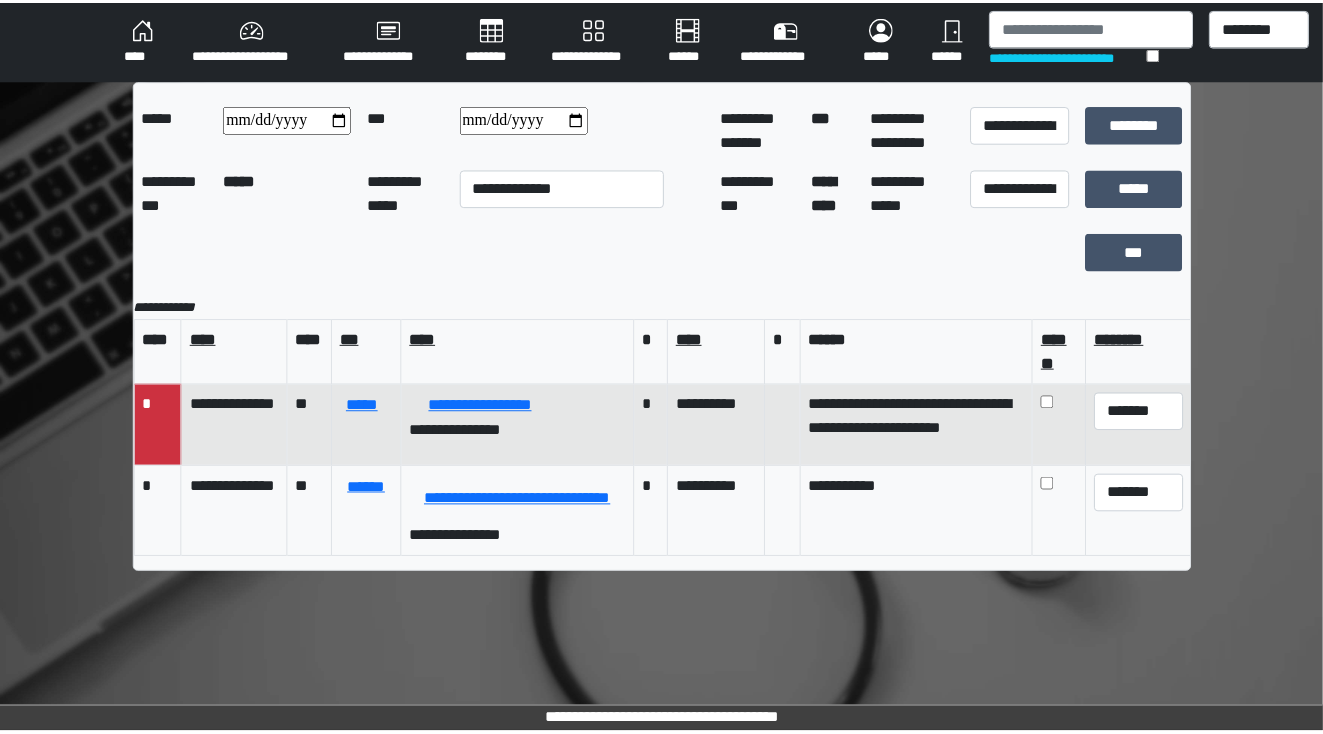 scroll, scrollTop: 7, scrollLeft: 0, axis: vertical 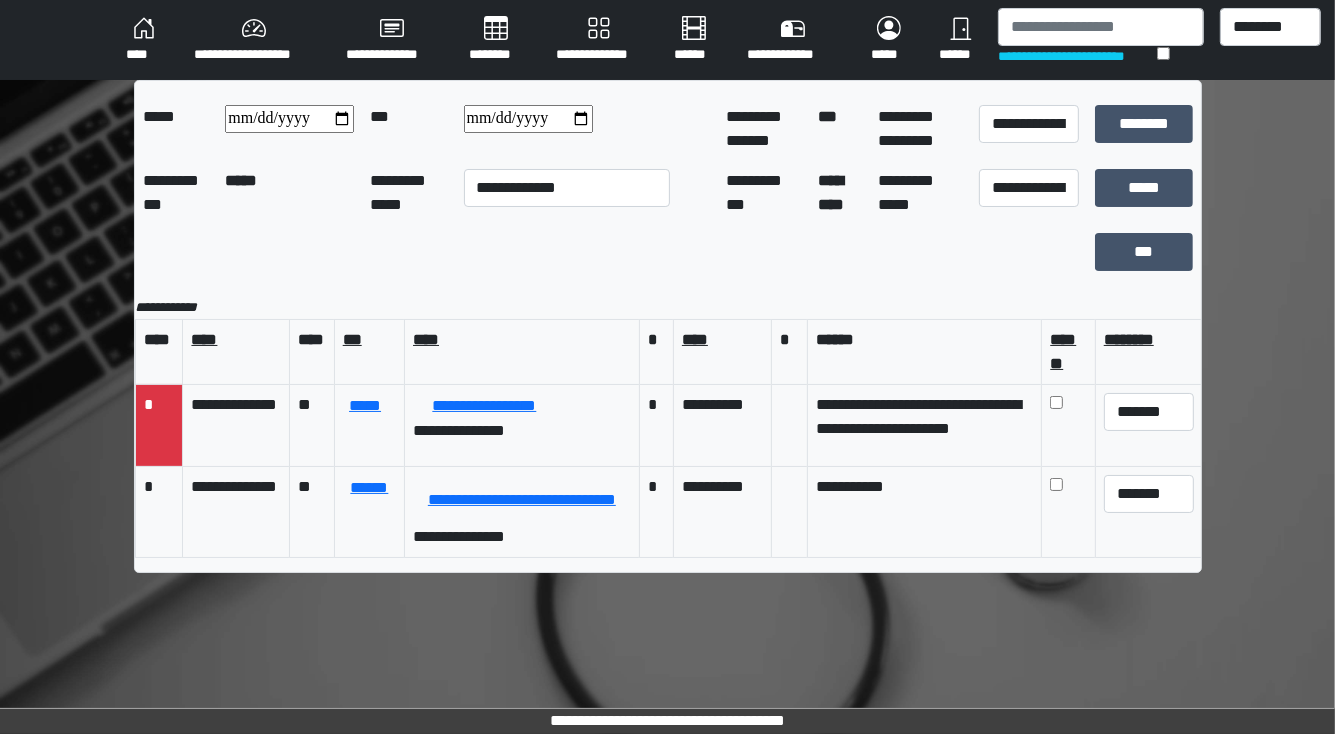 click on "**********" at bounding box center [667, 40] 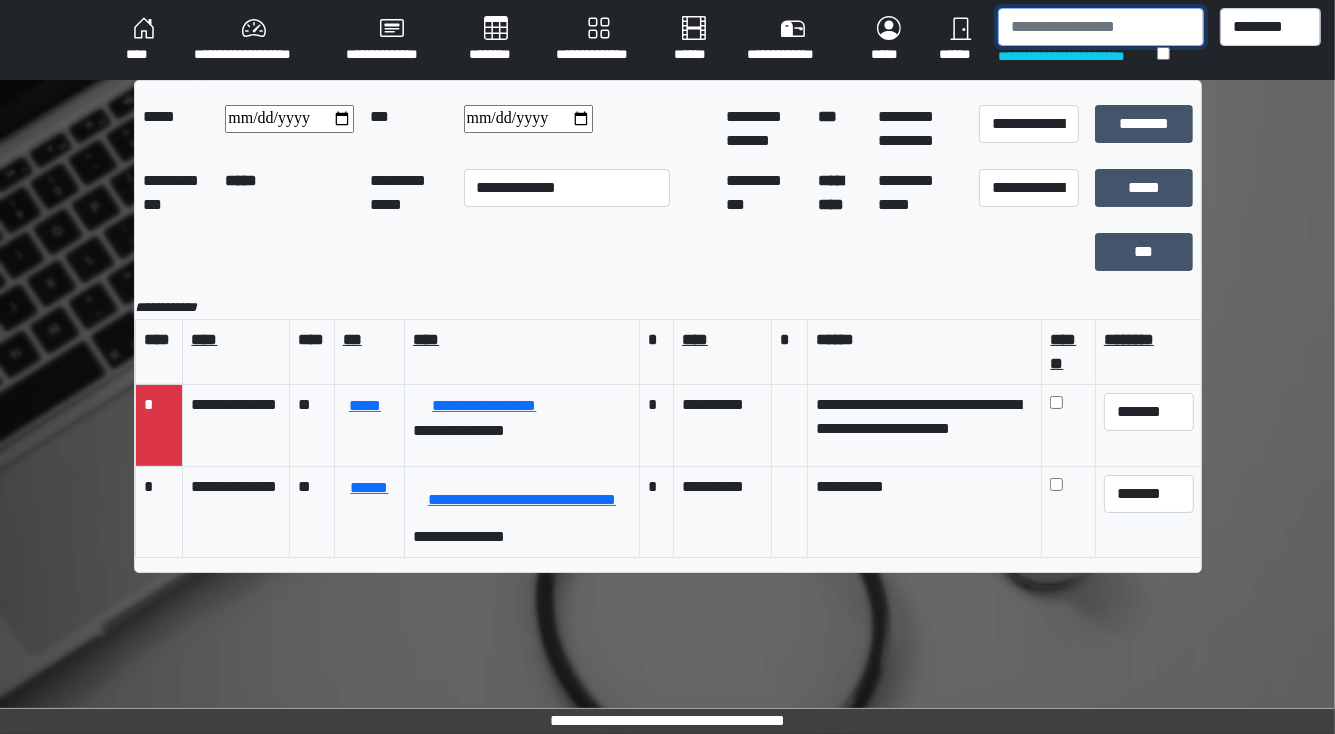 click at bounding box center (1101, 27) 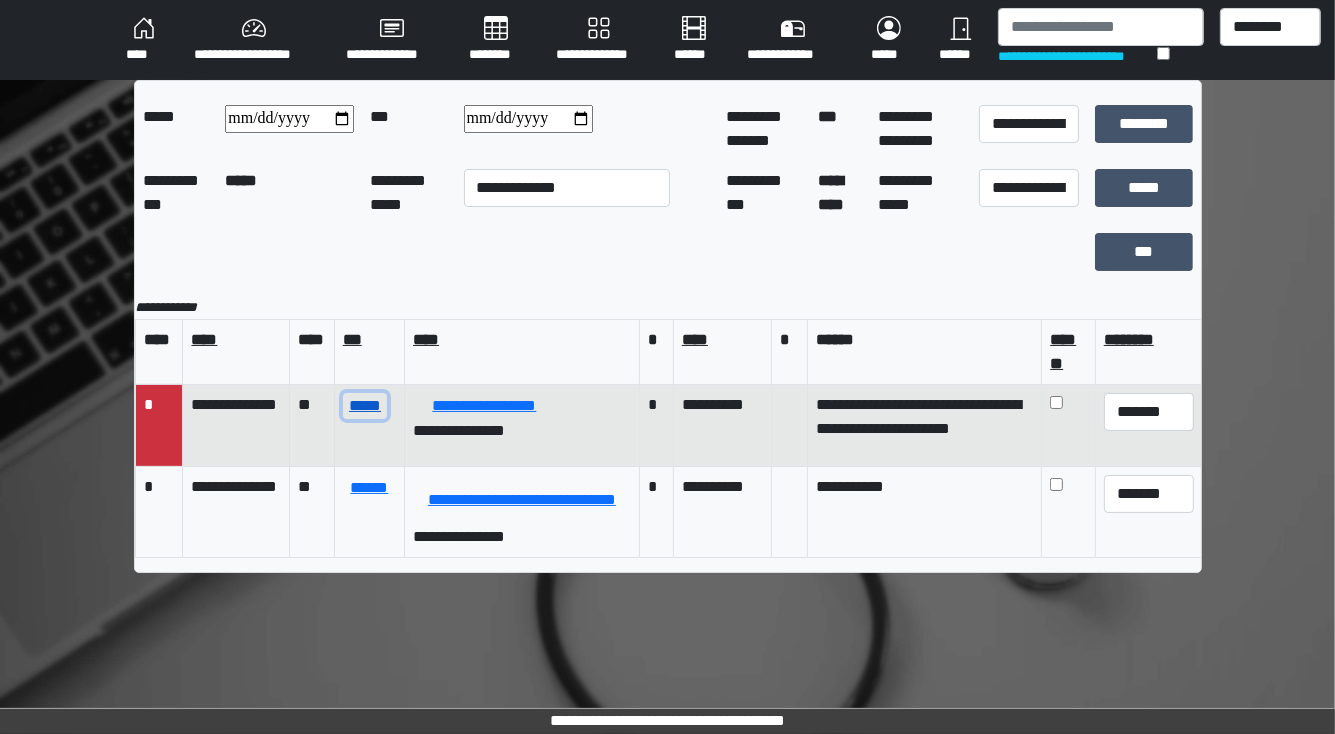 click on "*****" at bounding box center [365, 406] 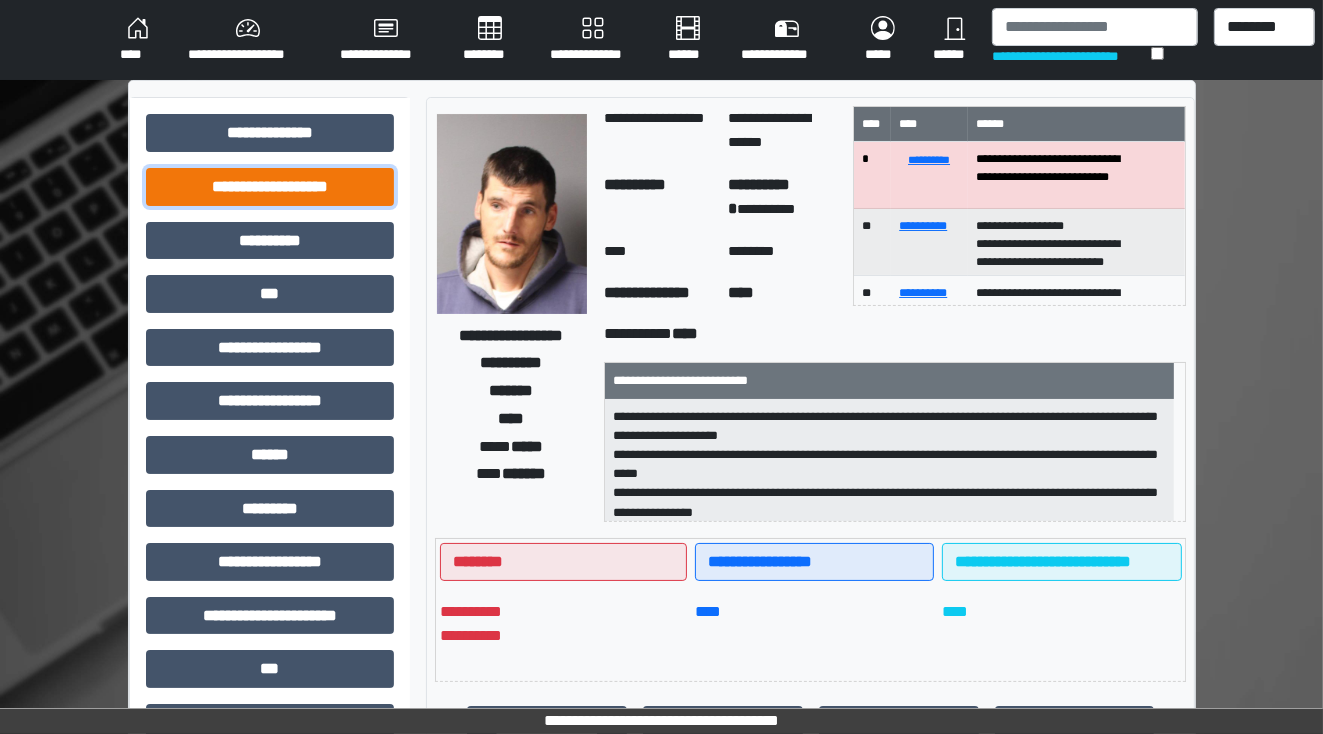 click on "**********" at bounding box center [270, 187] 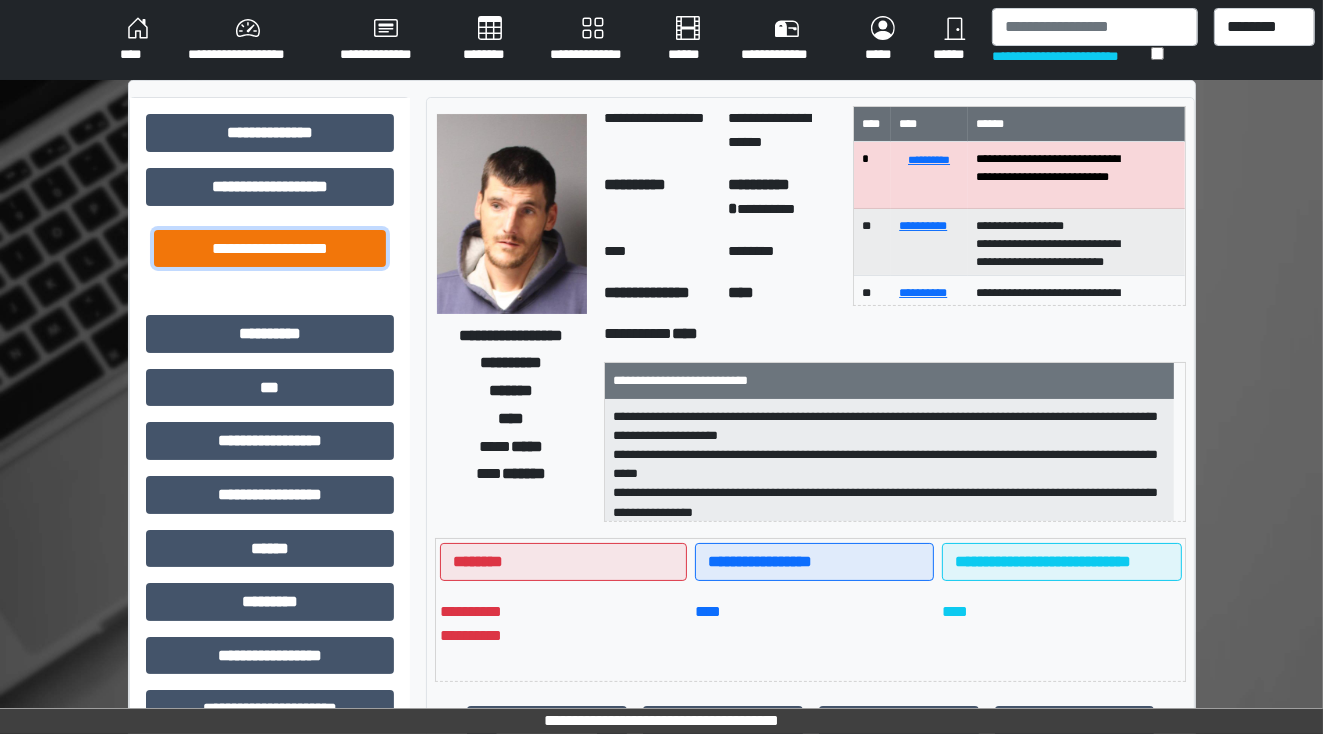 click on "**********" at bounding box center [270, 249] 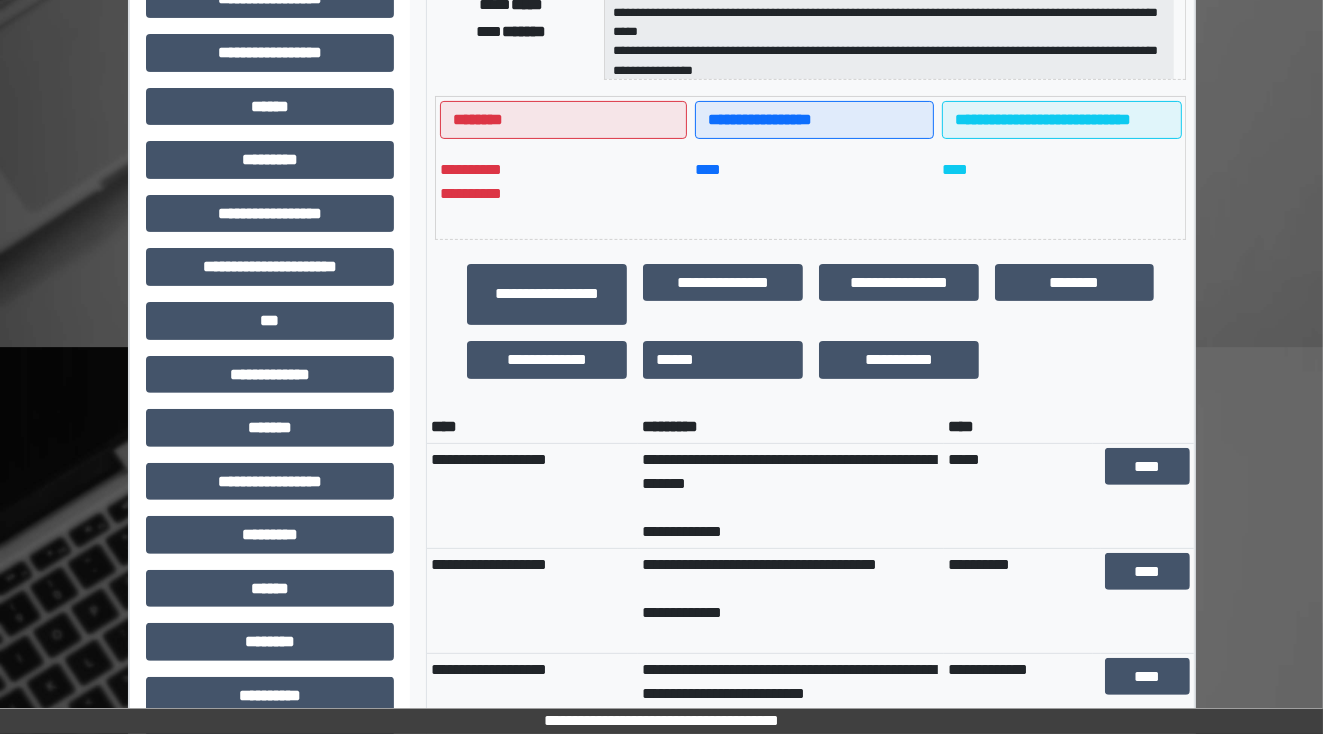 scroll, scrollTop: 444, scrollLeft: 0, axis: vertical 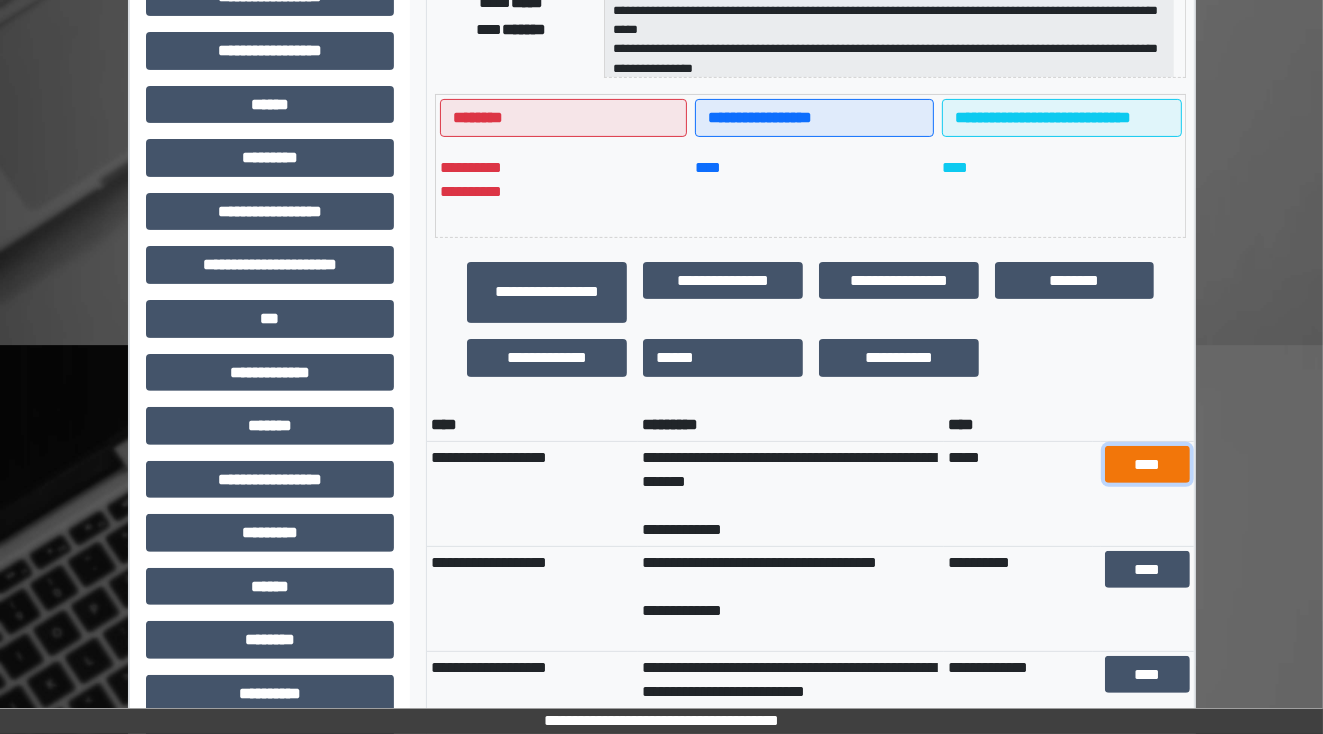 click on "****" at bounding box center (1147, 465) 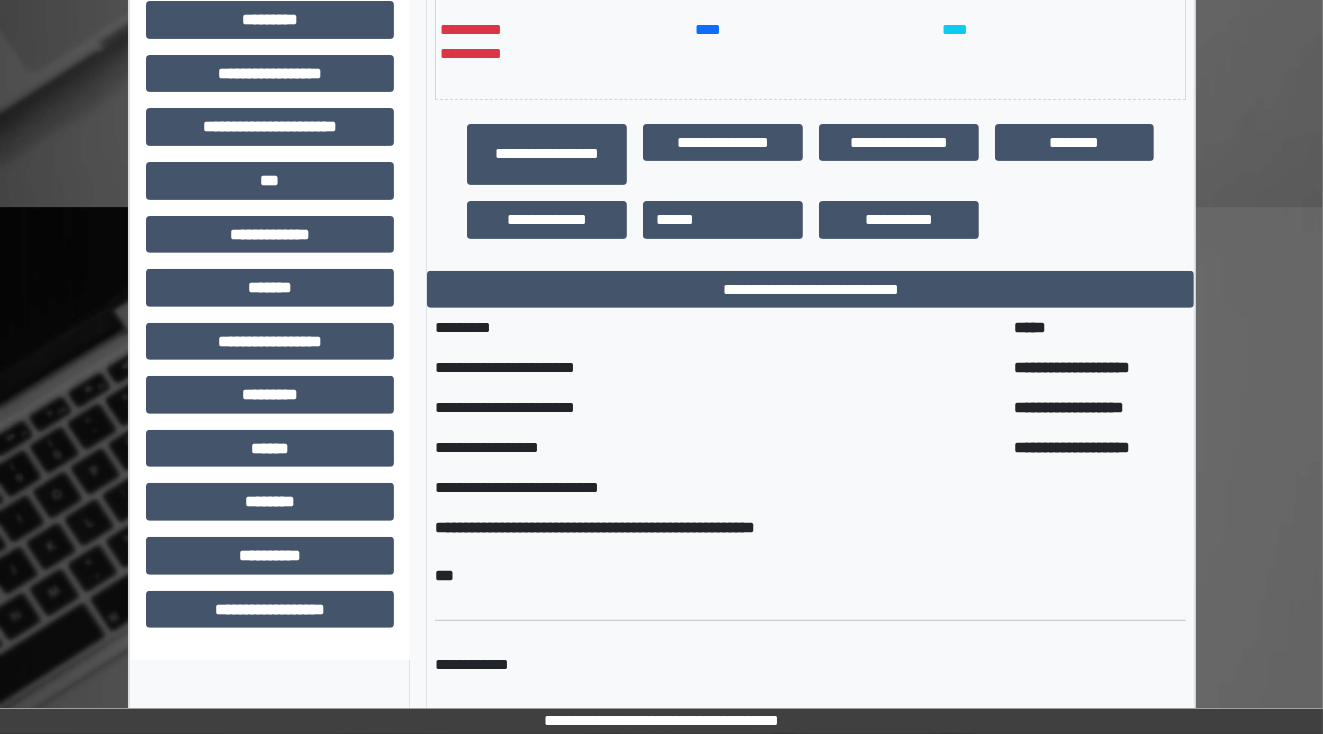 scroll, scrollTop: 475, scrollLeft: 0, axis: vertical 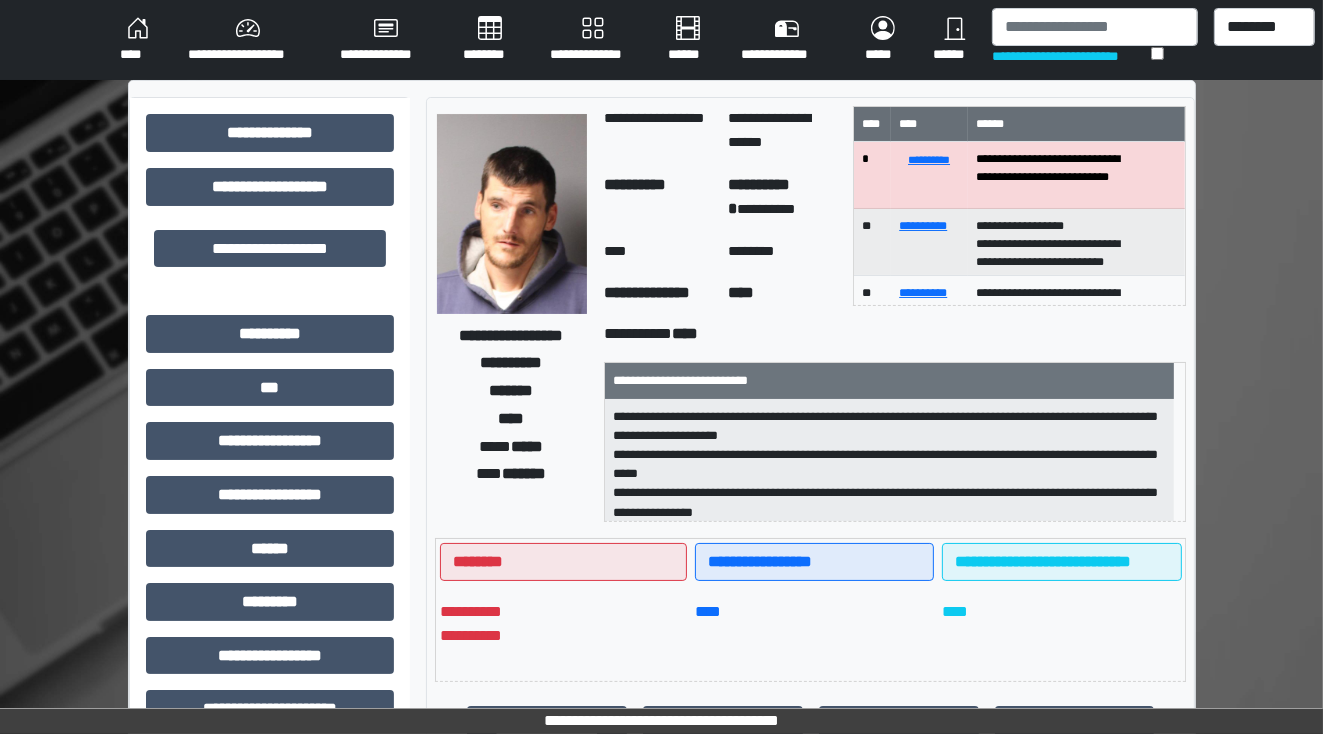click on "********" at bounding box center (490, 40) 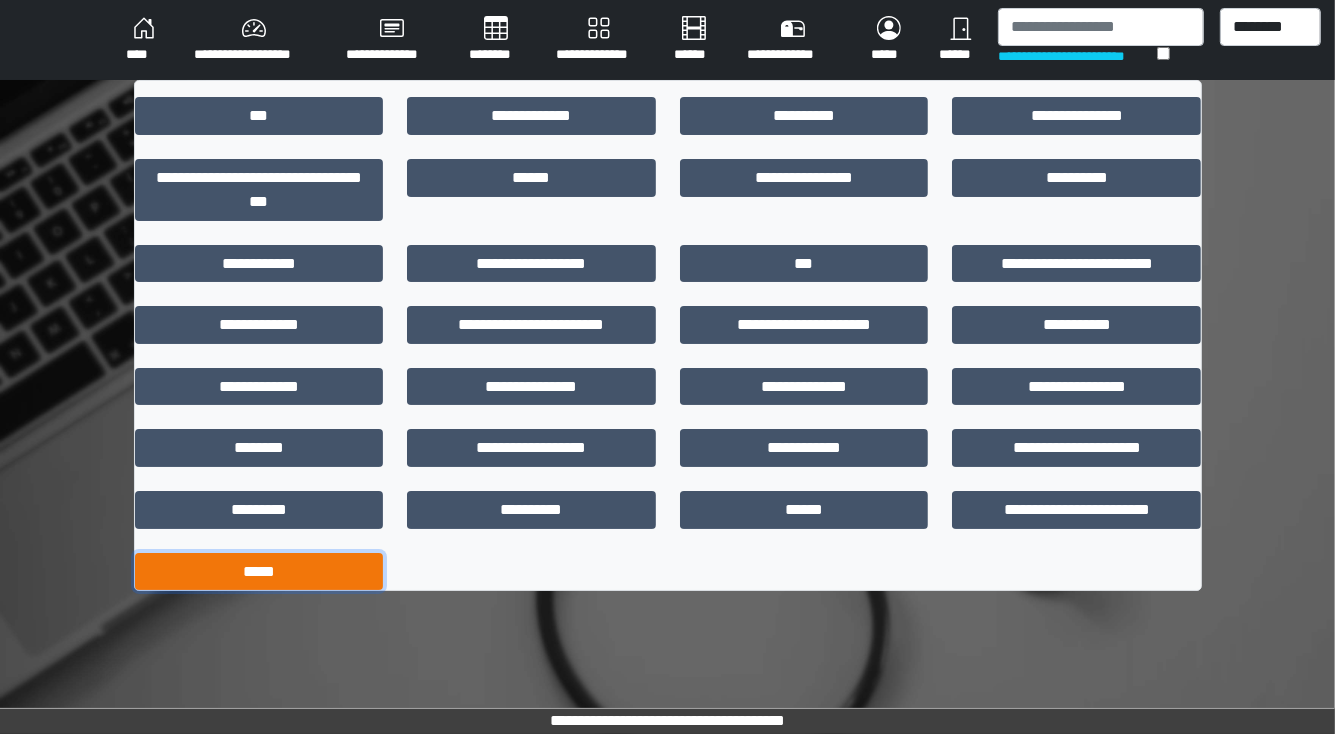 click on "*****" at bounding box center (259, 572) 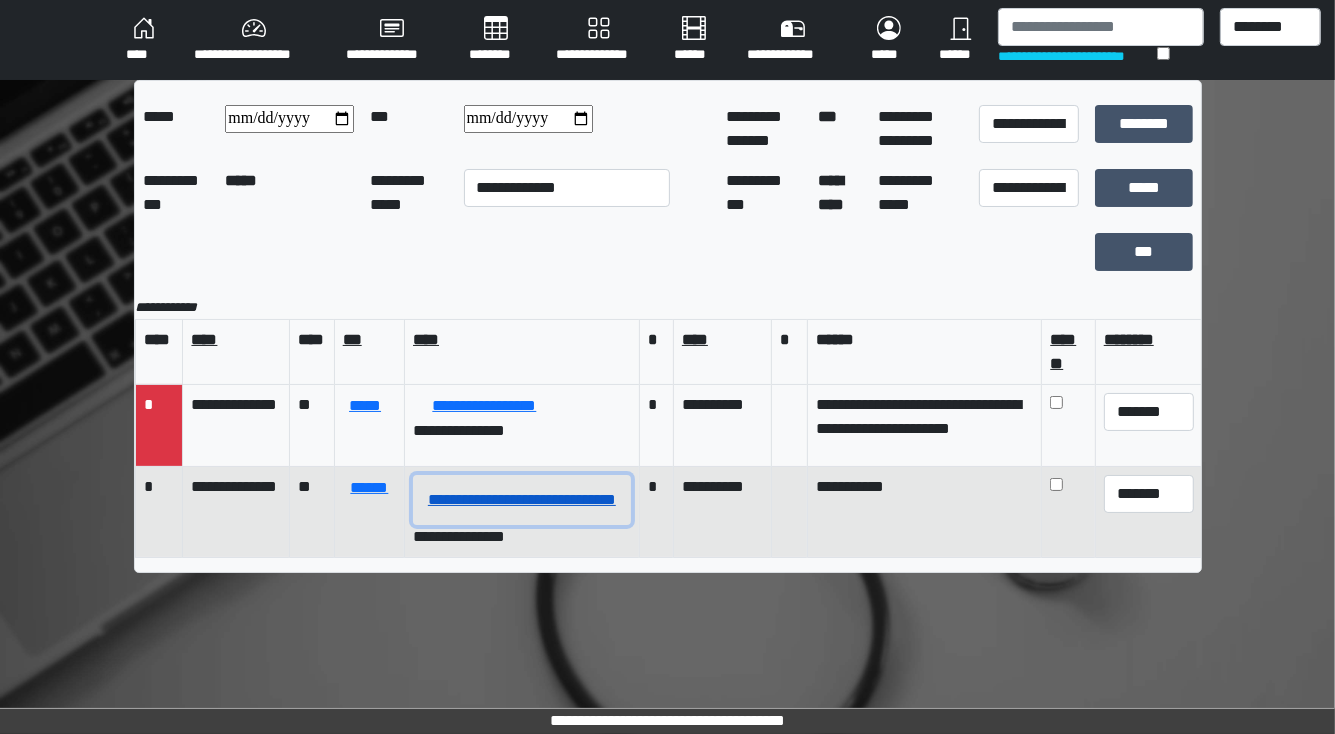 click on "**********" at bounding box center (522, 500) 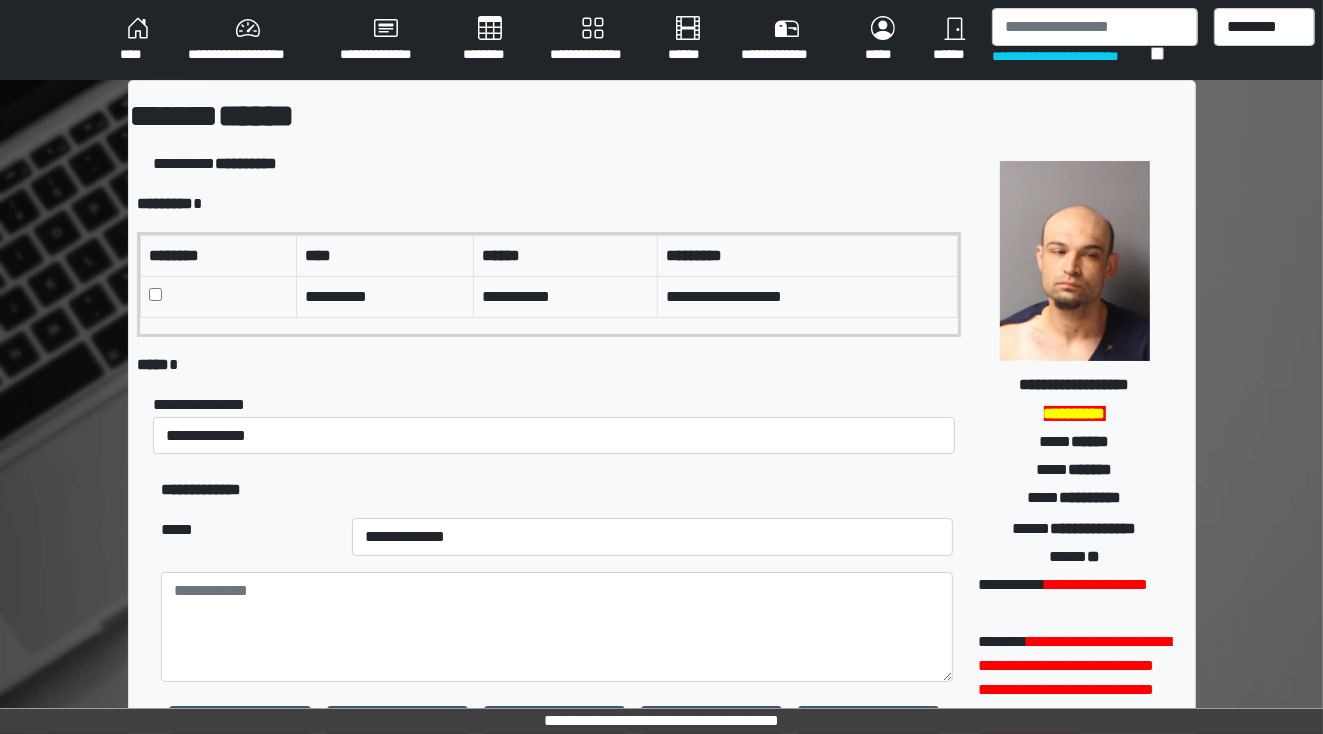 click on "********" at bounding box center (490, 40) 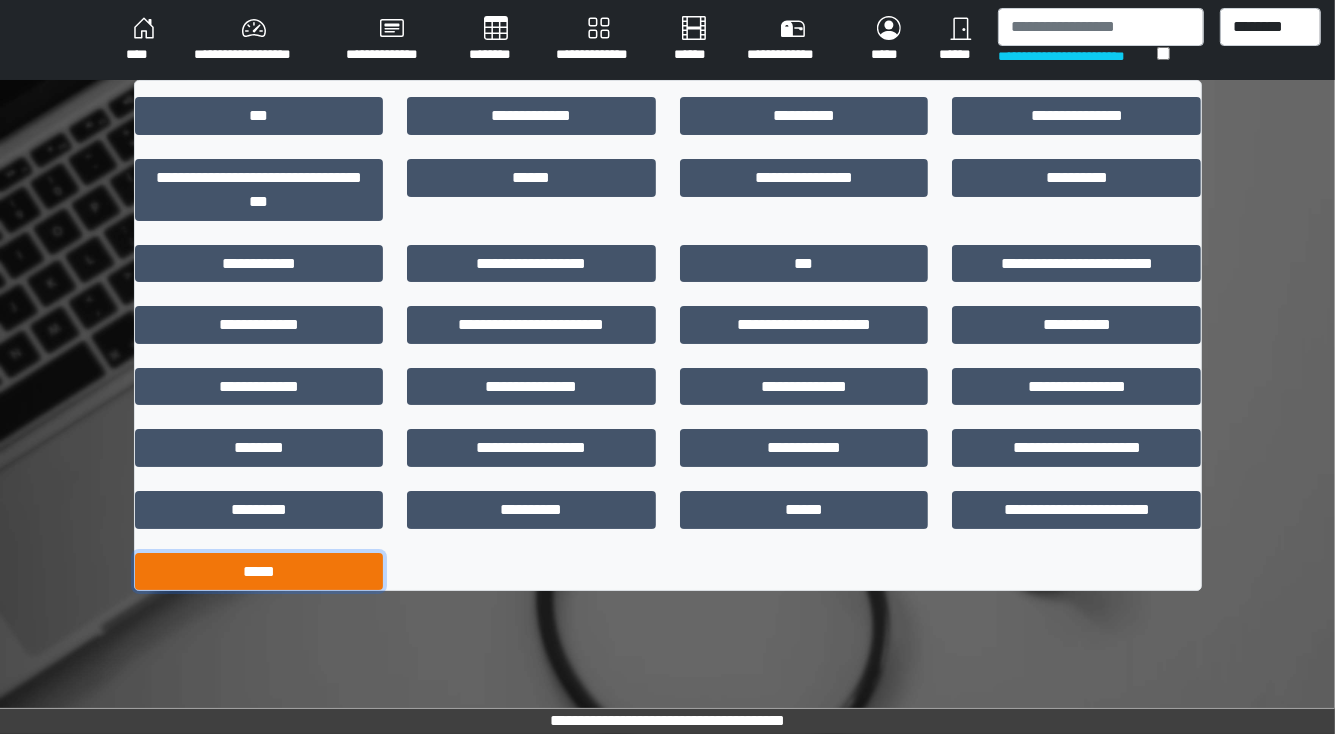 click on "*****" at bounding box center [259, 572] 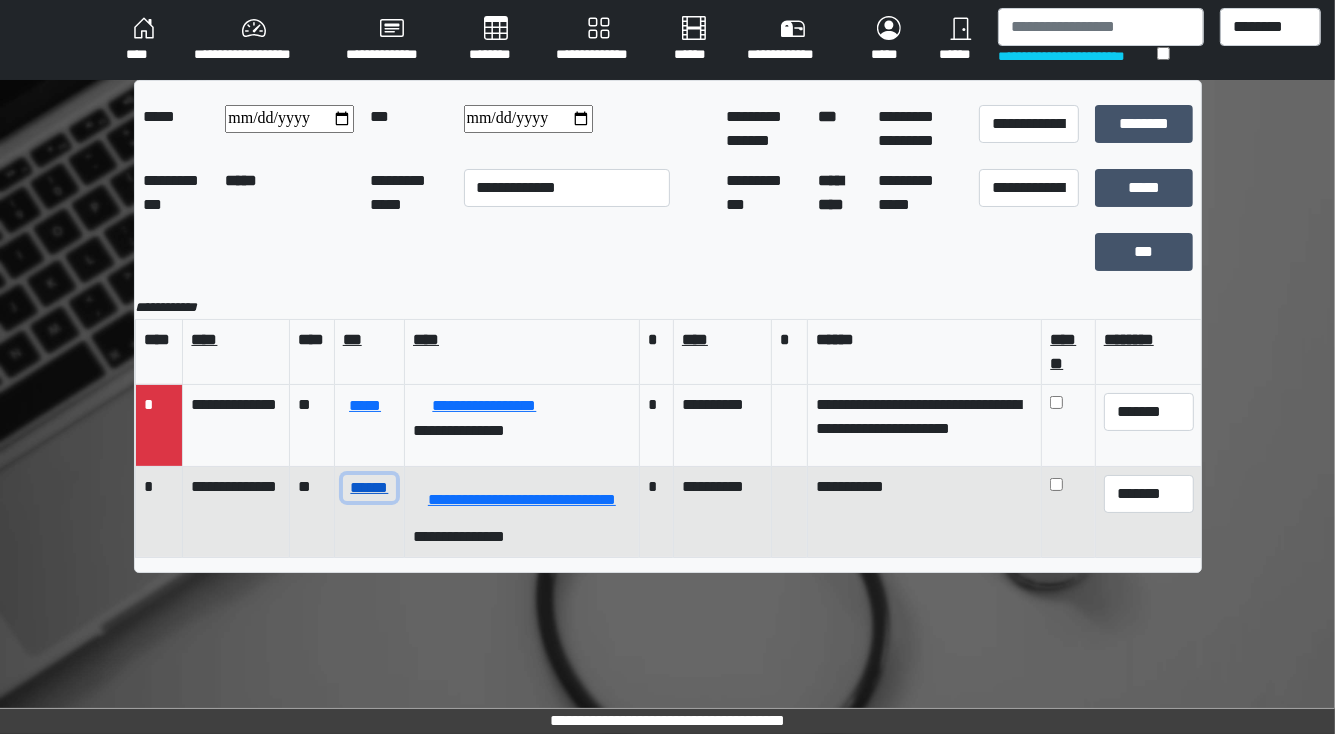 click on "******" at bounding box center (369, 488) 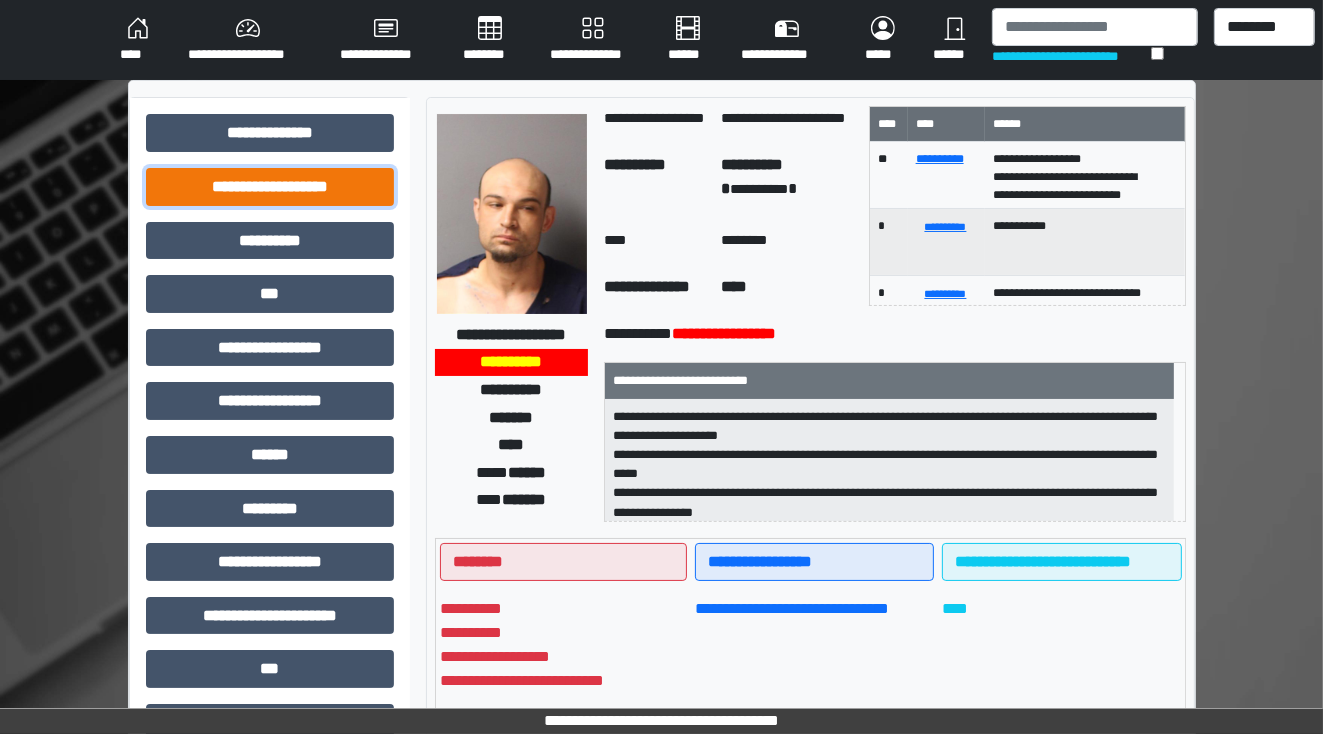 click on "**********" at bounding box center [270, 187] 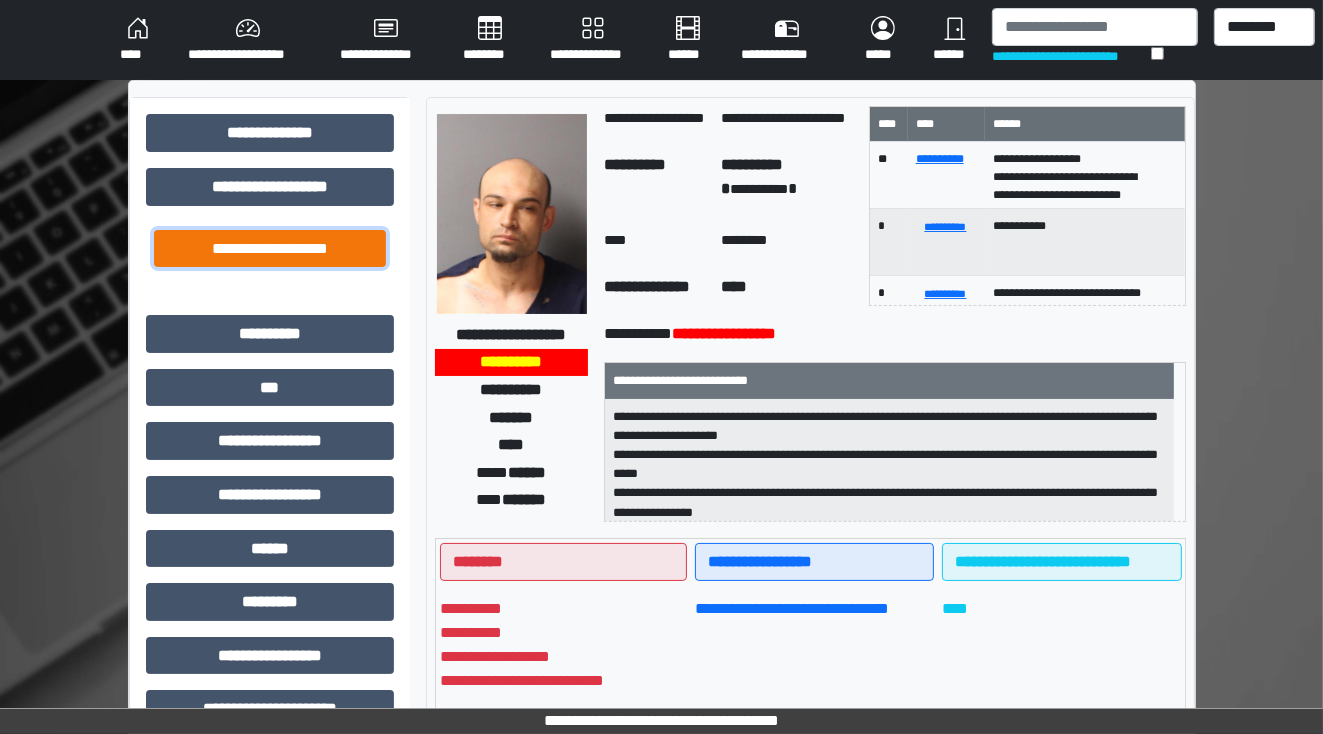 click on "**********" at bounding box center (270, 249) 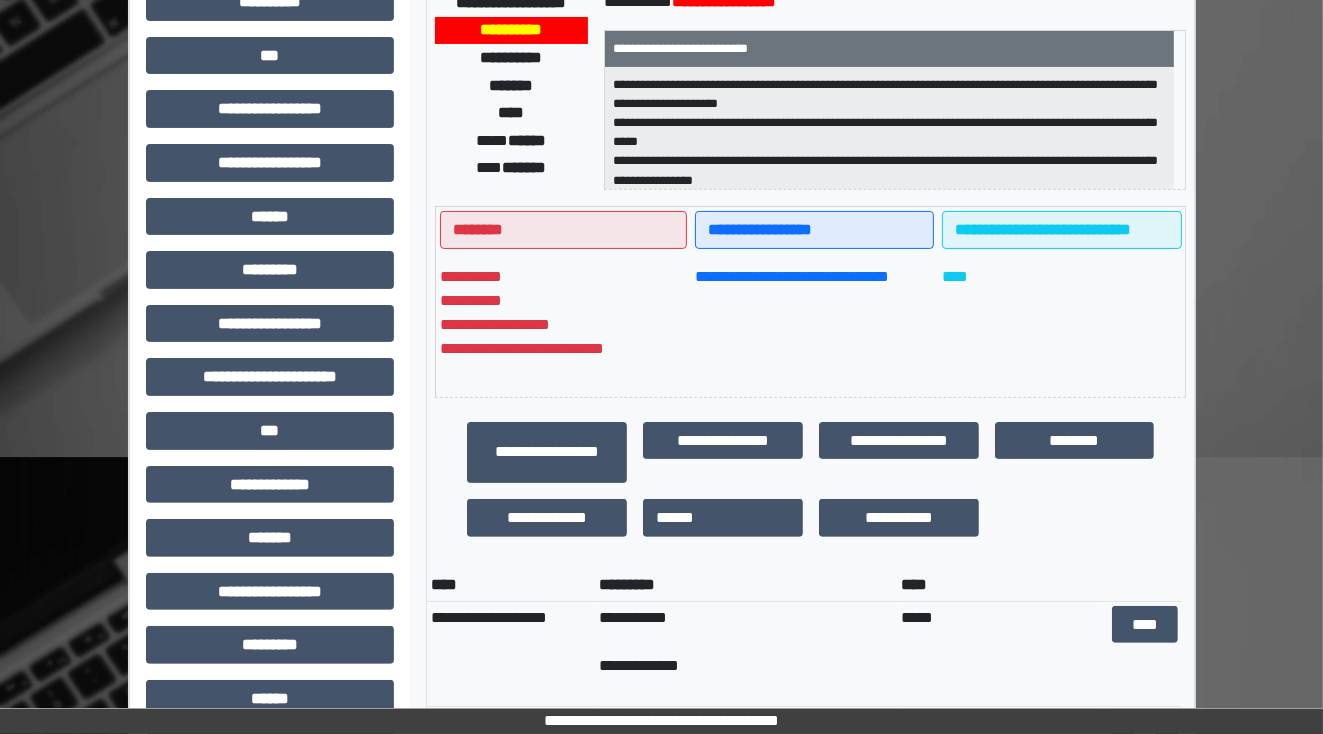 scroll, scrollTop: 334, scrollLeft: 0, axis: vertical 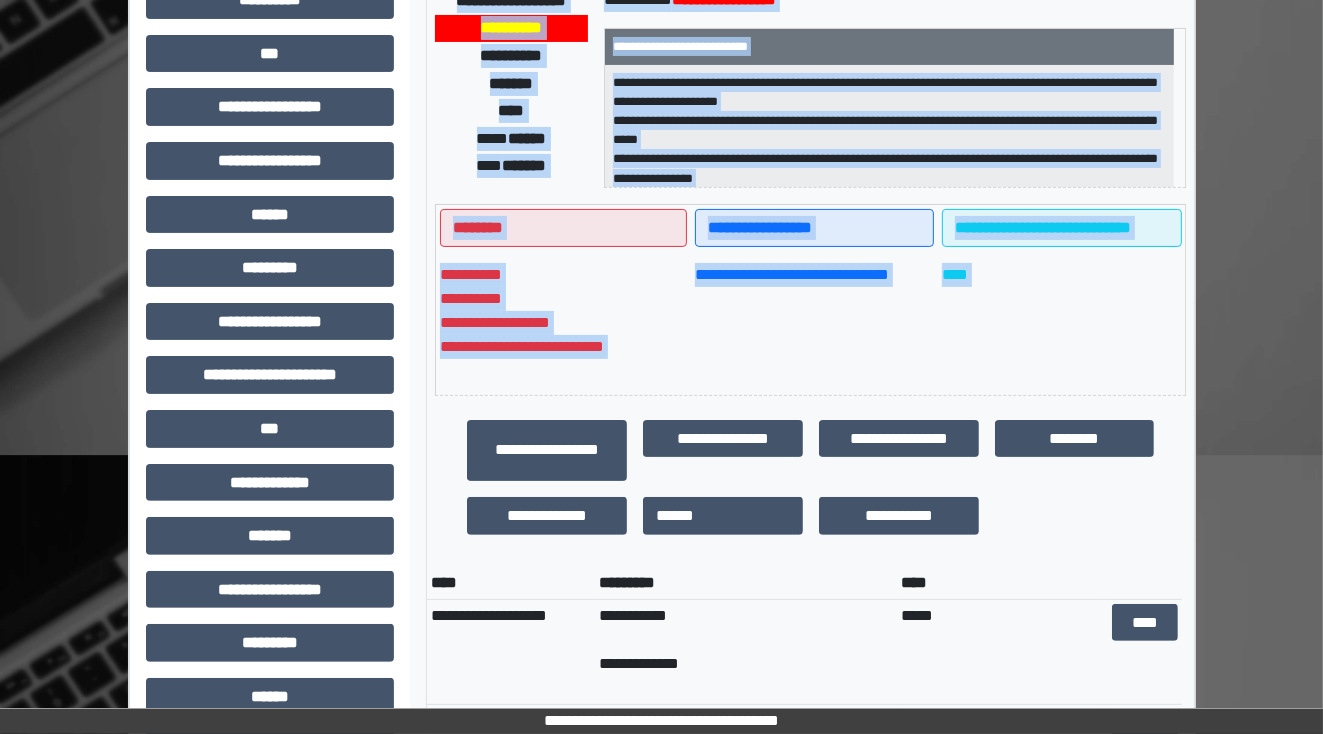 drag, startPoint x: 1283, startPoint y: 566, endPoint x: 1280, endPoint y: 588, distance: 22.203604 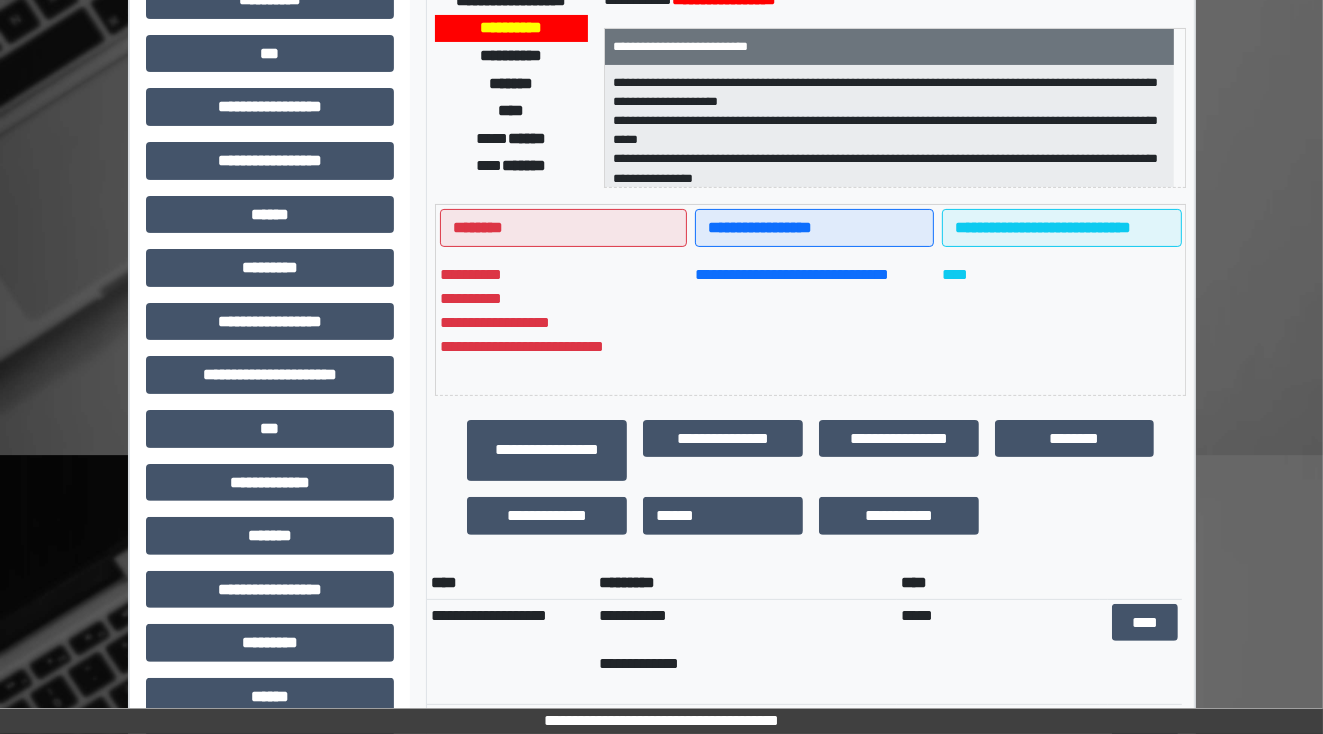 click on "**********" at bounding box center (810, 477) 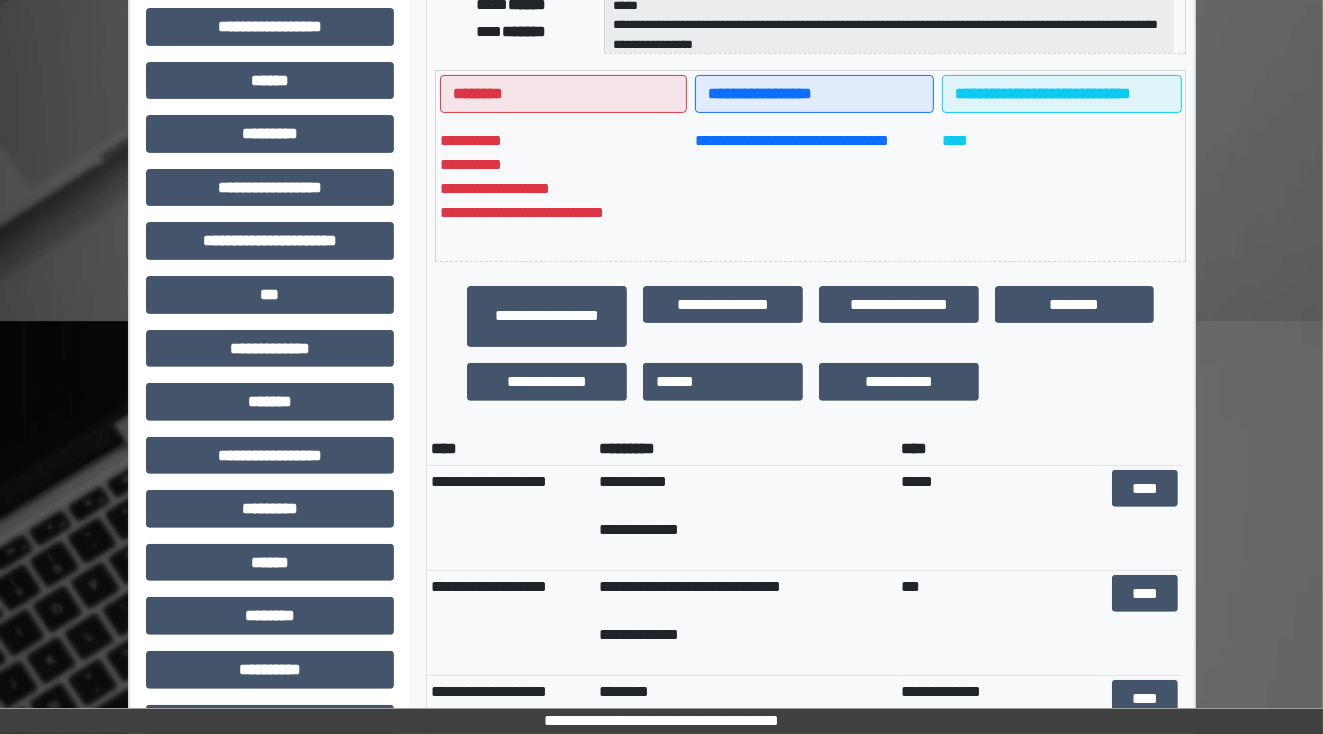 scroll, scrollTop: 533, scrollLeft: 0, axis: vertical 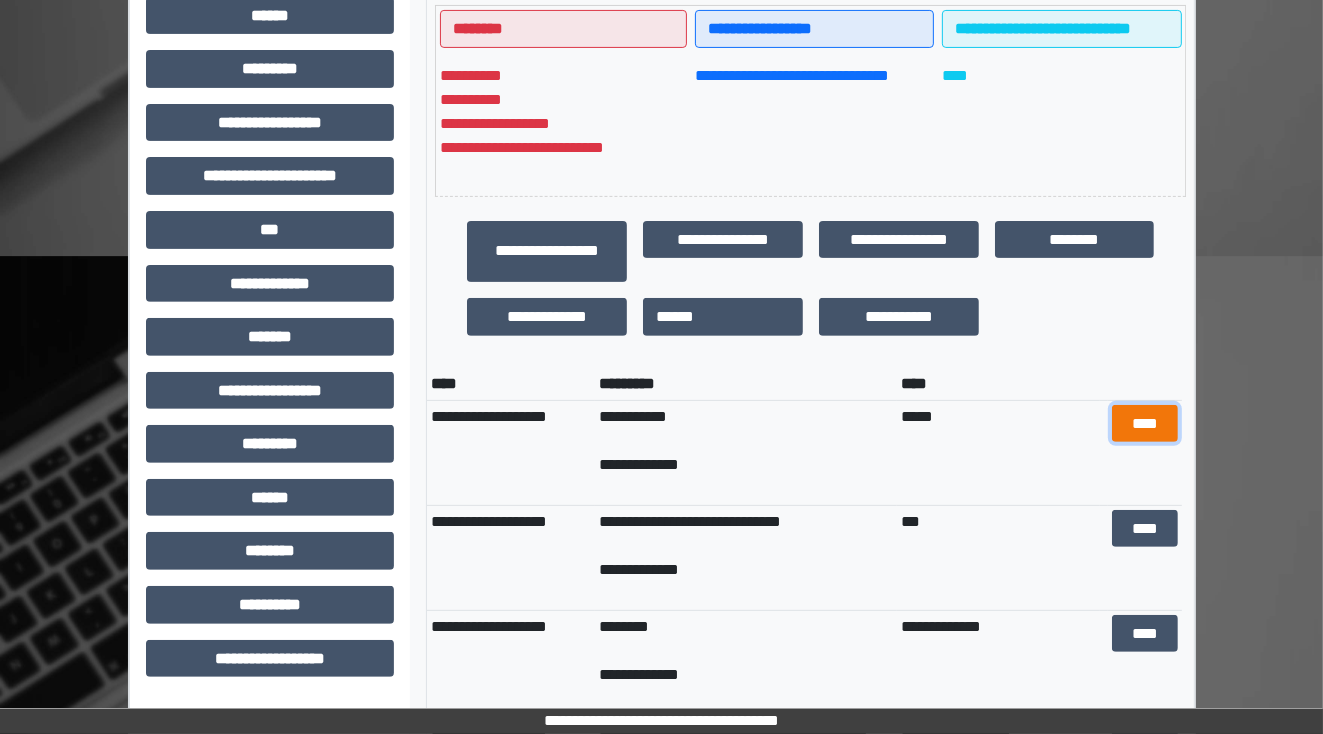 click on "****" at bounding box center (1145, 424) 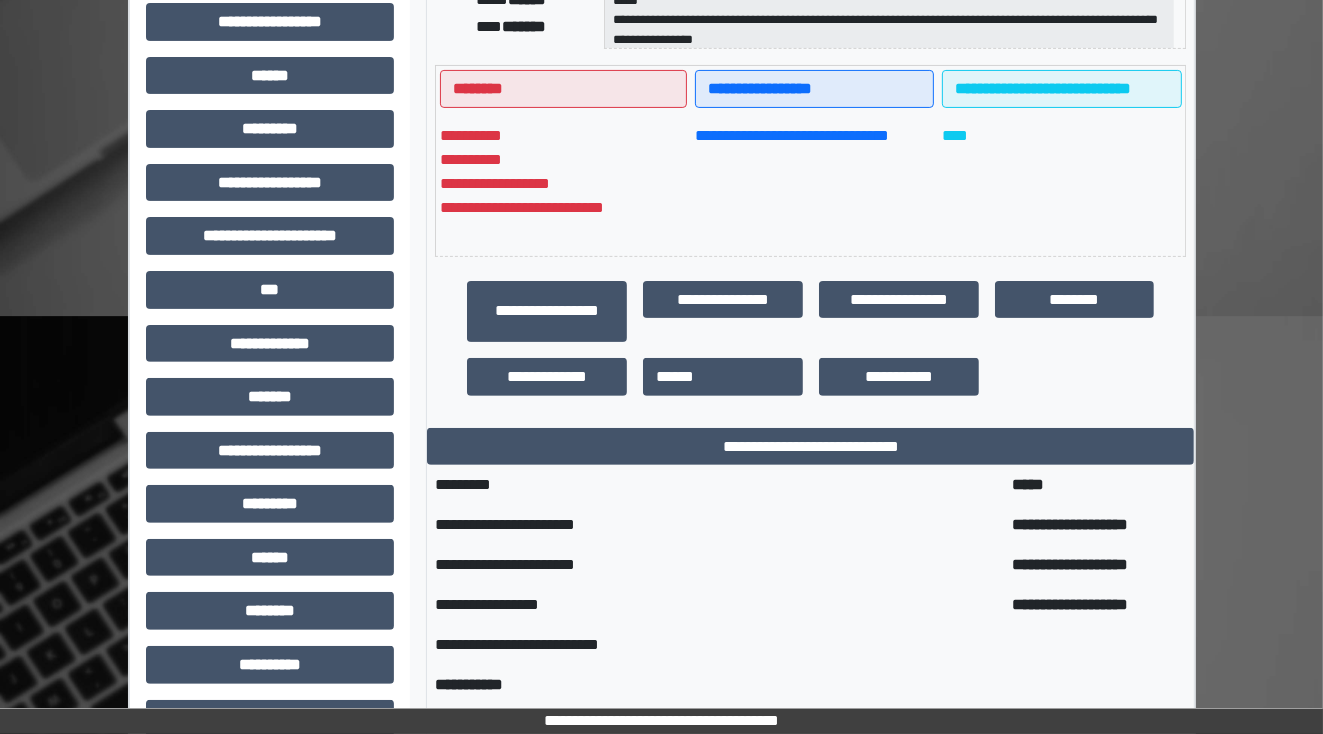 scroll, scrollTop: 463, scrollLeft: 0, axis: vertical 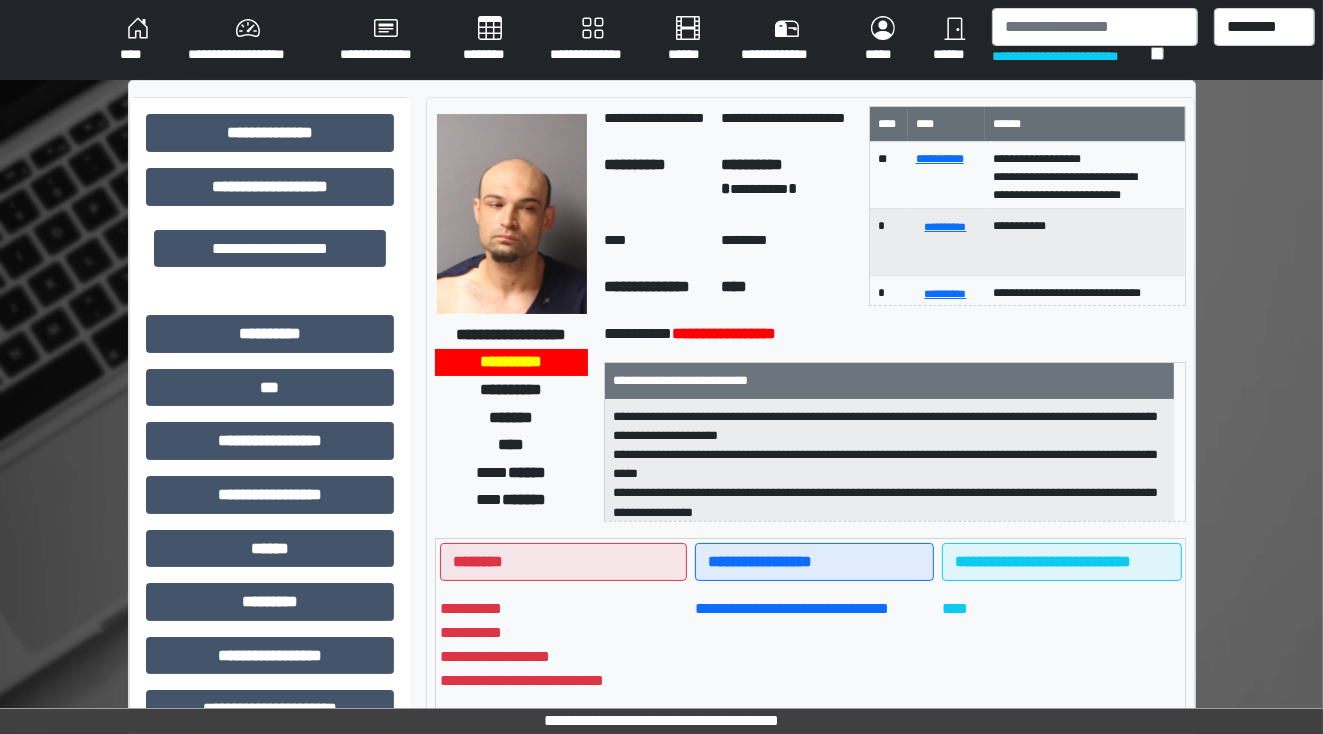 click on "**********" at bounding box center (248, 40) 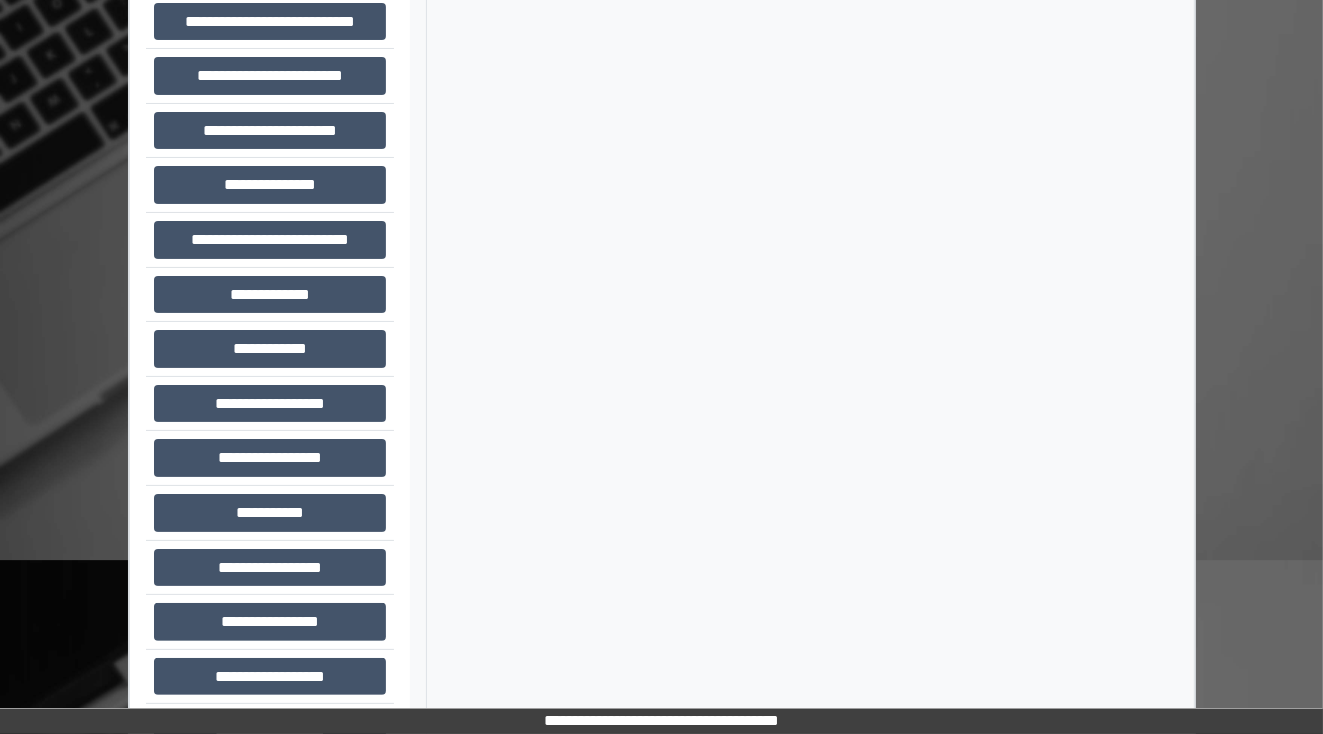 scroll, scrollTop: 300, scrollLeft: 0, axis: vertical 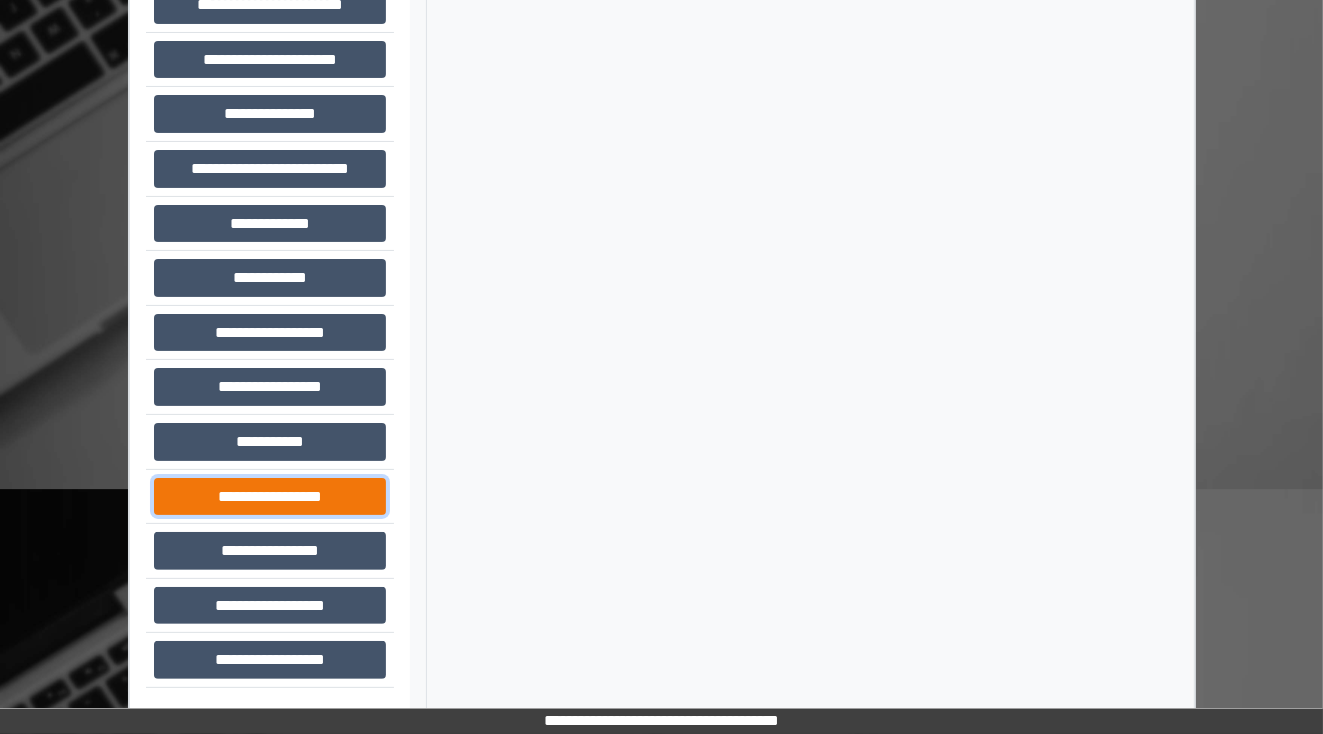 click on "**********" at bounding box center [270, 497] 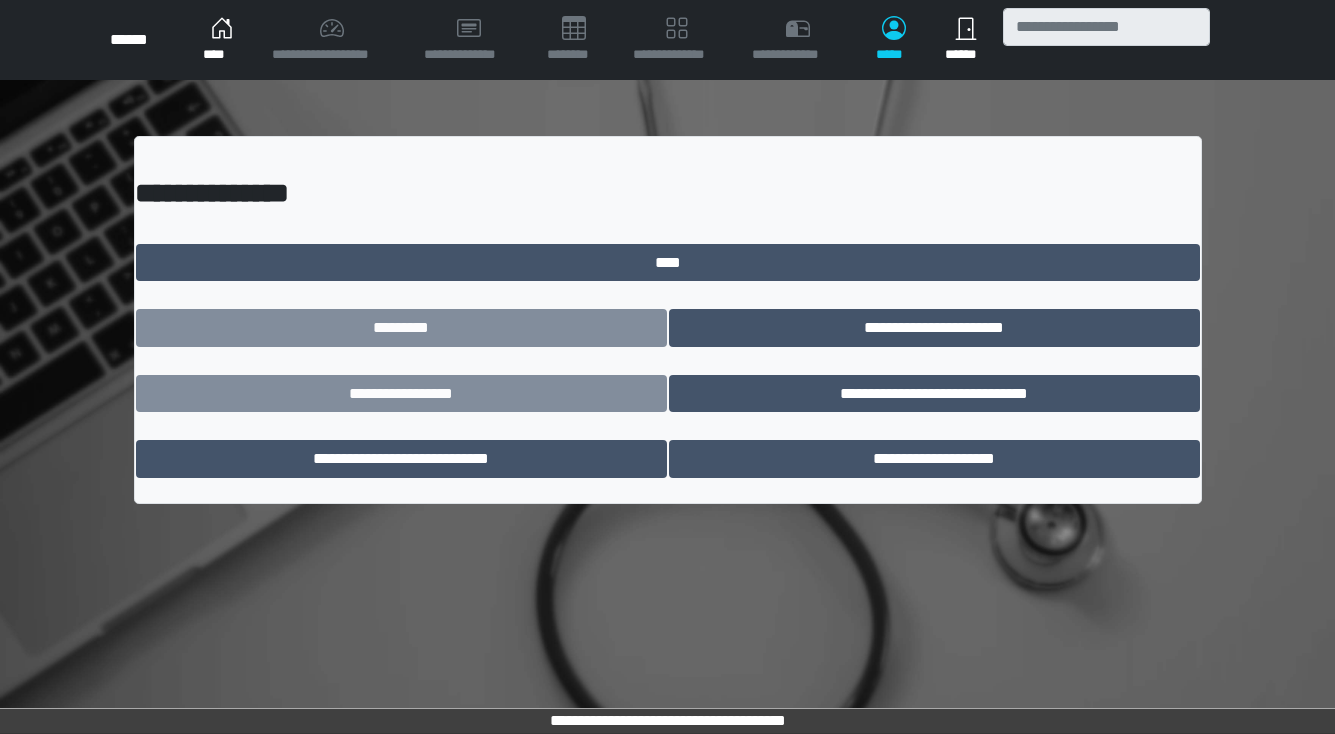 scroll, scrollTop: 0, scrollLeft: 0, axis: both 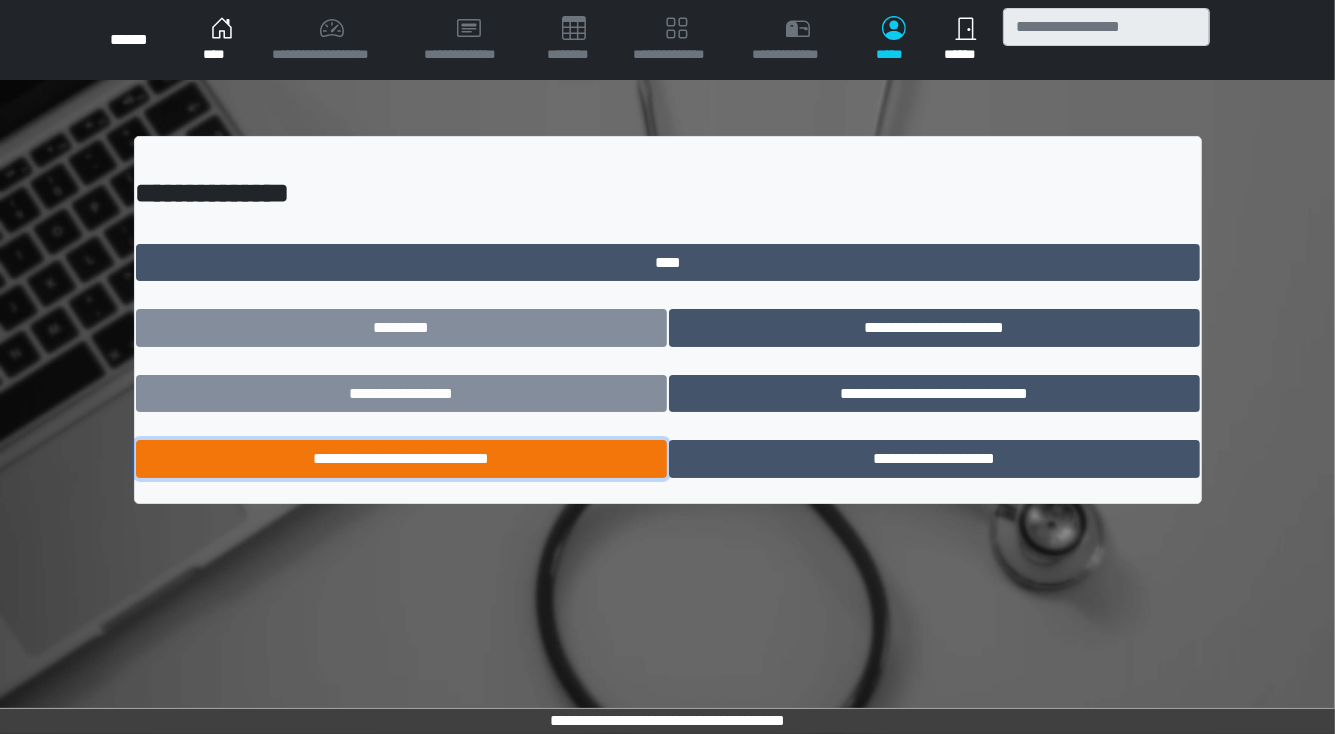 click on "**********" at bounding box center [401, 459] 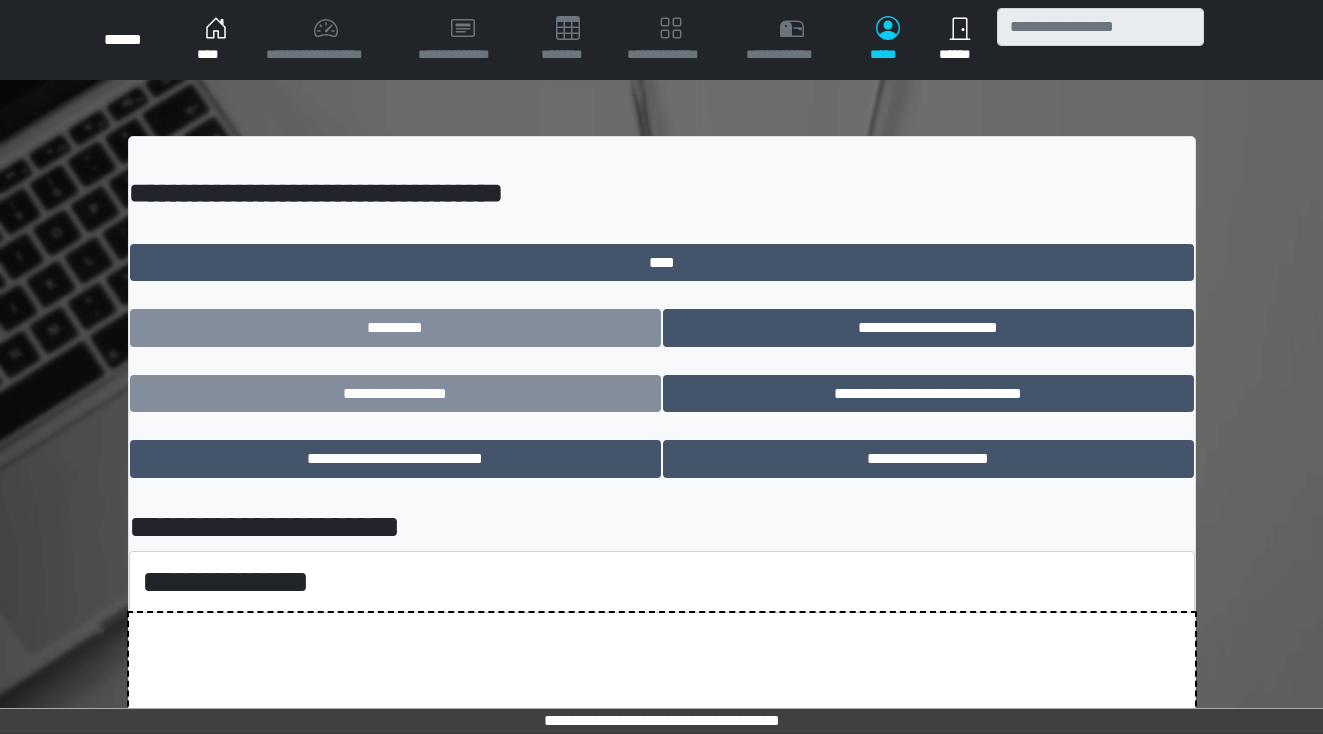 scroll, scrollTop: 0, scrollLeft: 0, axis: both 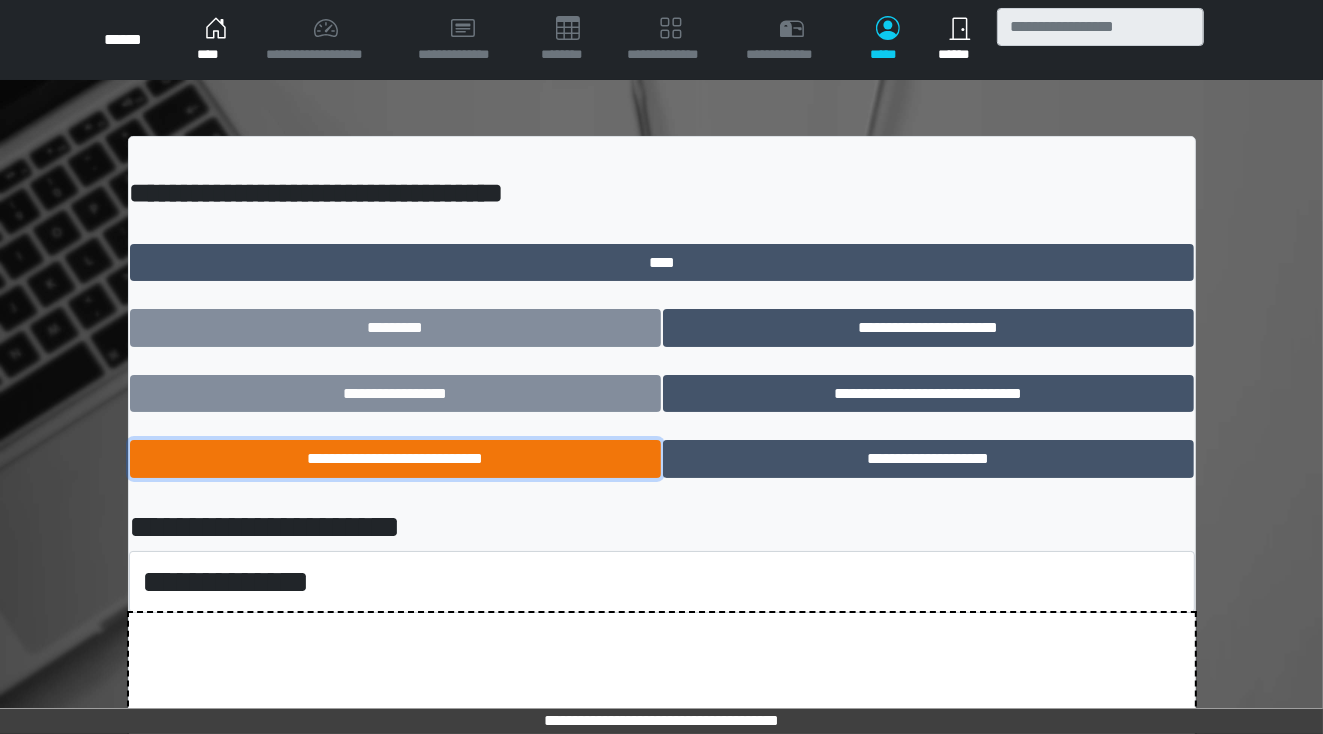 click on "**********" at bounding box center [395, 459] 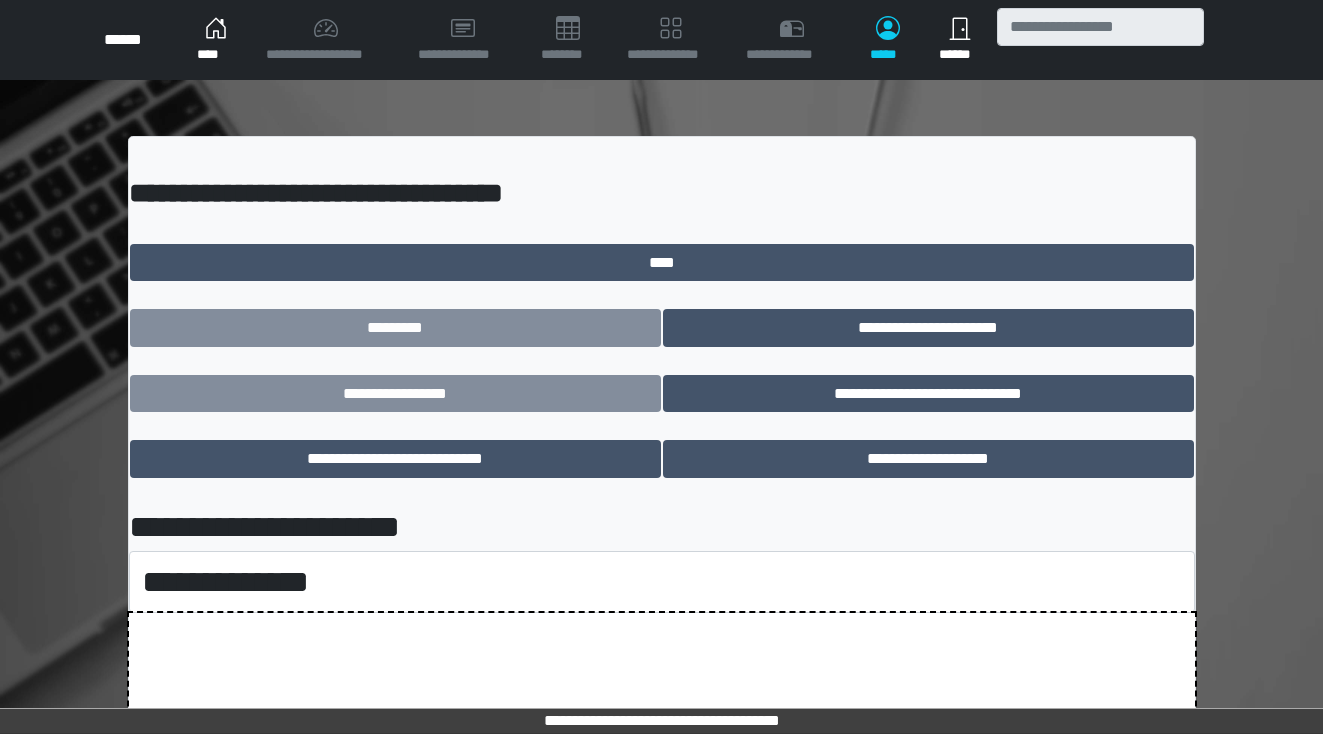 scroll, scrollTop: 0, scrollLeft: 0, axis: both 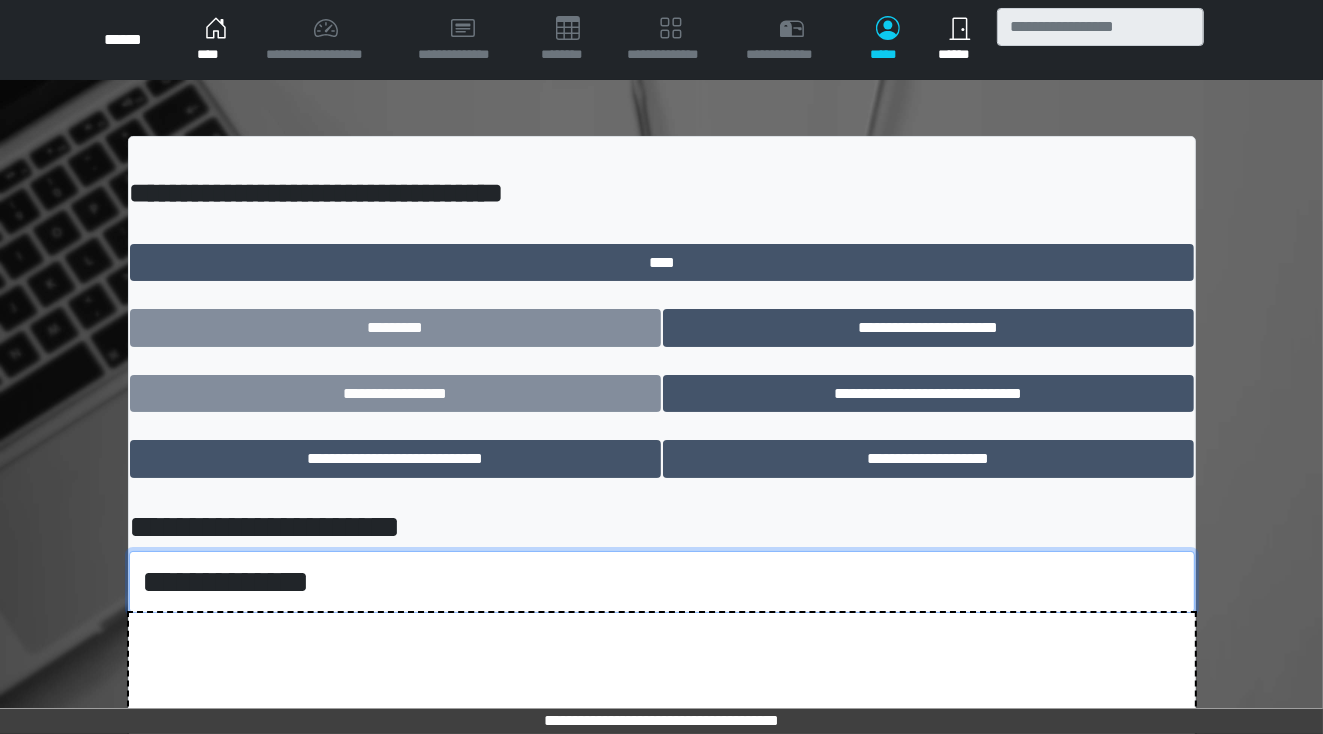 click on "**********" at bounding box center [662, 582] 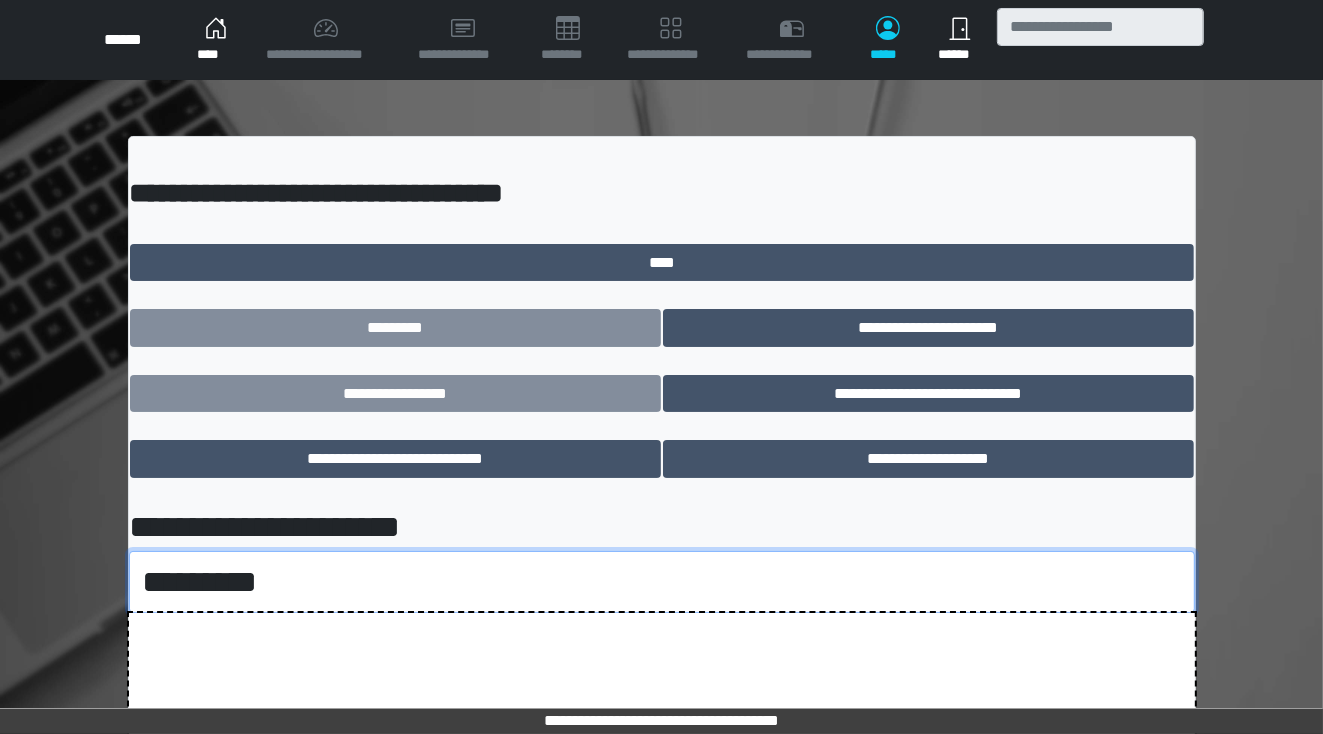 click on "**********" at bounding box center [662, 582] 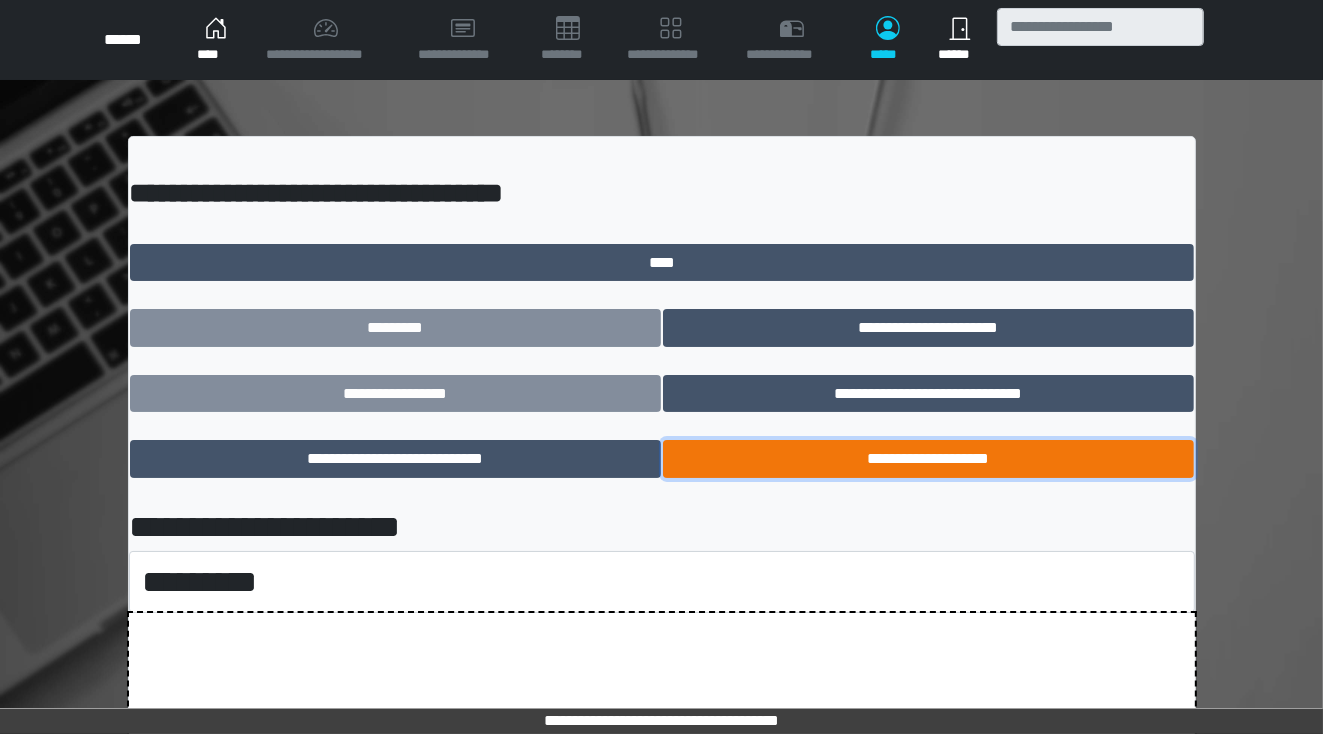 click on "**********" at bounding box center [928, 459] 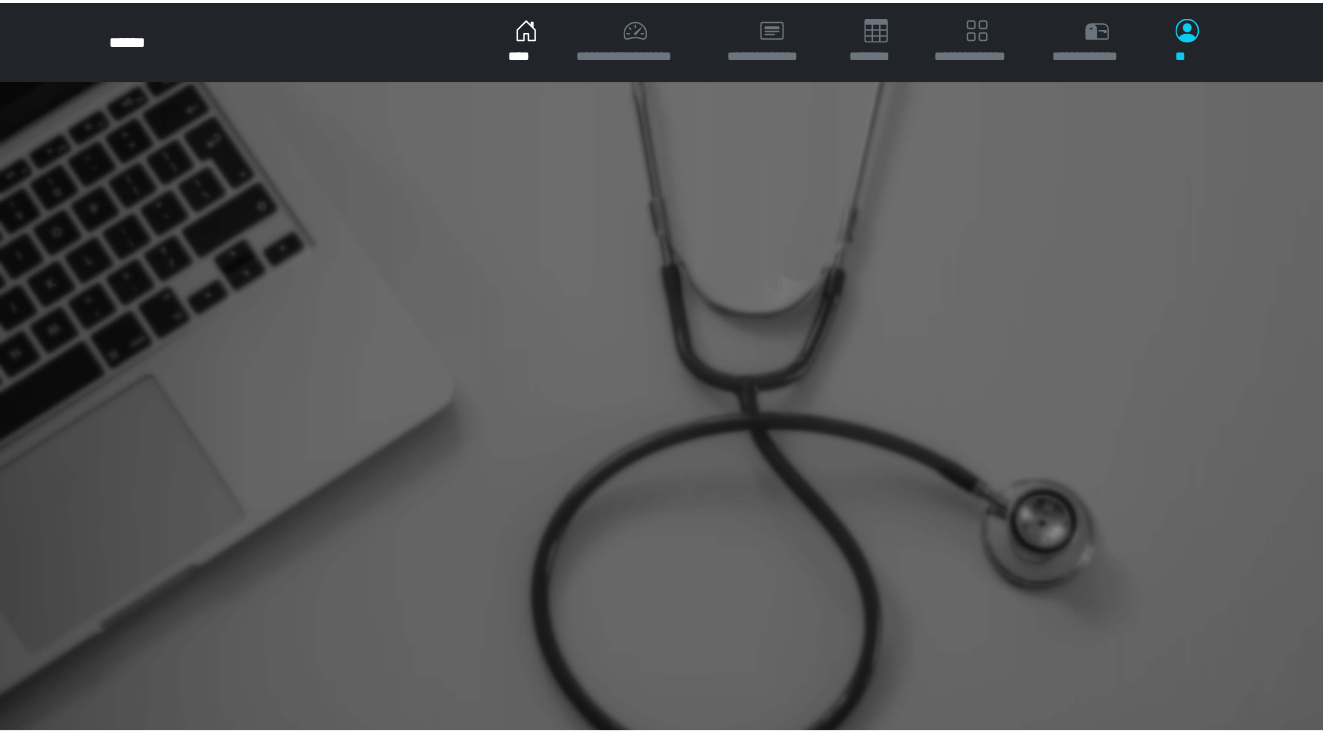 scroll, scrollTop: 0, scrollLeft: 0, axis: both 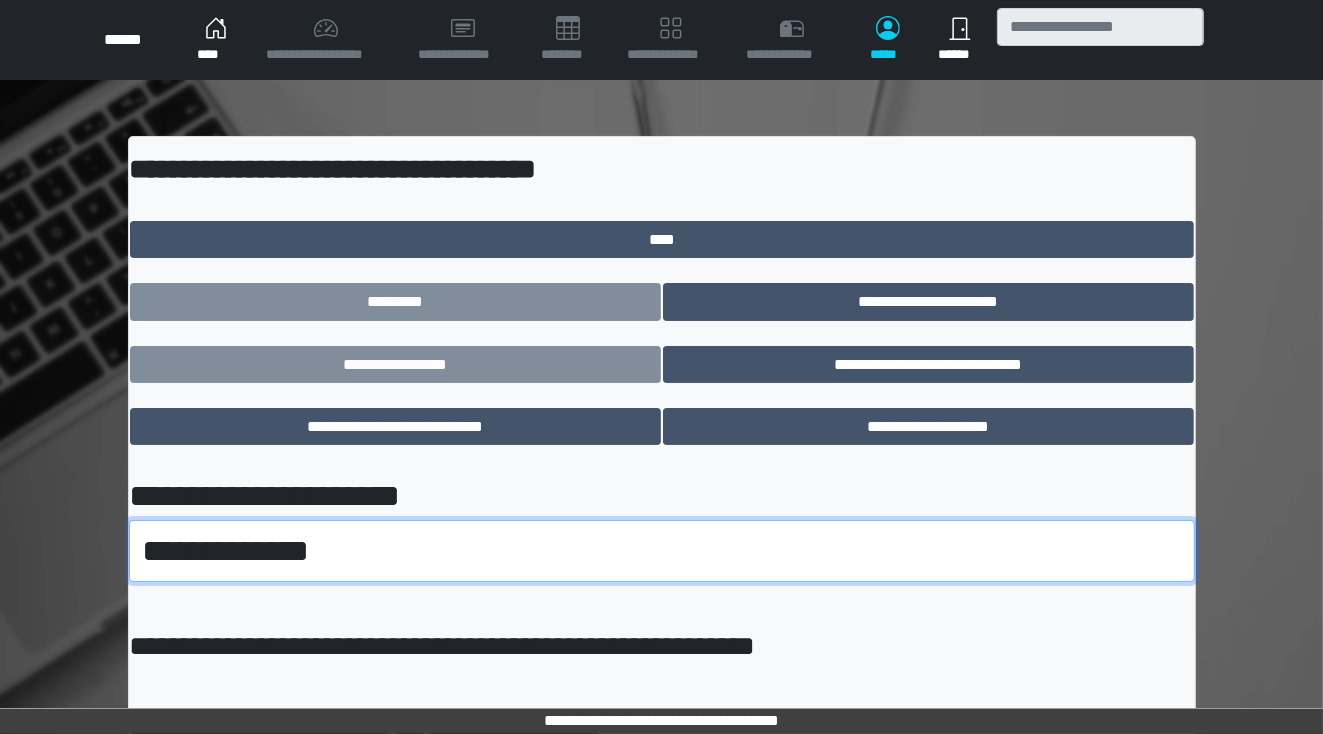 click on "**********" at bounding box center [662, 551] 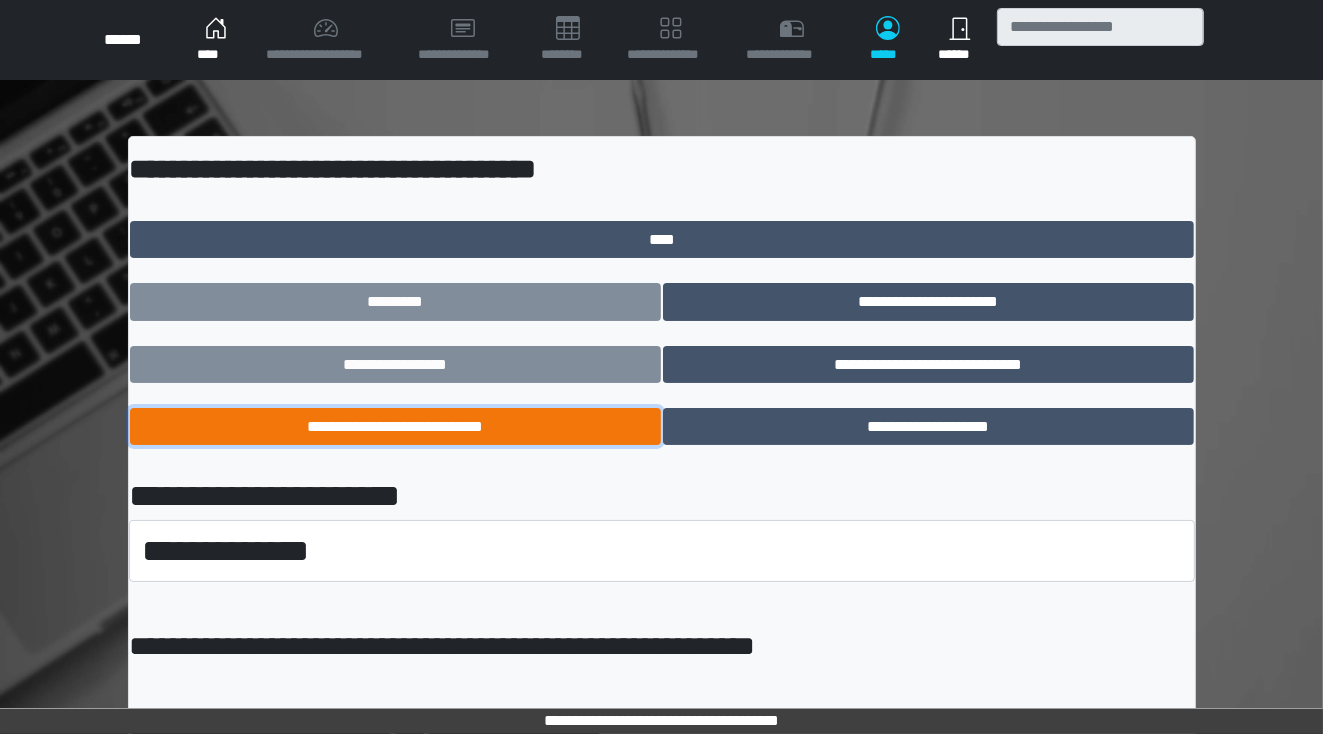 click on "**********" at bounding box center (395, 427) 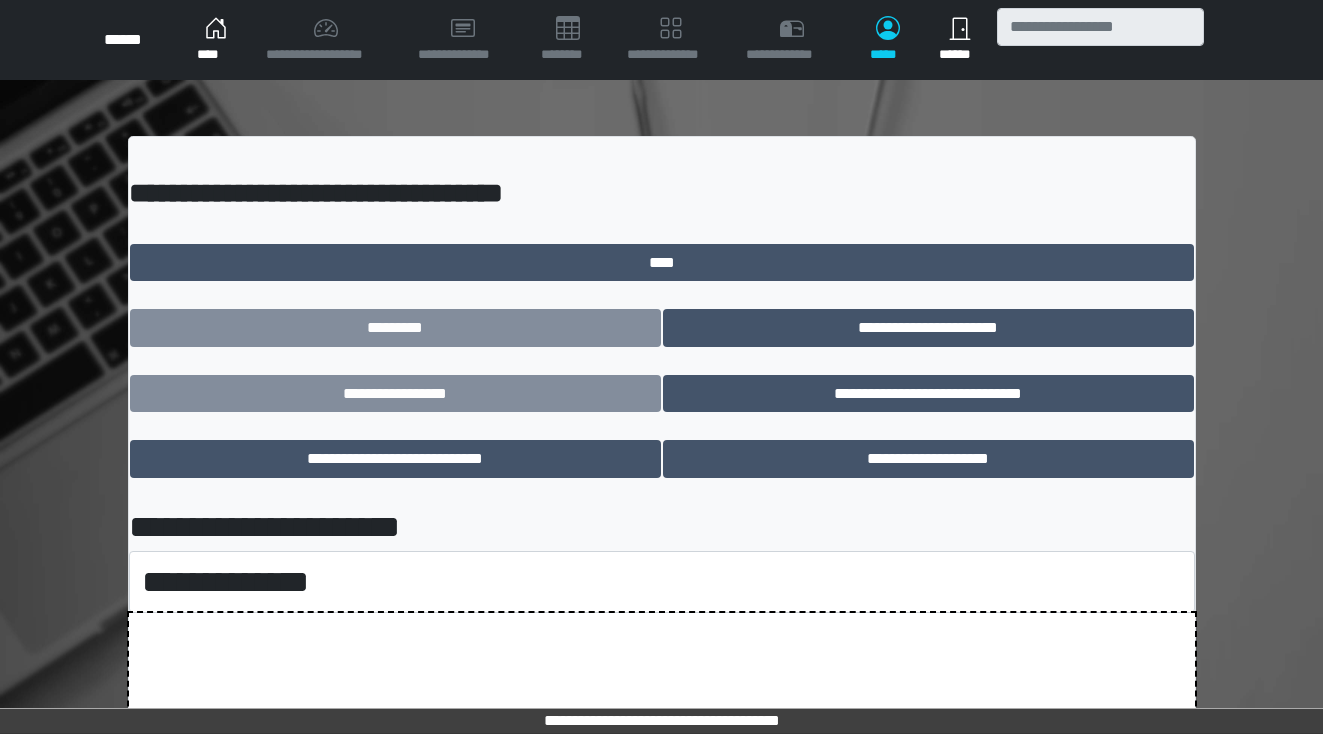 scroll, scrollTop: 0, scrollLeft: 0, axis: both 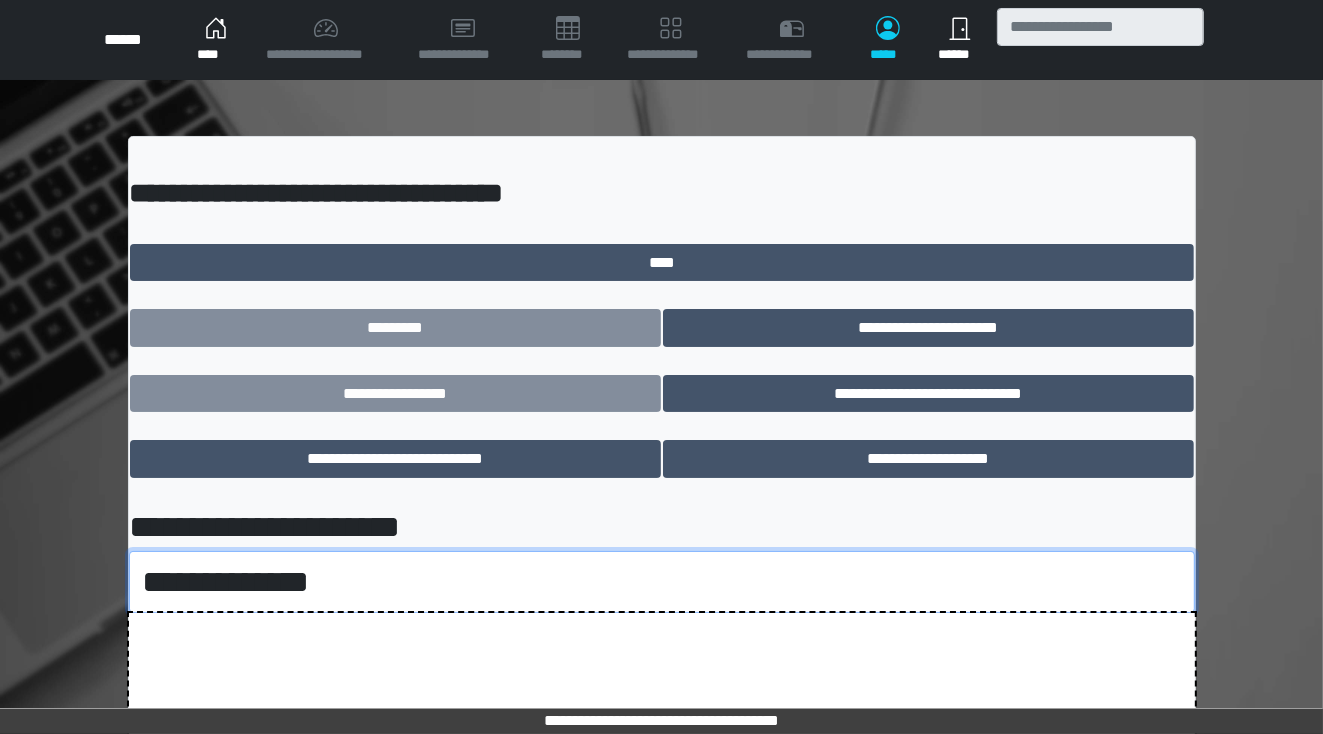 click on "**********" at bounding box center [662, 582] 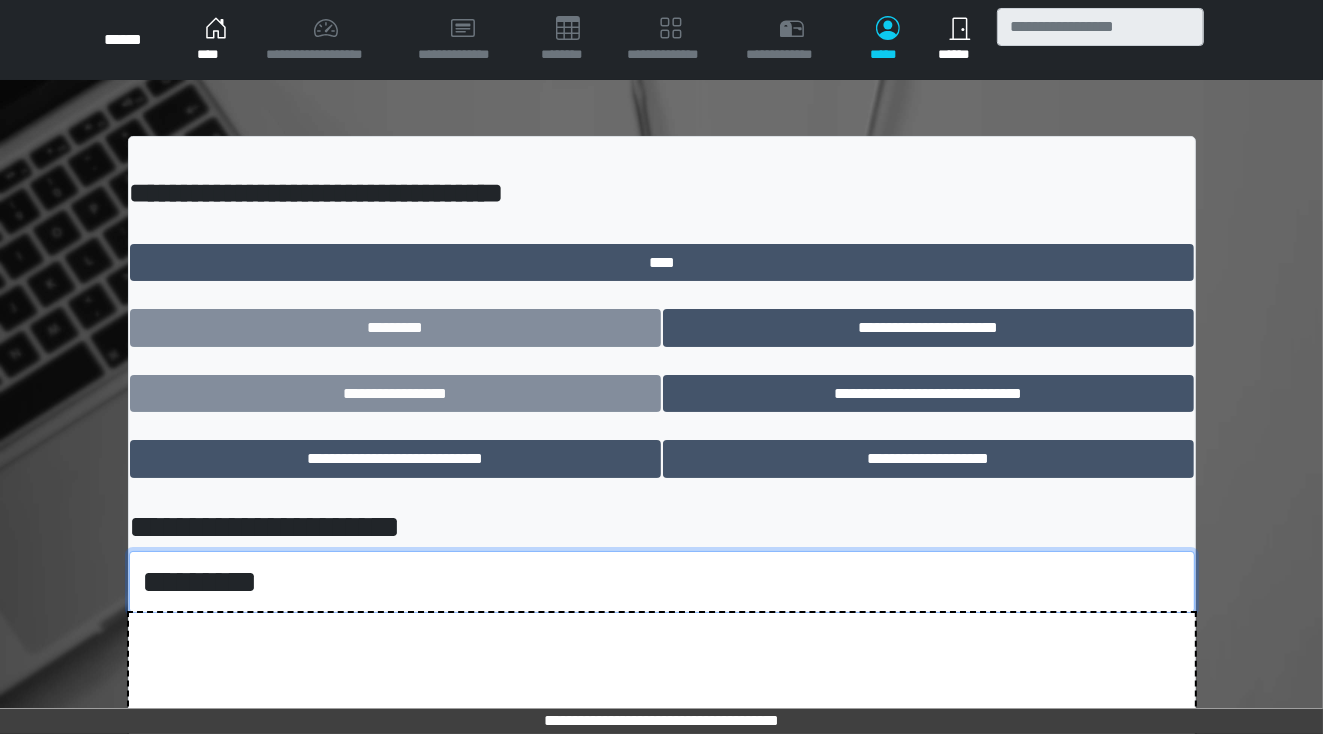 click on "**********" at bounding box center (662, 582) 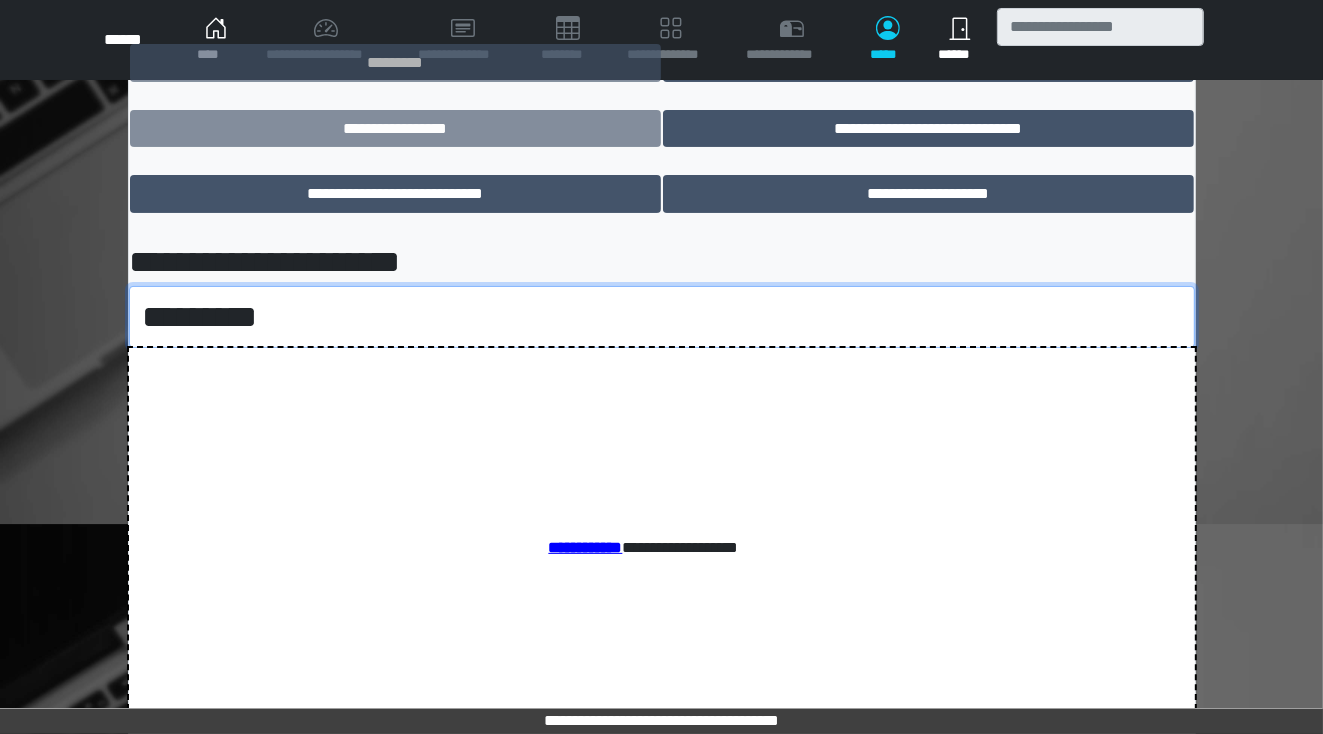 scroll, scrollTop: 267, scrollLeft: 0, axis: vertical 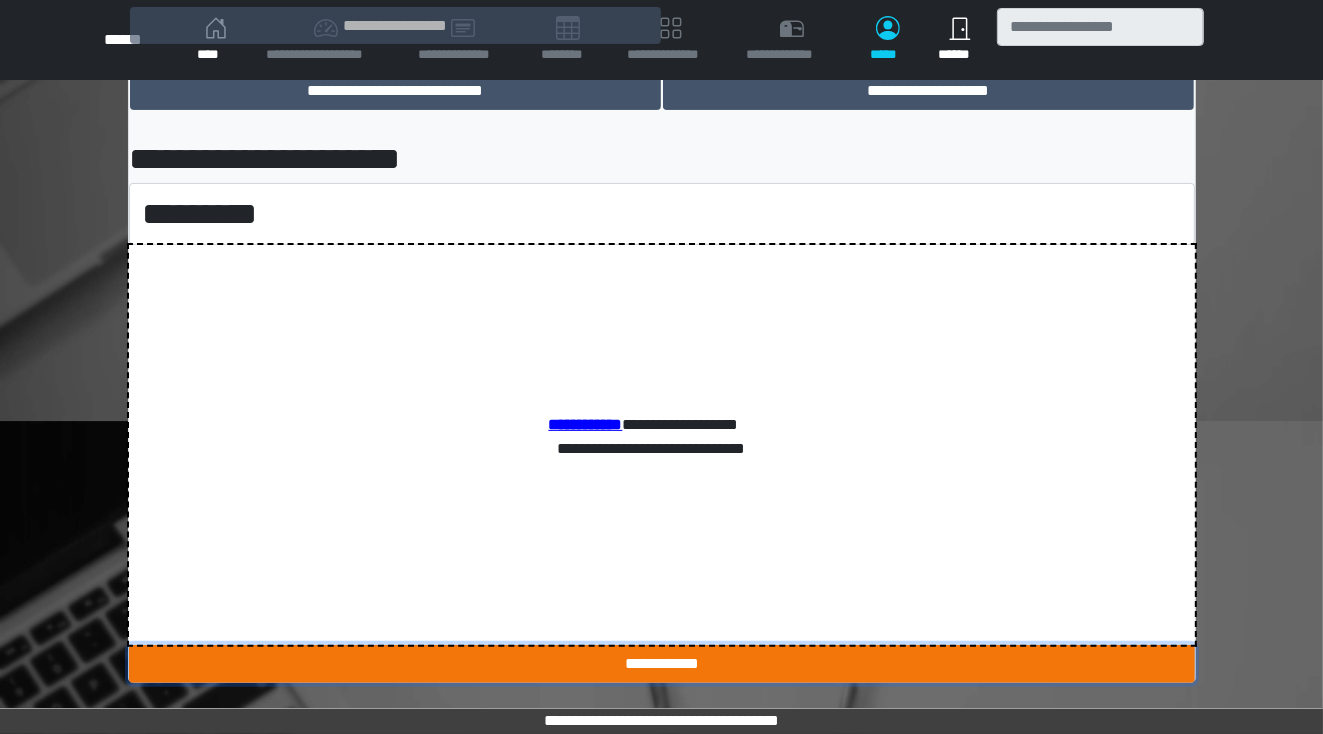 click on "**********" at bounding box center (662, 664) 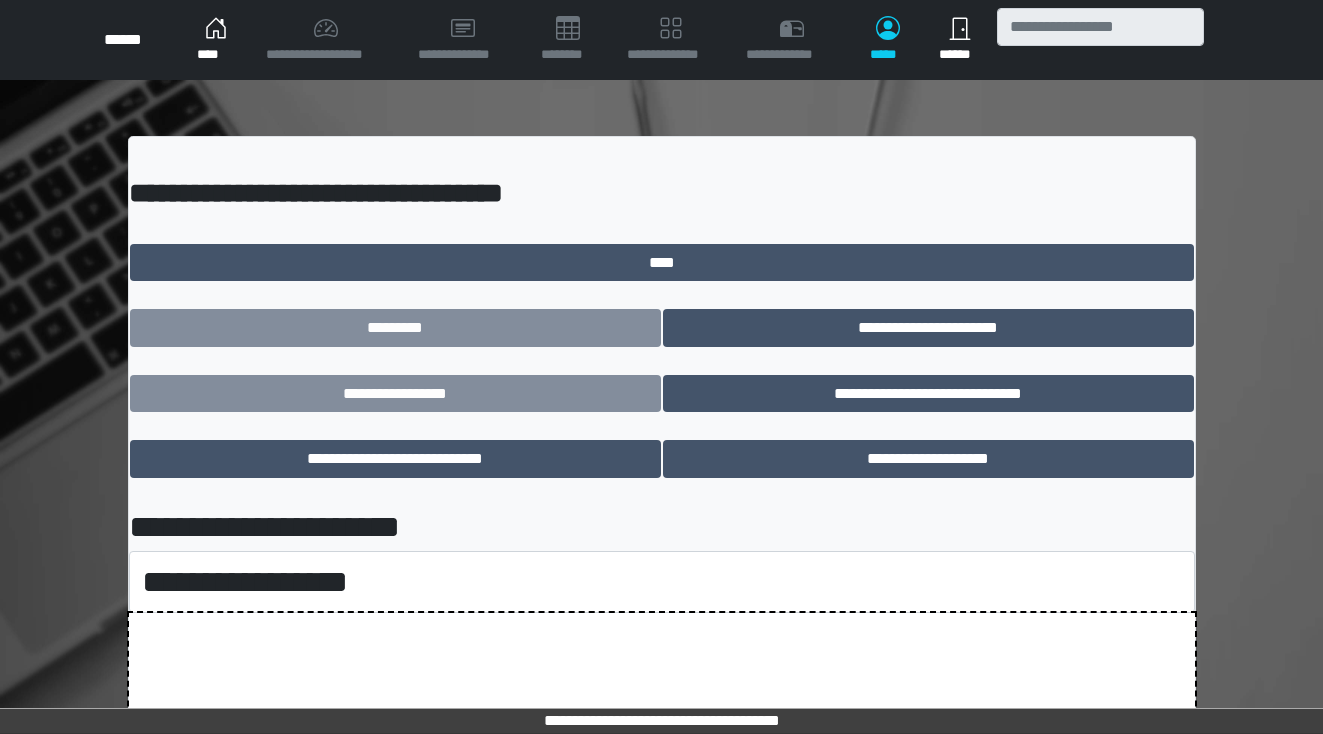 scroll, scrollTop: 0, scrollLeft: 0, axis: both 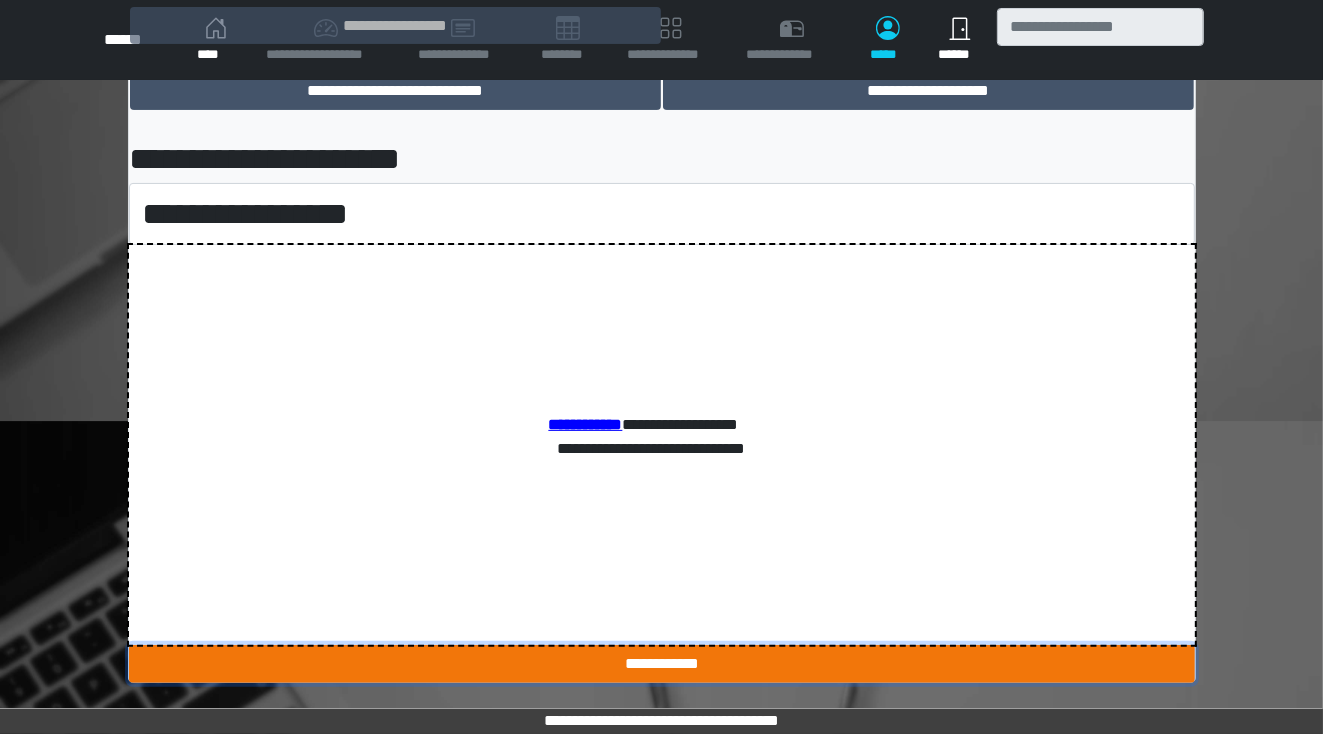 click on "**********" at bounding box center [662, 664] 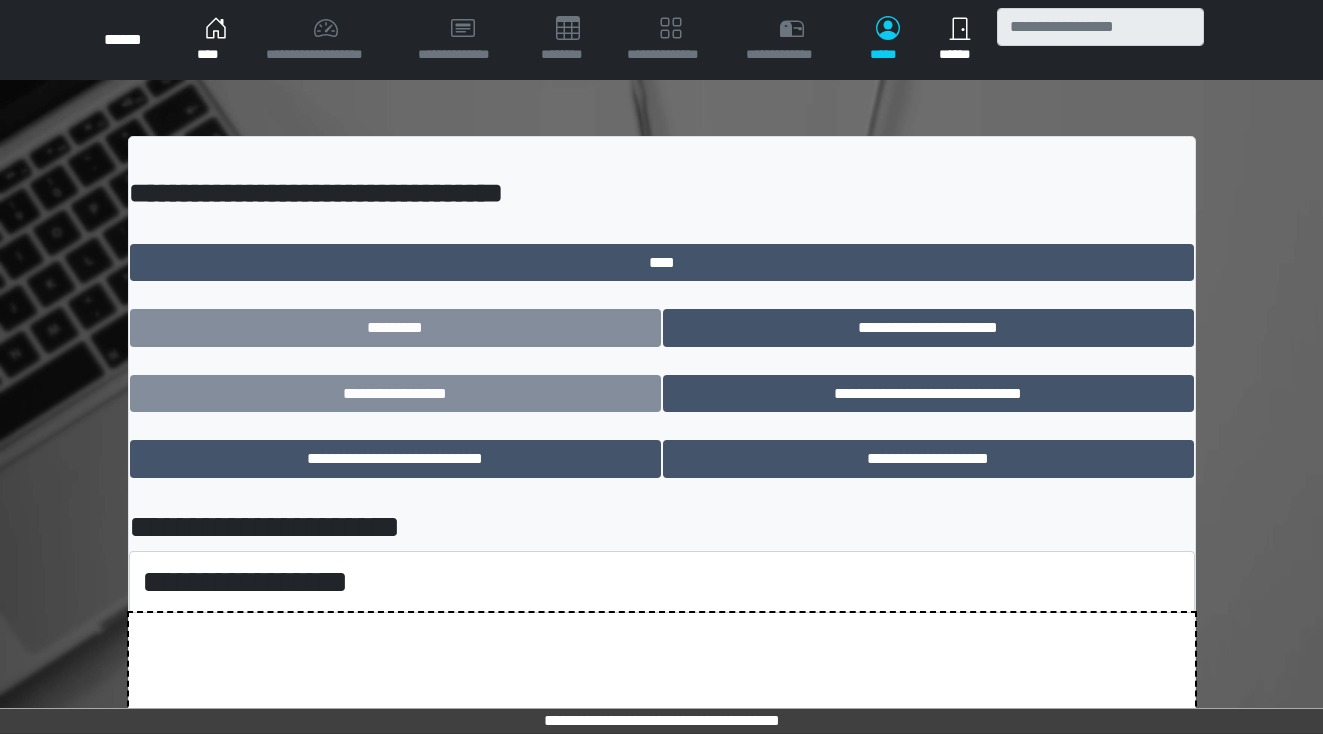 scroll, scrollTop: 0, scrollLeft: 0, axis: both 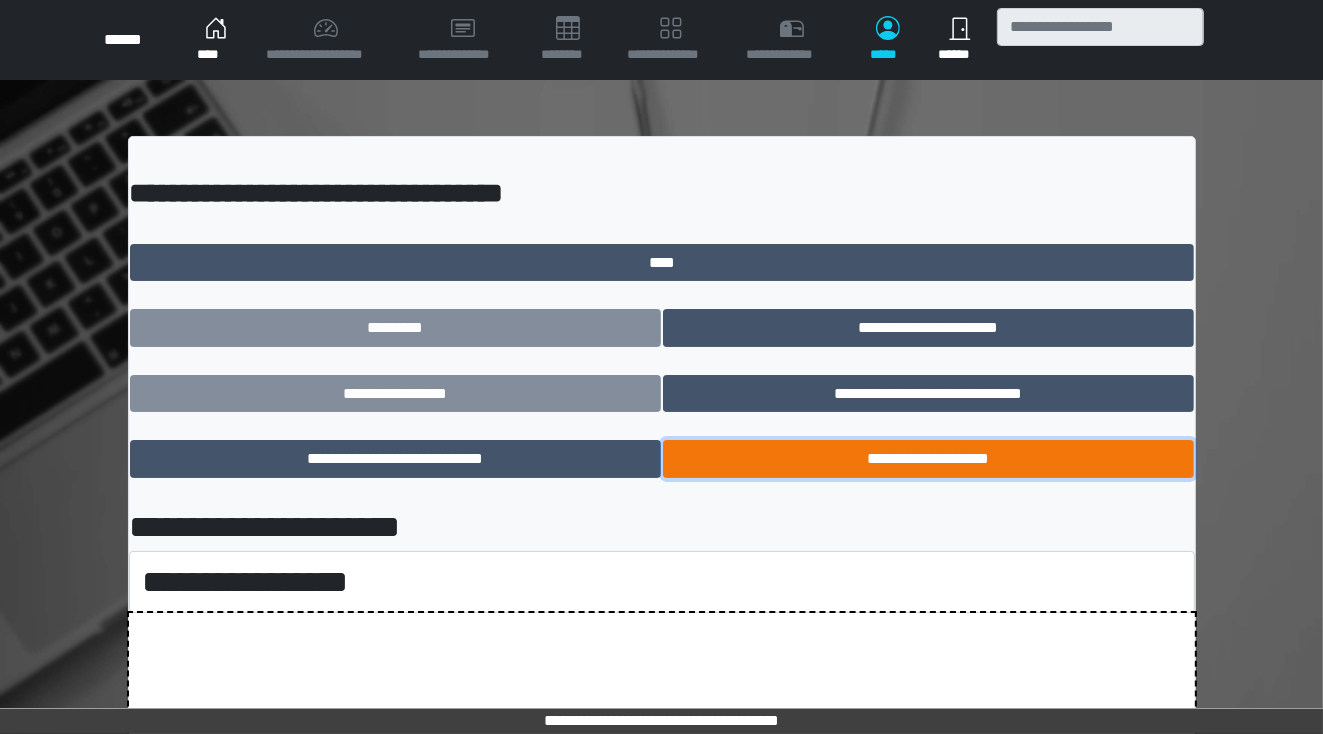 click on "**********" at bounding box center [928, 459] 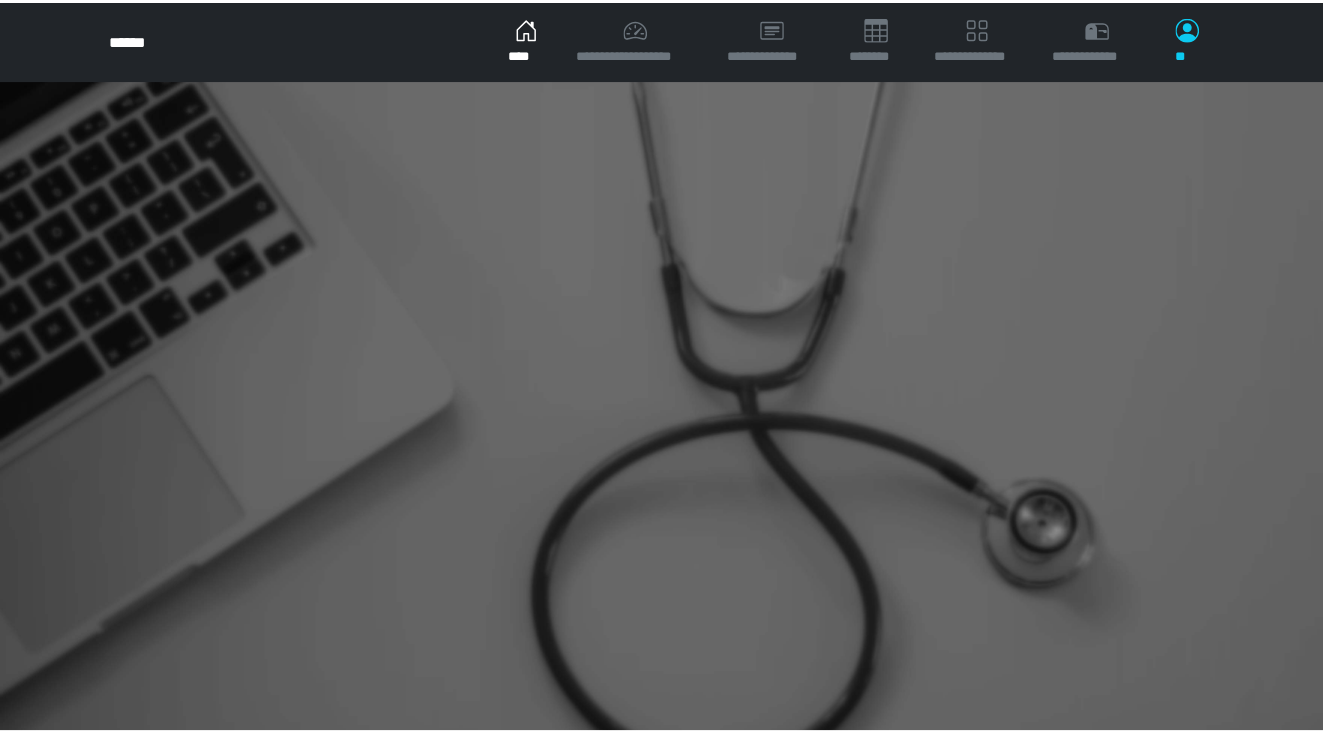 scroll, scrollTop: 0, scrollLeft: 0, axis: both 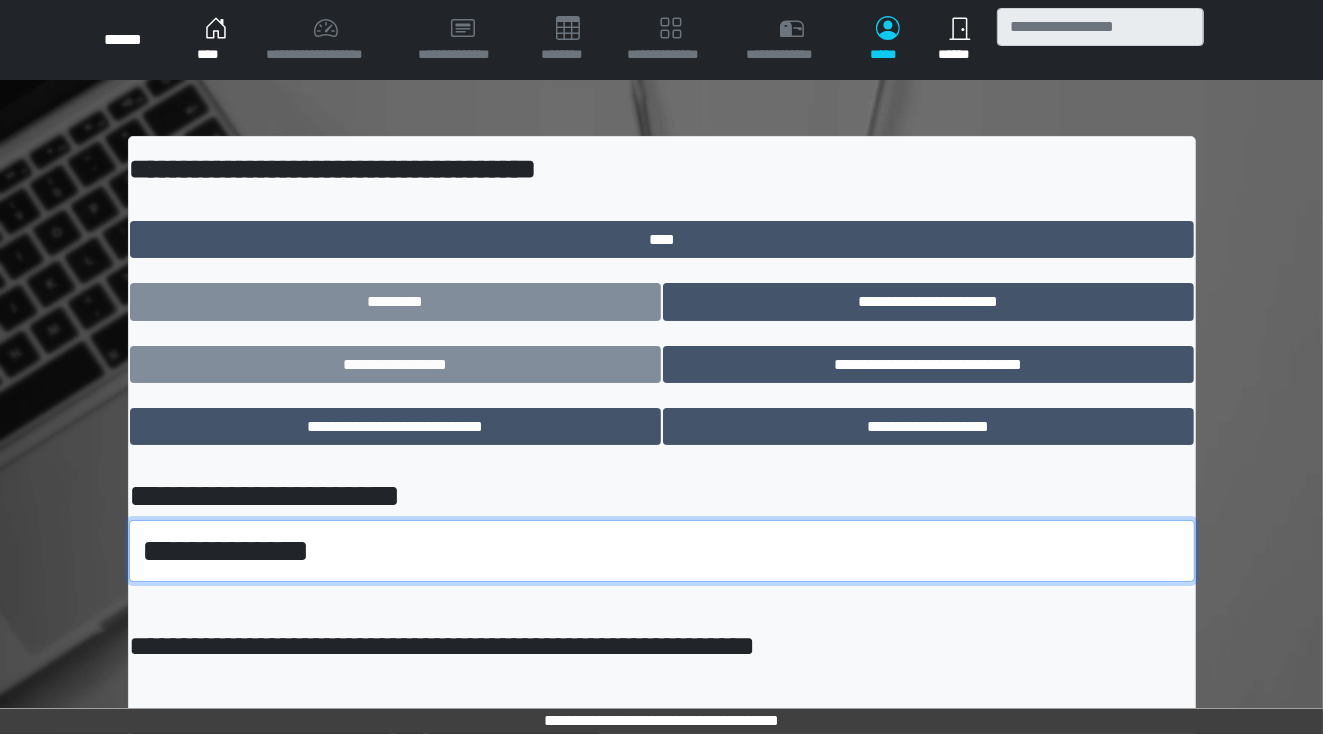 click on "**********" at bounding box center (662, 551) 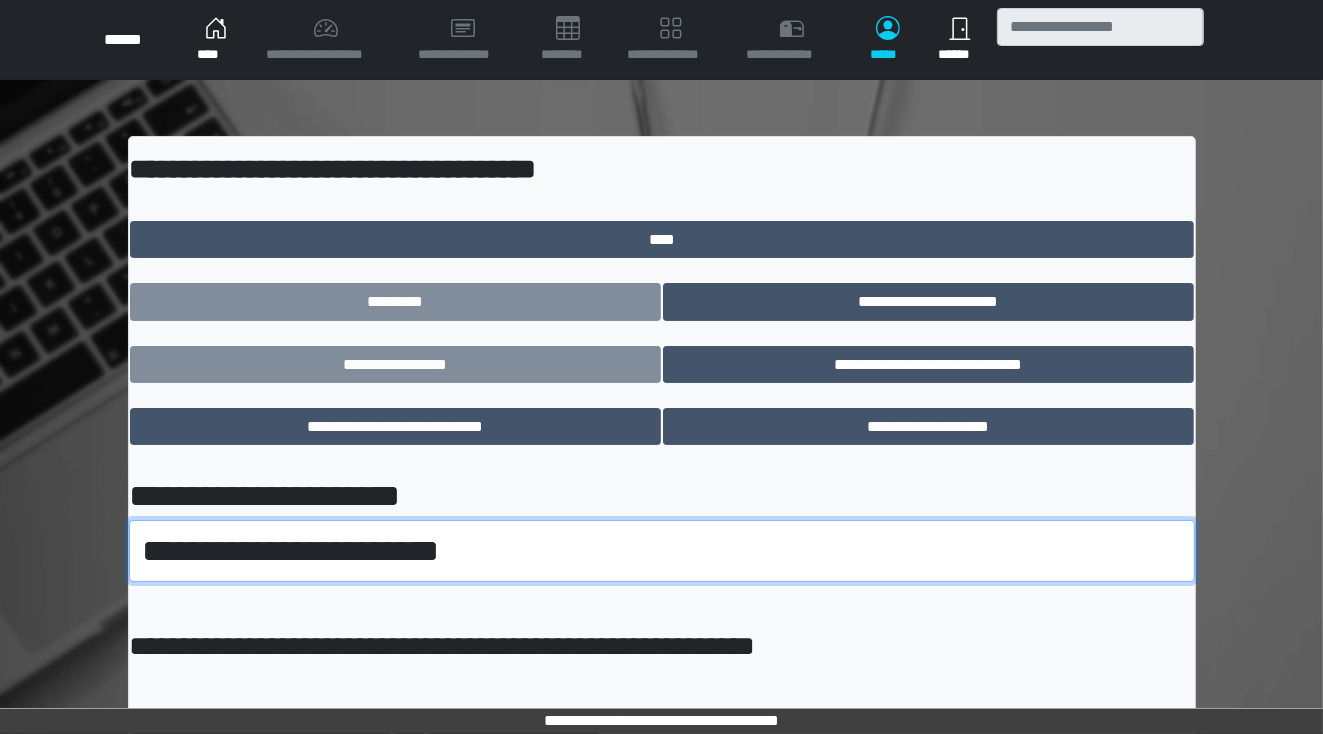 click on "**********" at bounding box center (662, 551) 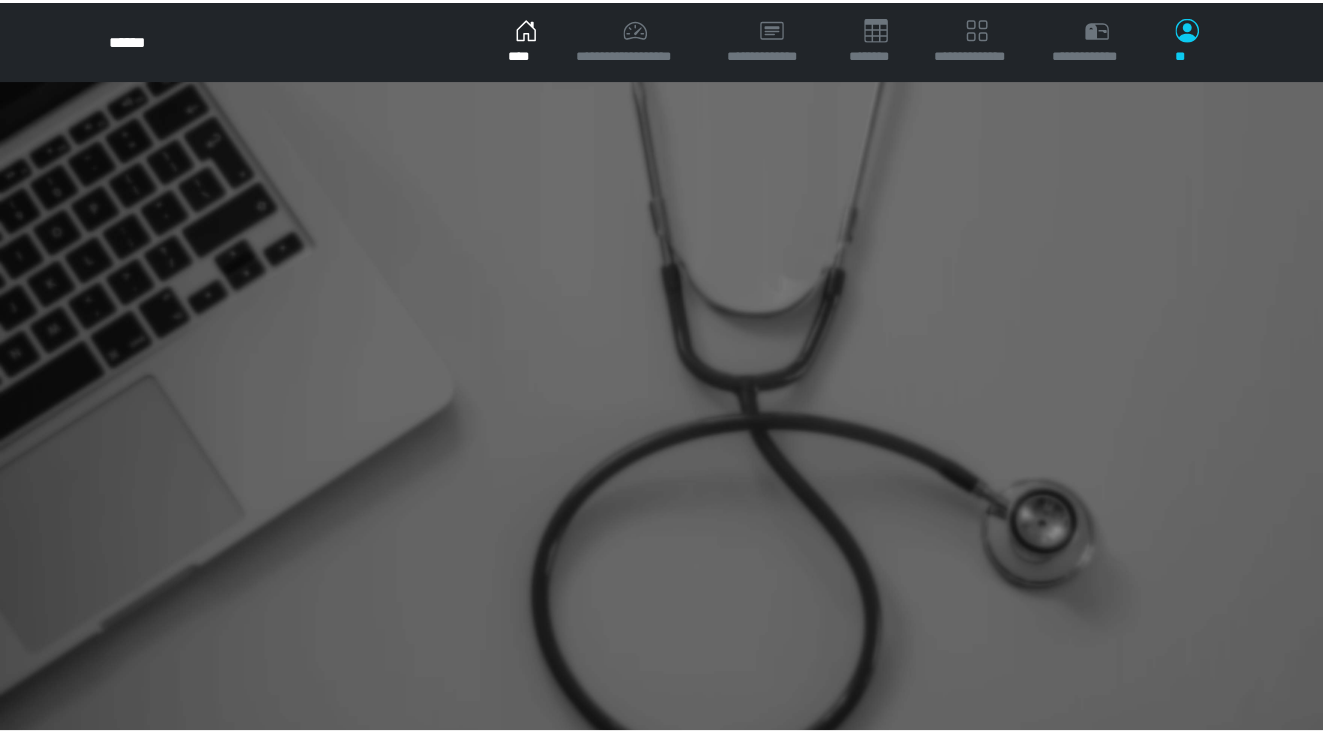 scroll, scrollTop: 0, scrollLeft: 0, axis: both 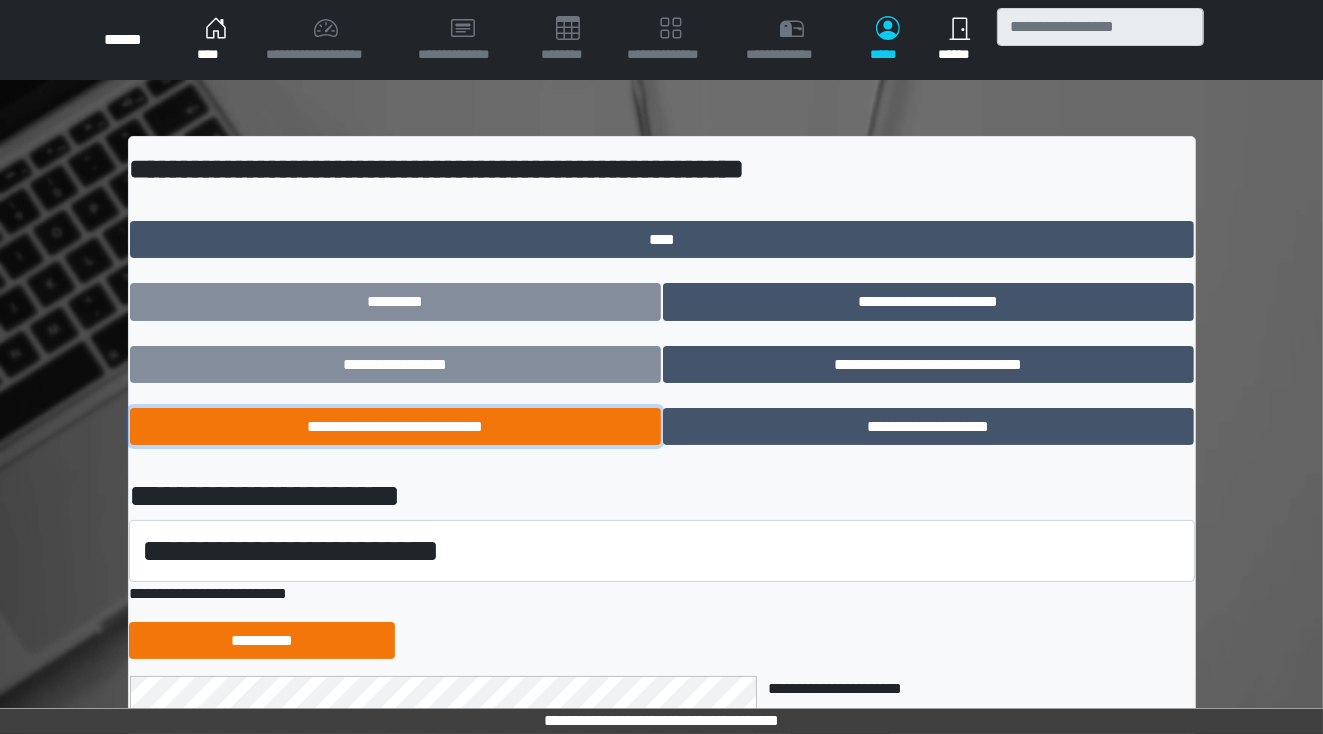 click on "**********" at bounding box center [395, 427] 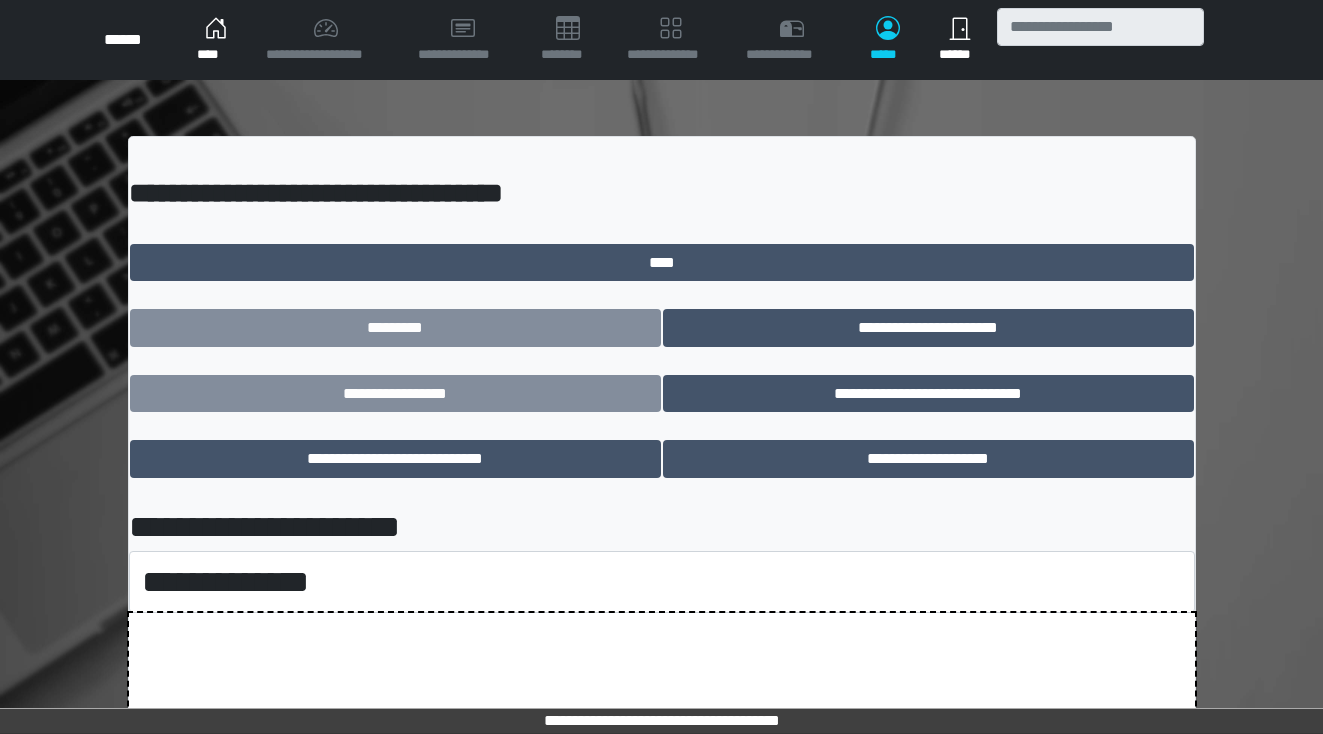 scroll, scrollTop: 0, scrollLeft: 0, axis: both 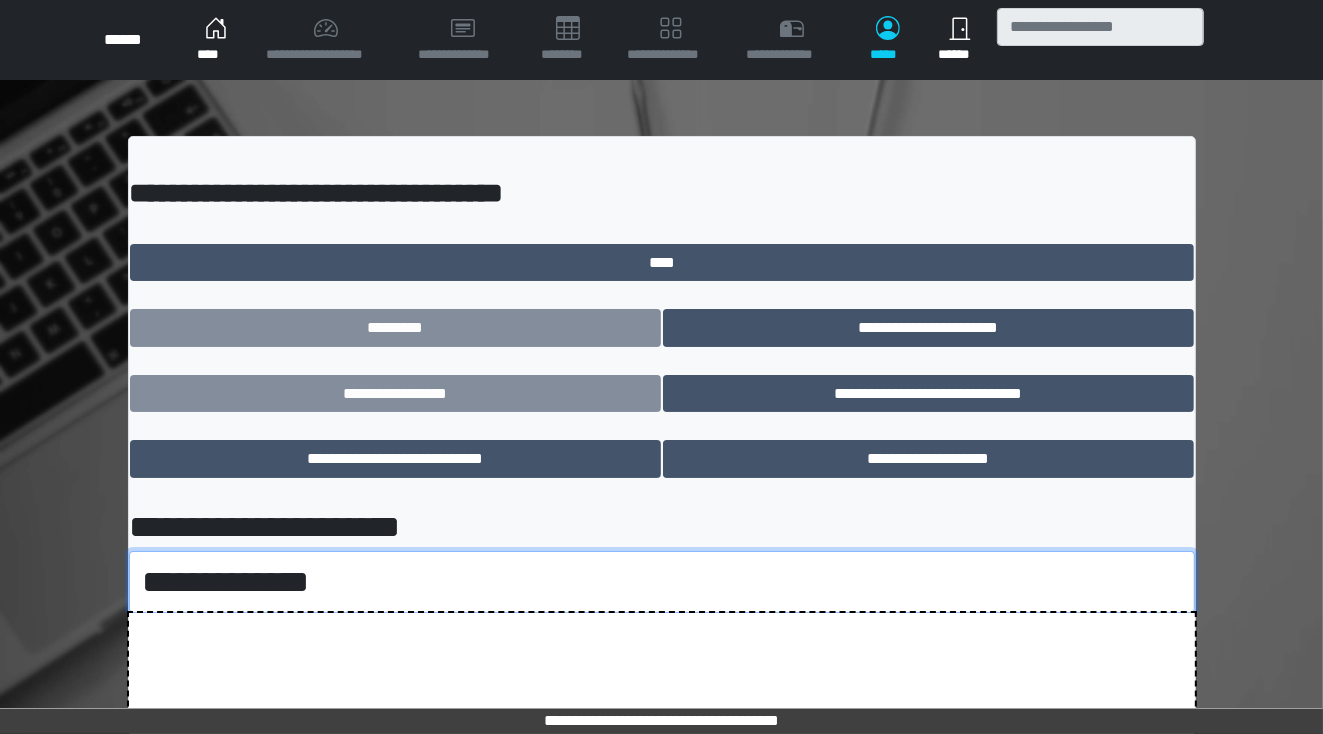 click on "**********" at bounding box center [662, 582] 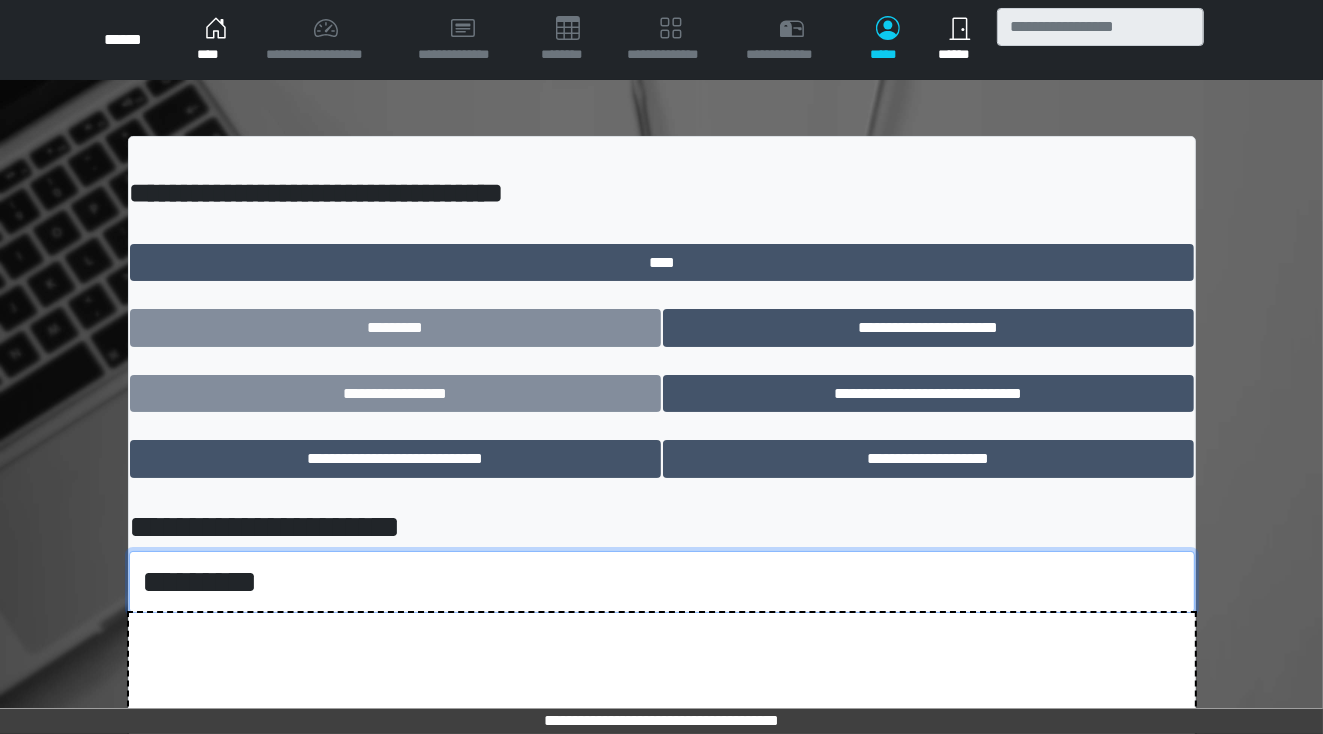 click on "**********" at bounding box center (662, 582) 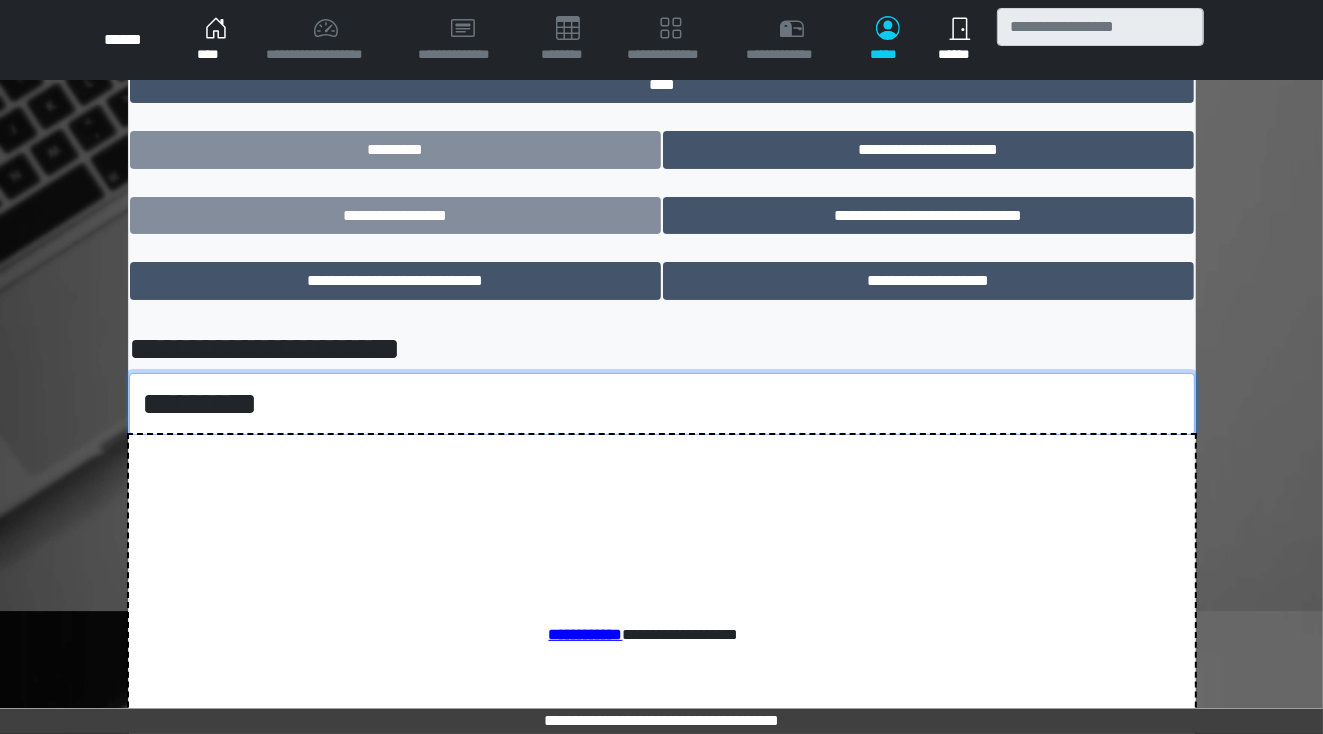scroll, scrollTop: 269, scrollLeft: 0, axis: vertical 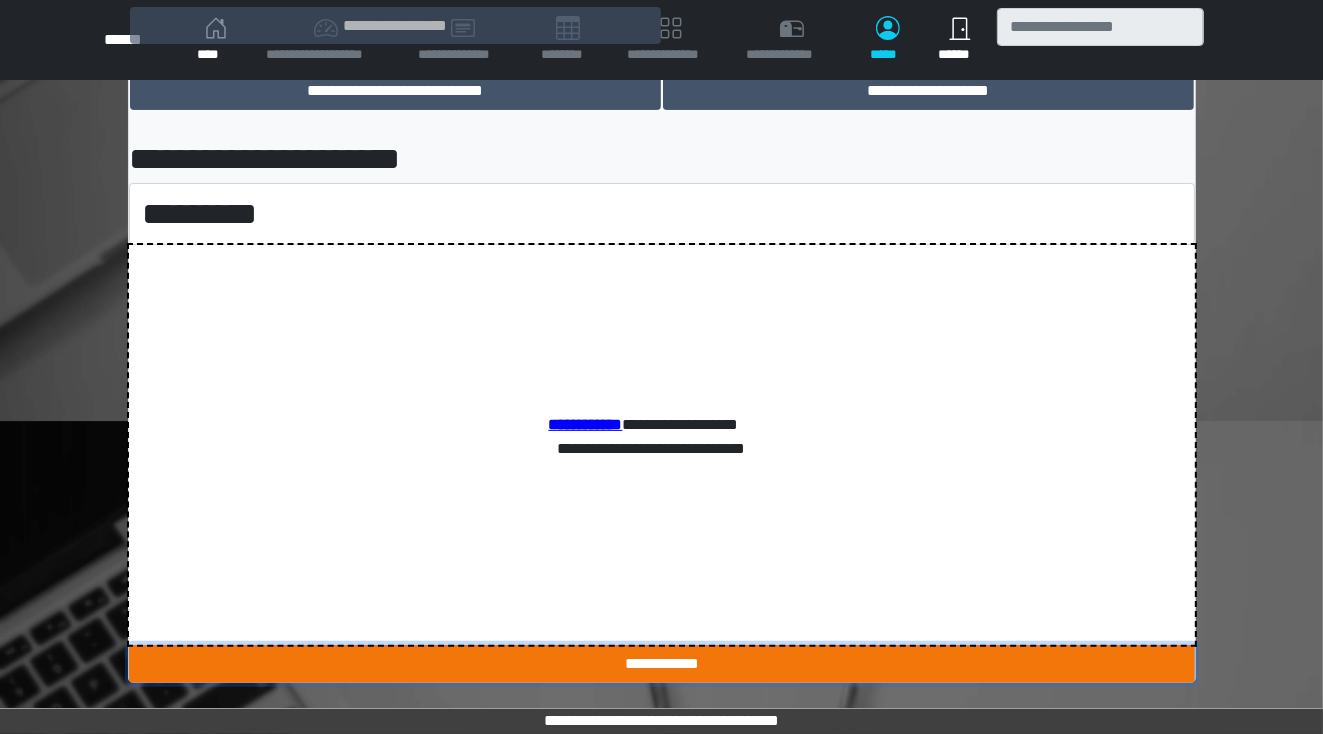 click on "**********" at bounding box center (662, 664) 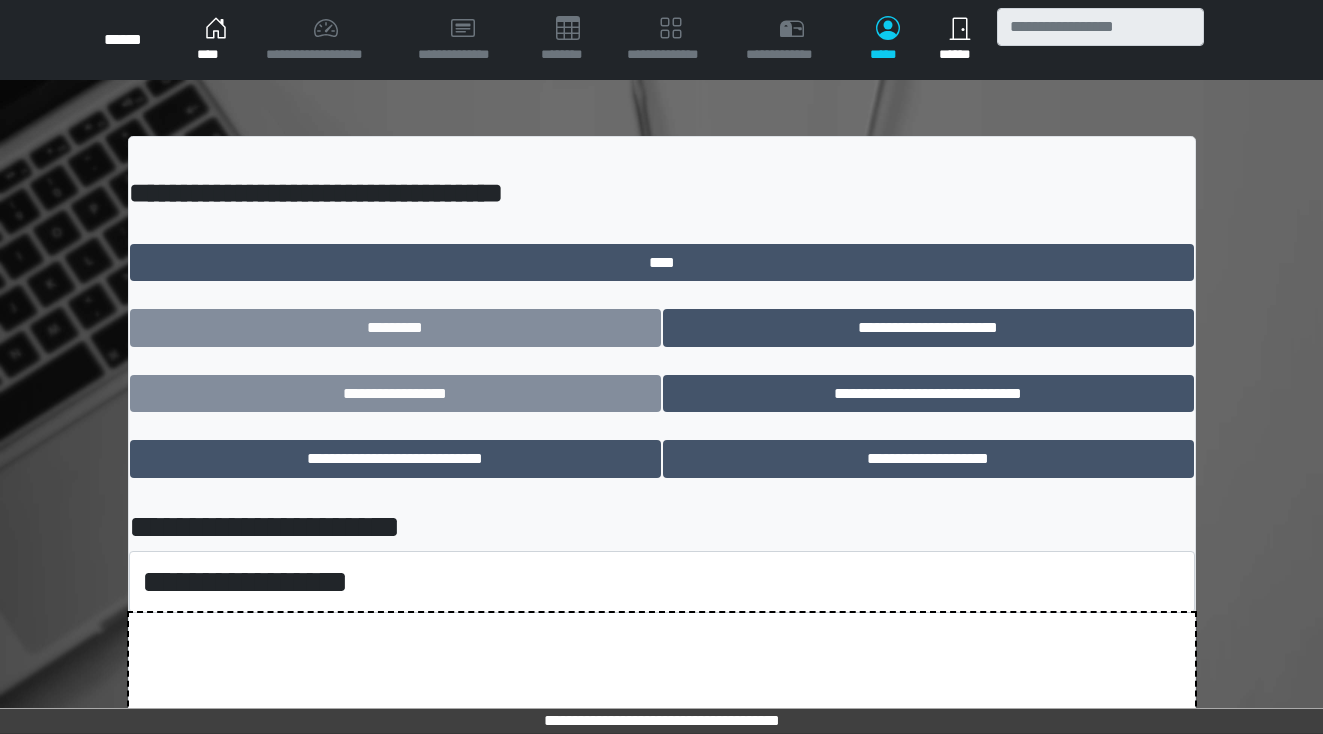 scroll, scrollTop: 0, scrollLeft: 0, axis: both 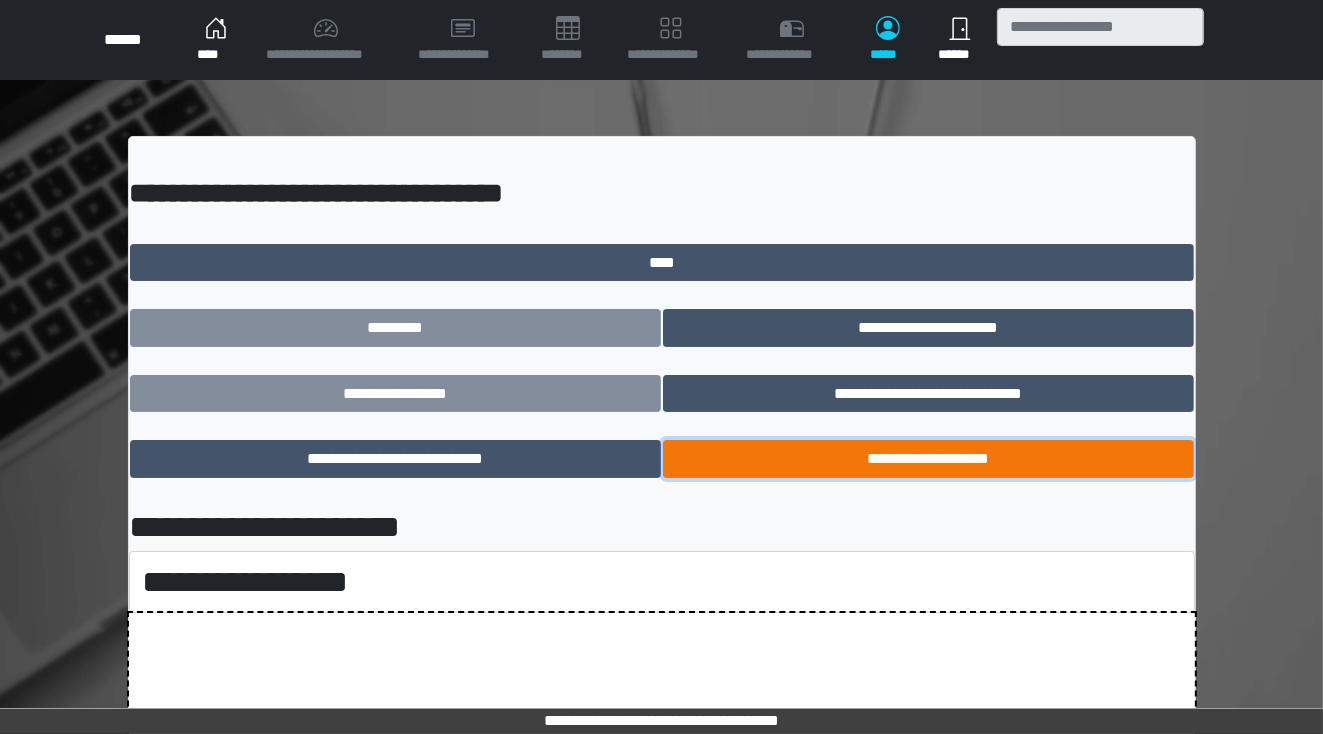 click on "**********" at bounding box center (928, 459) 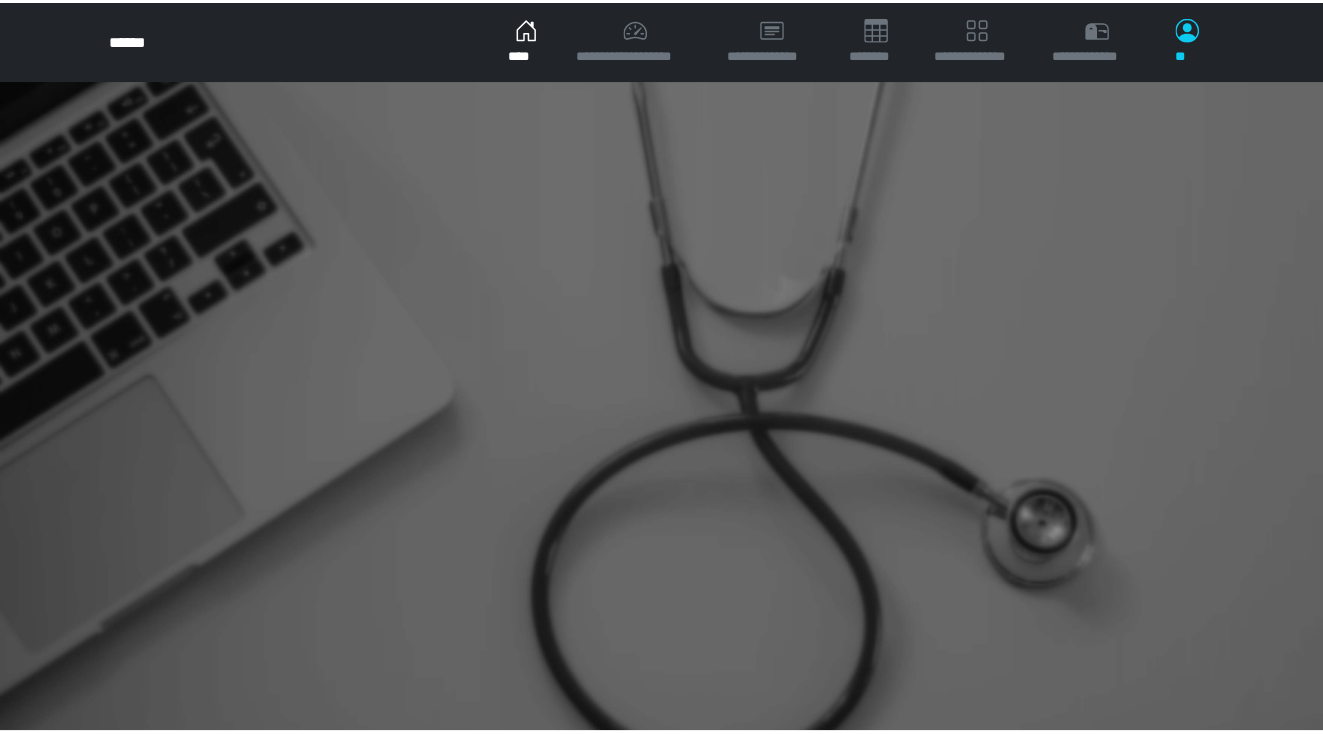 scroll, scrollTop: 0, scrollLeft: 0, axis: both 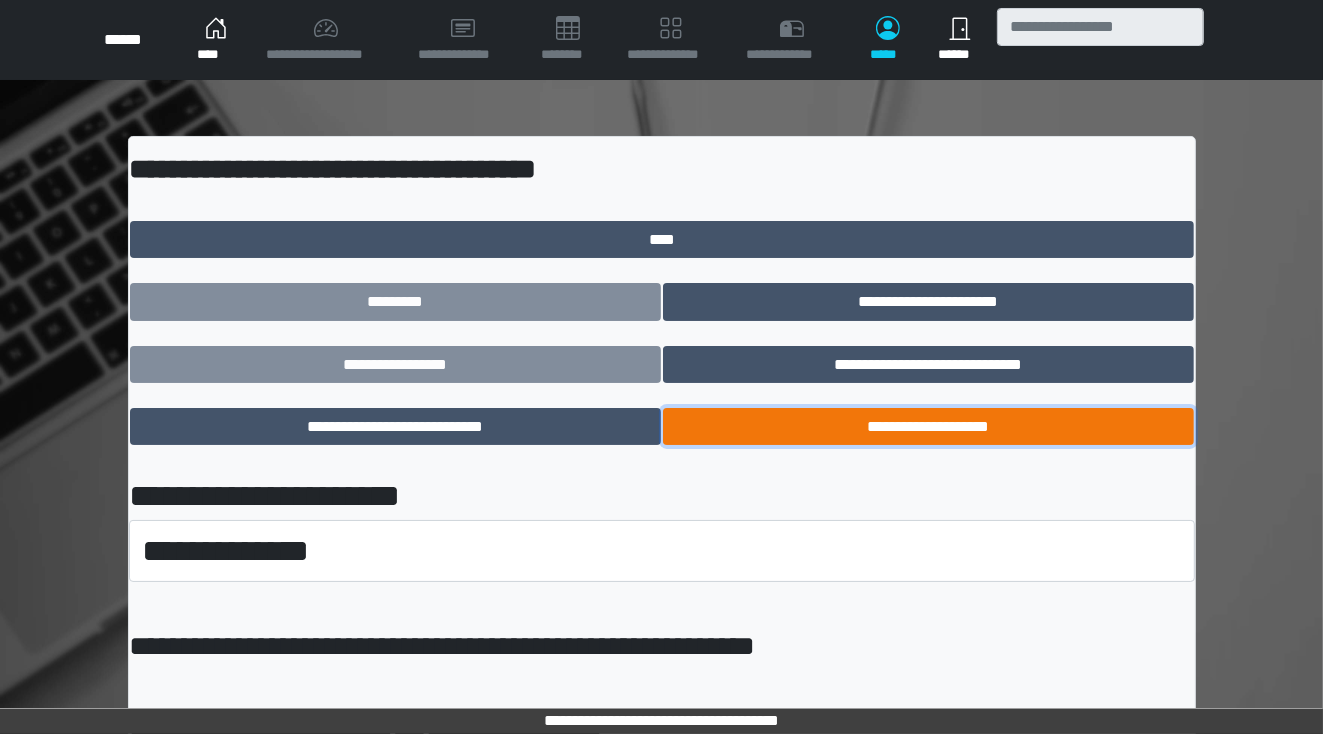 click on "**********" at bounding box center [928, 427] 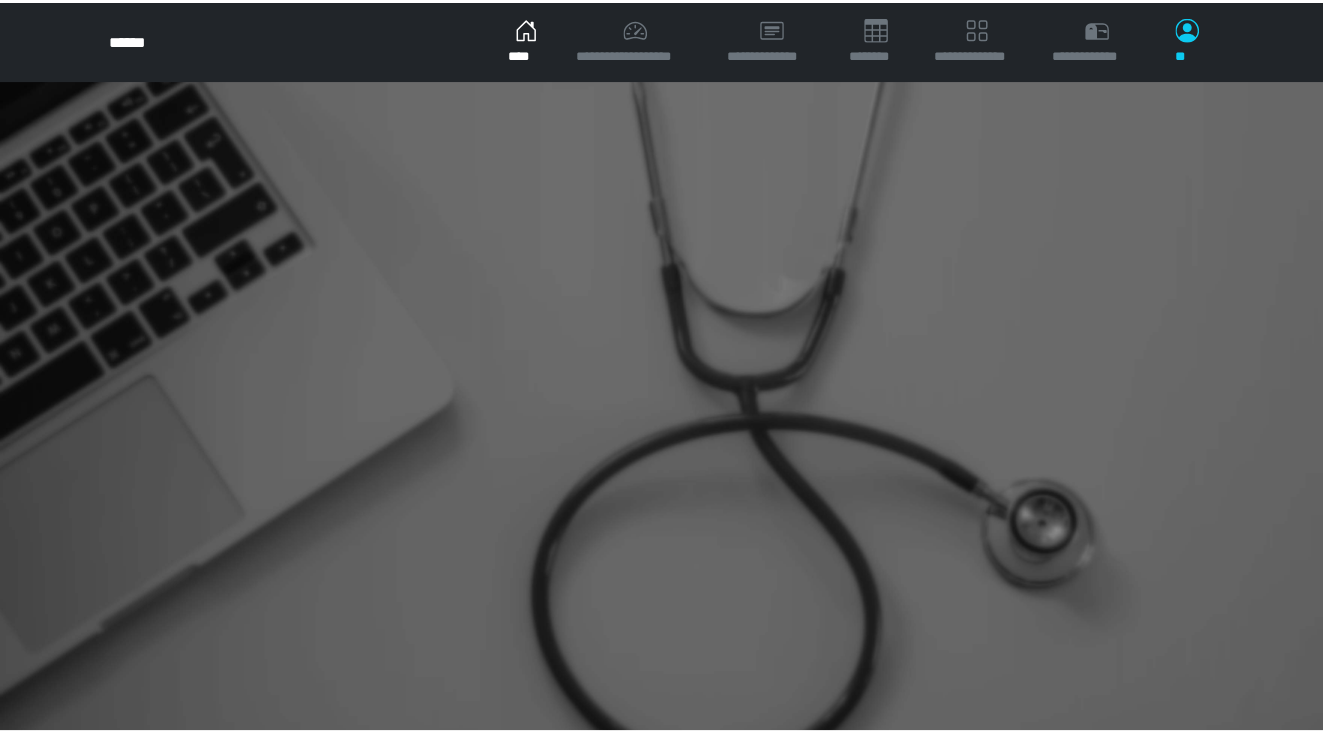 scroll, scrollTop: 0, scrollLeft: 0, axis: both 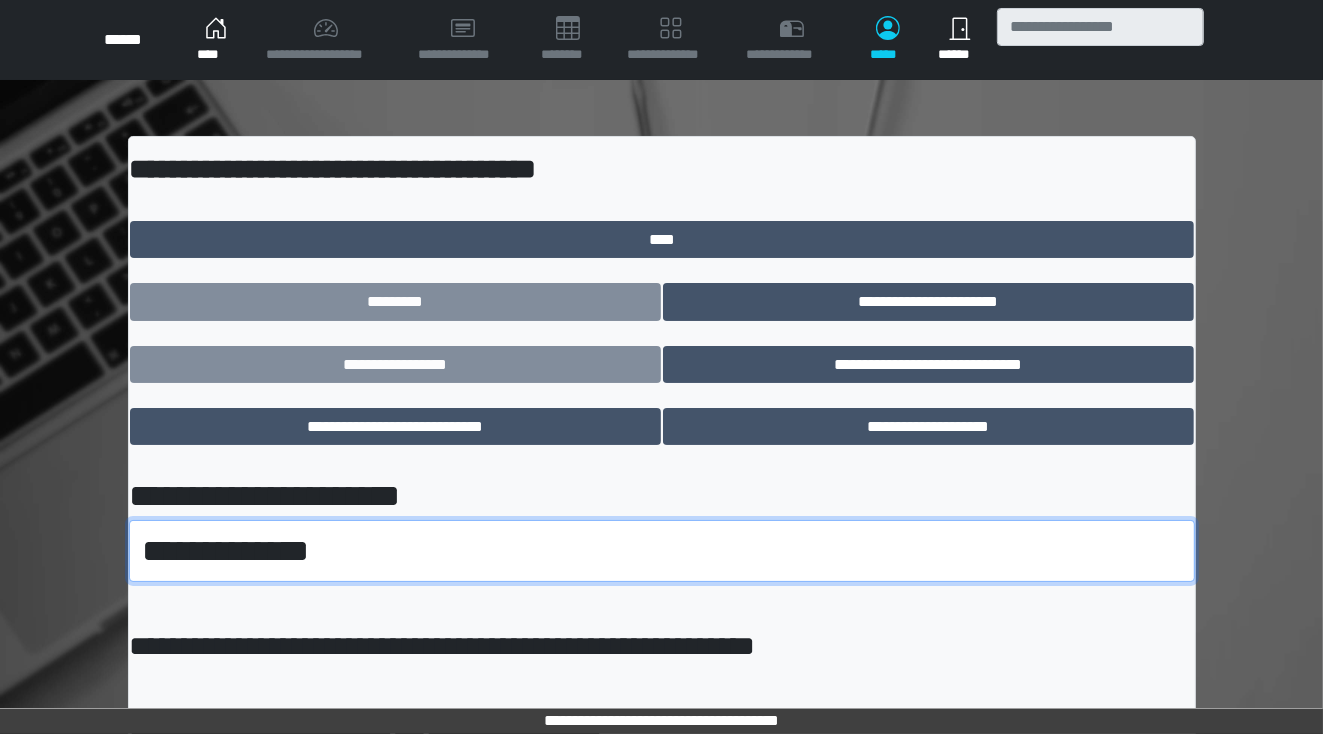click on "**********" at bounding box center [662, 551] 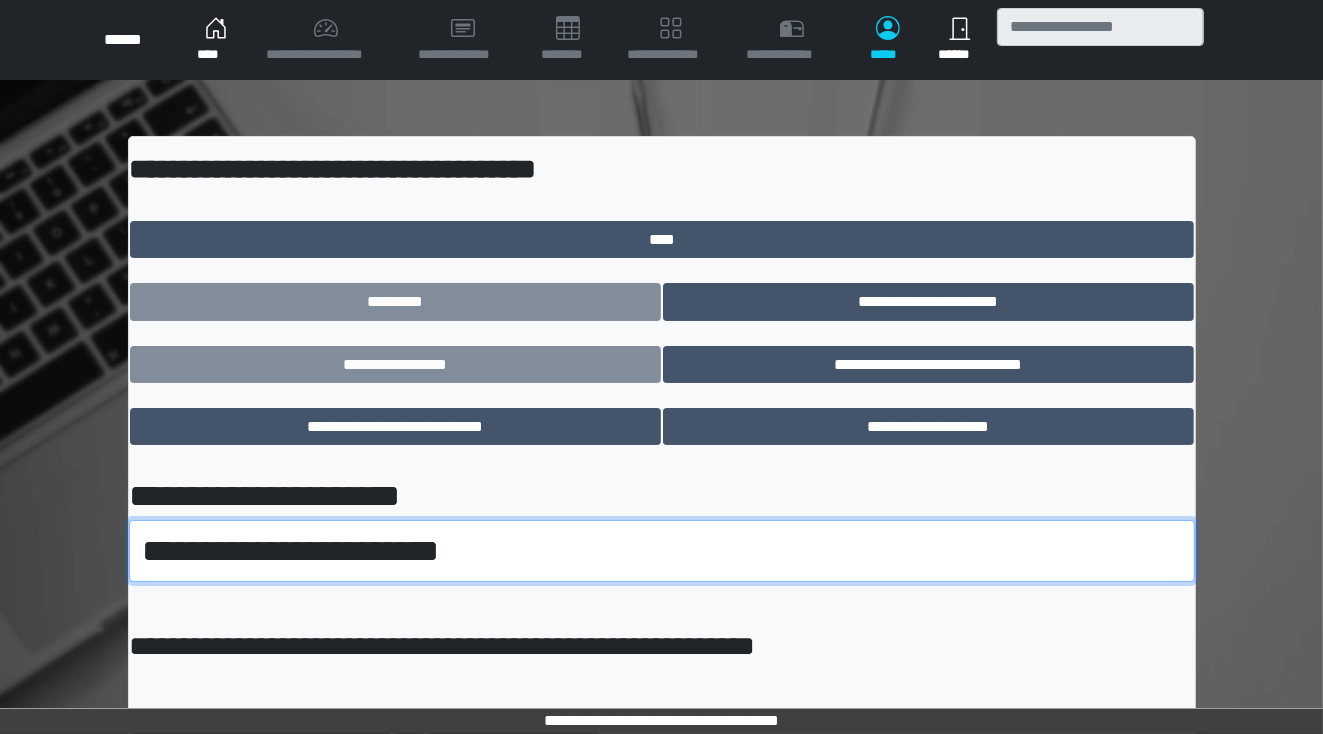 click on "**********" at bounding box center [662, 551] 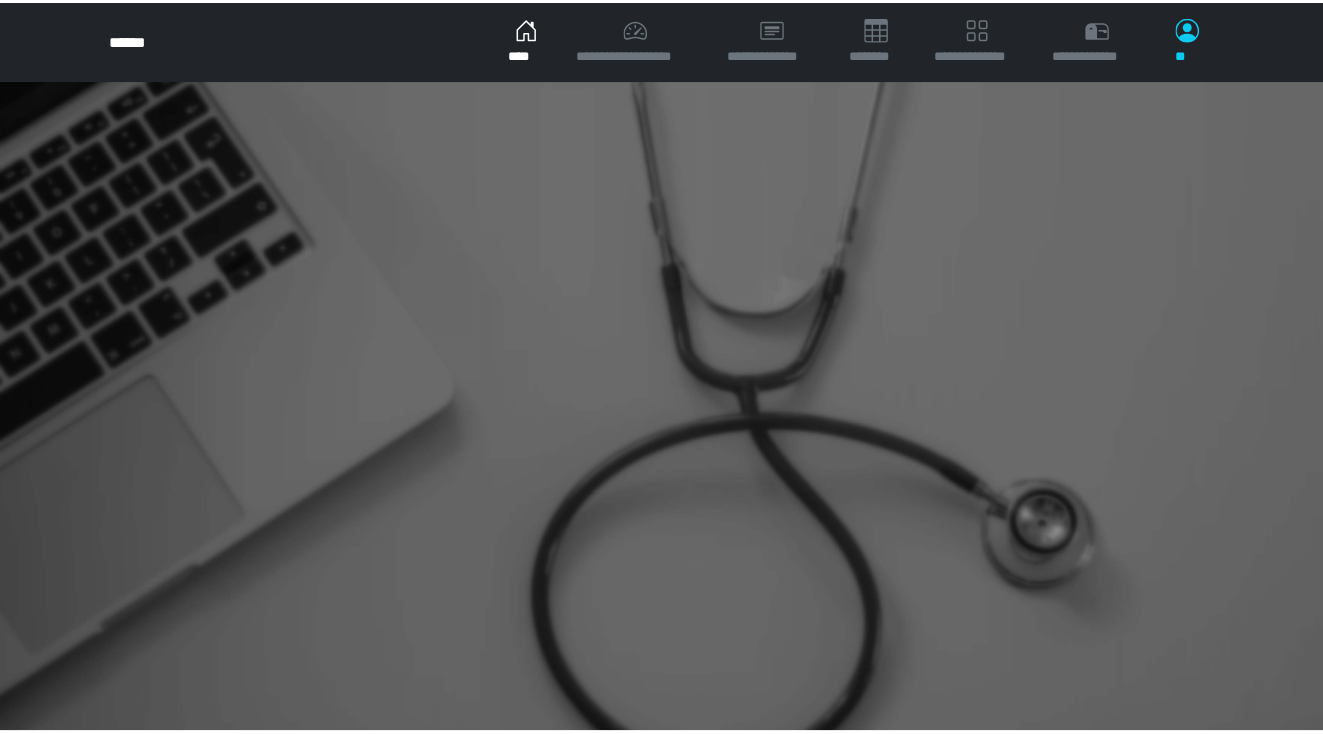 scroll, scrollTop: 0, scrollLeft: 0, axis: both 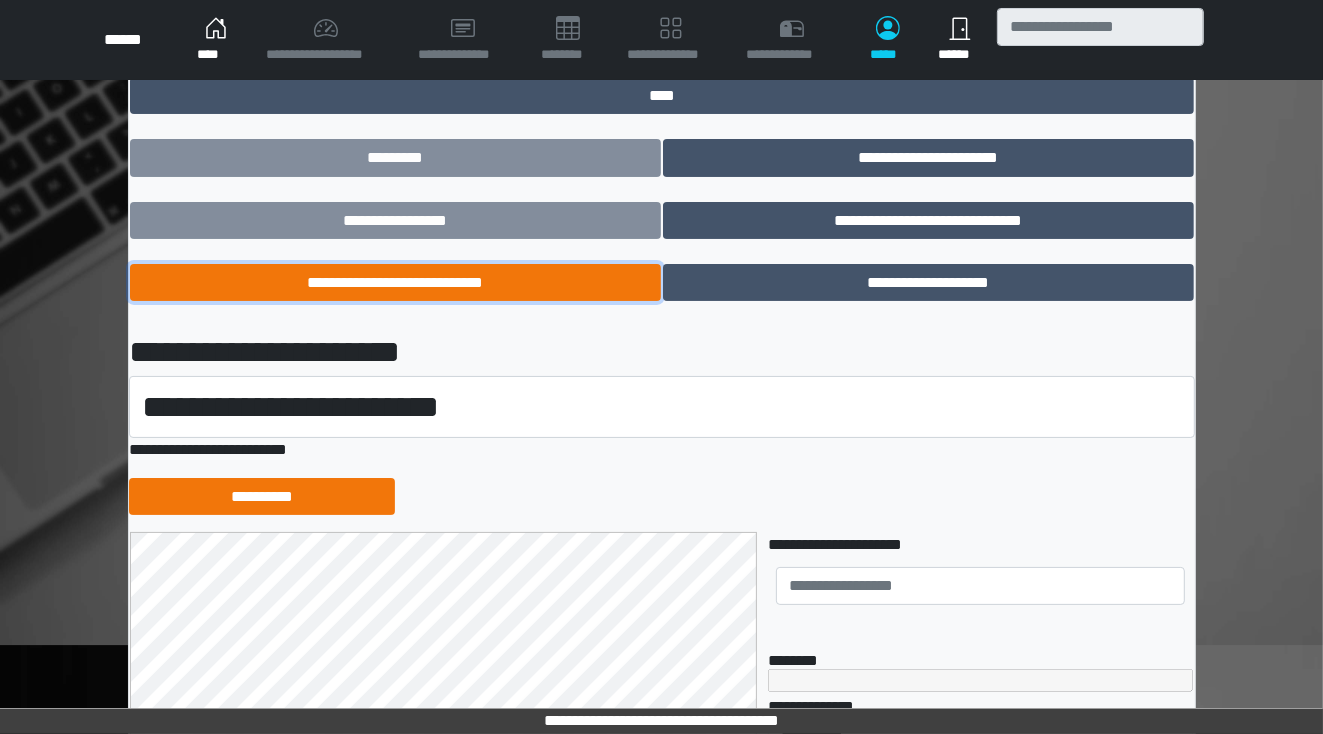 click on "**********" at bounding box center [395, 283] 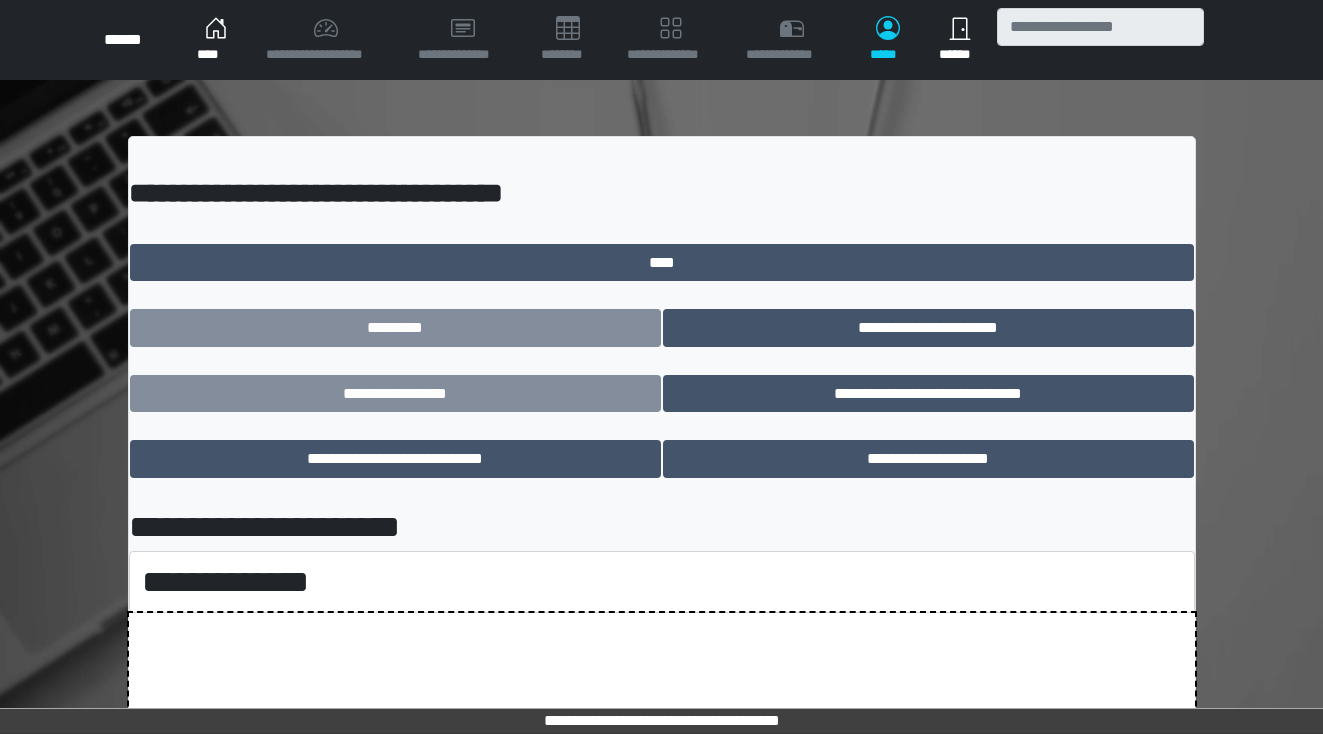 scroll, scrollTop: 0, scrollLeft: 0, axis: both 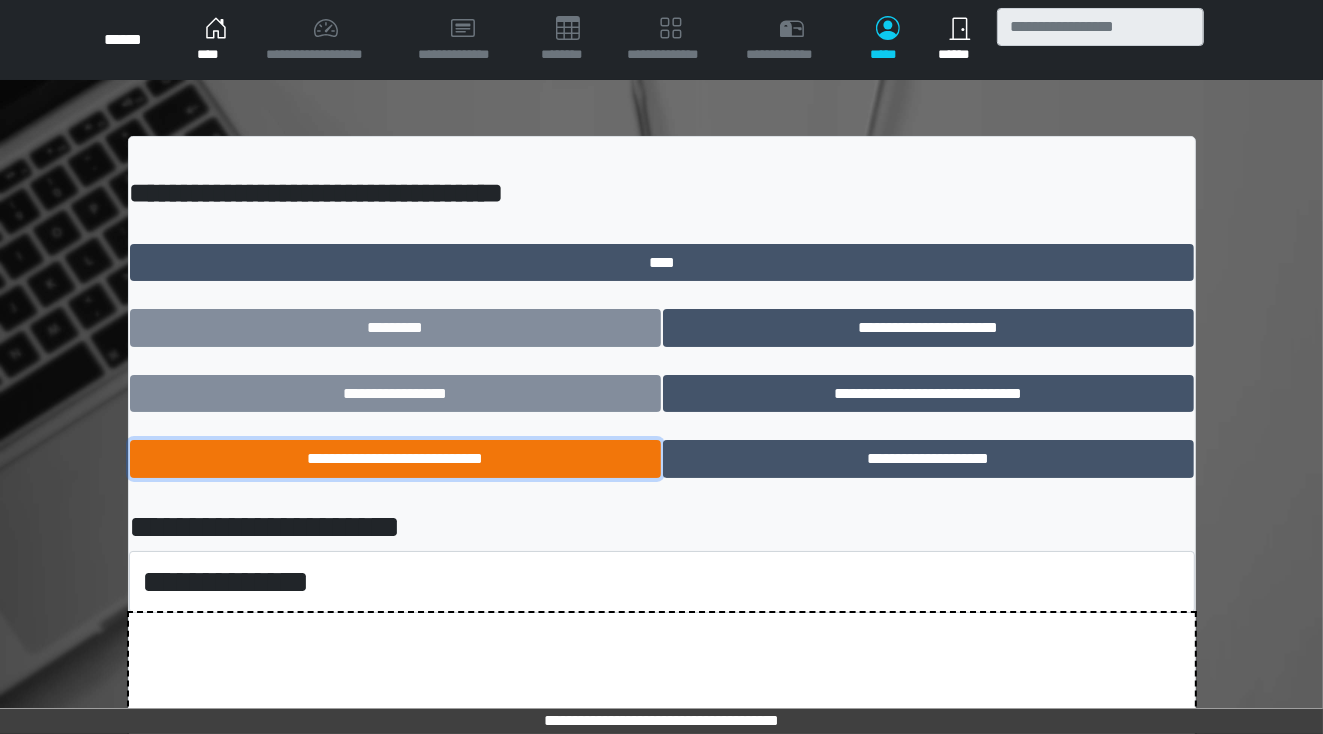 click on "**********" at bounding box center [395, 459] 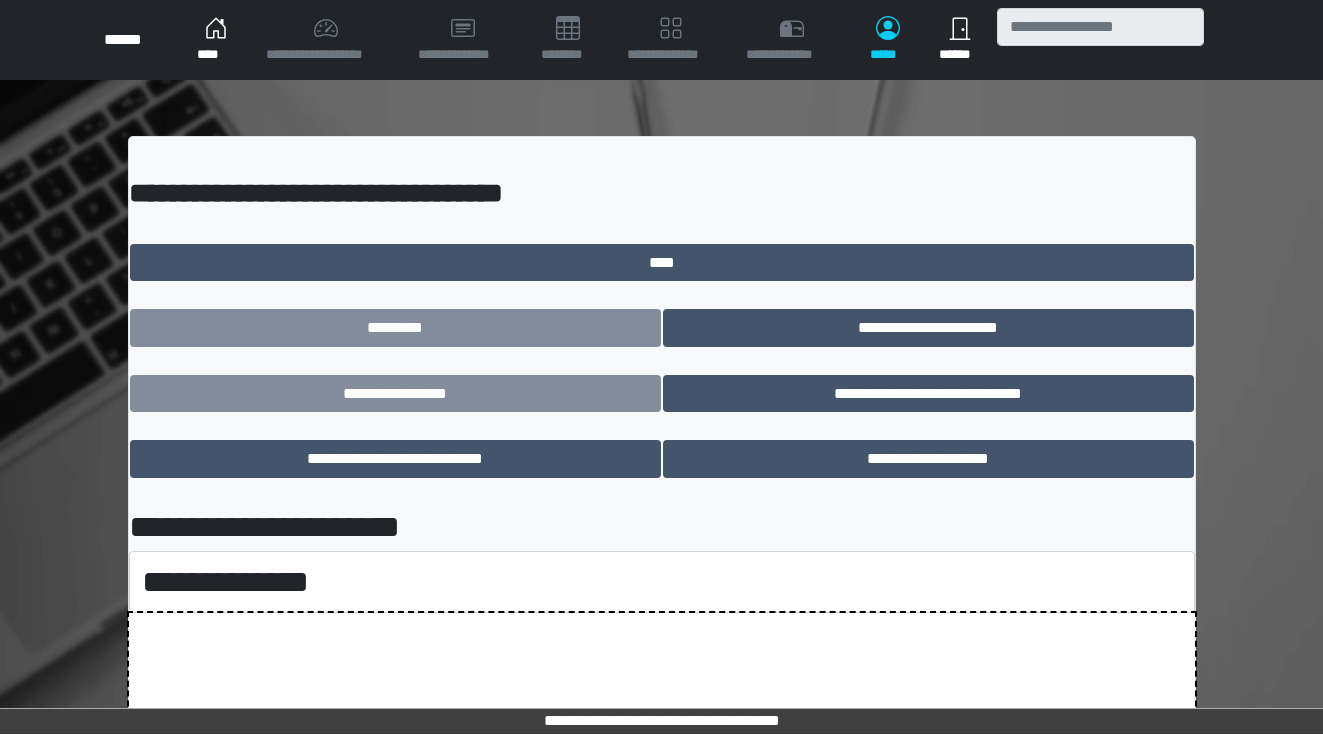 scroll, scrollTop: 0, scrollLeft: 0, axis: both 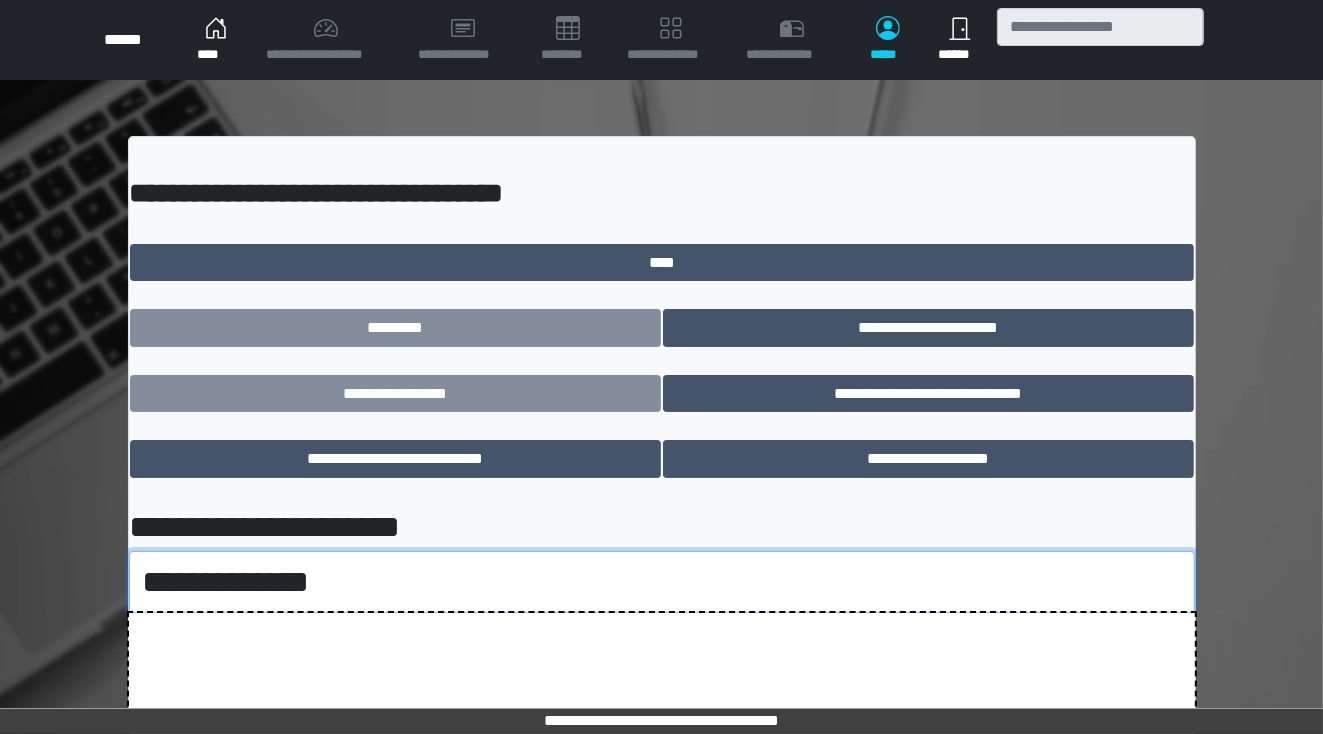 click on "**********" at bounding box center [662, 582] 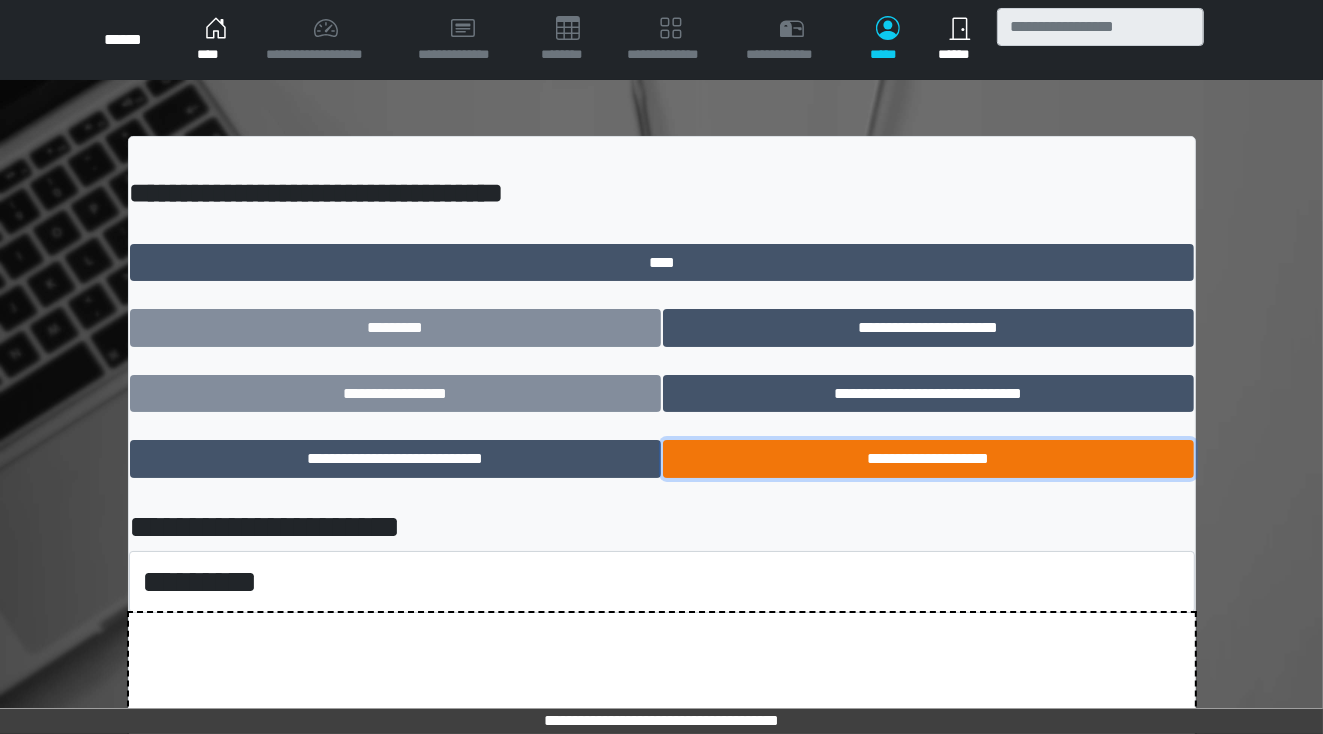 click on "**********" at bounding box center [928, 459] 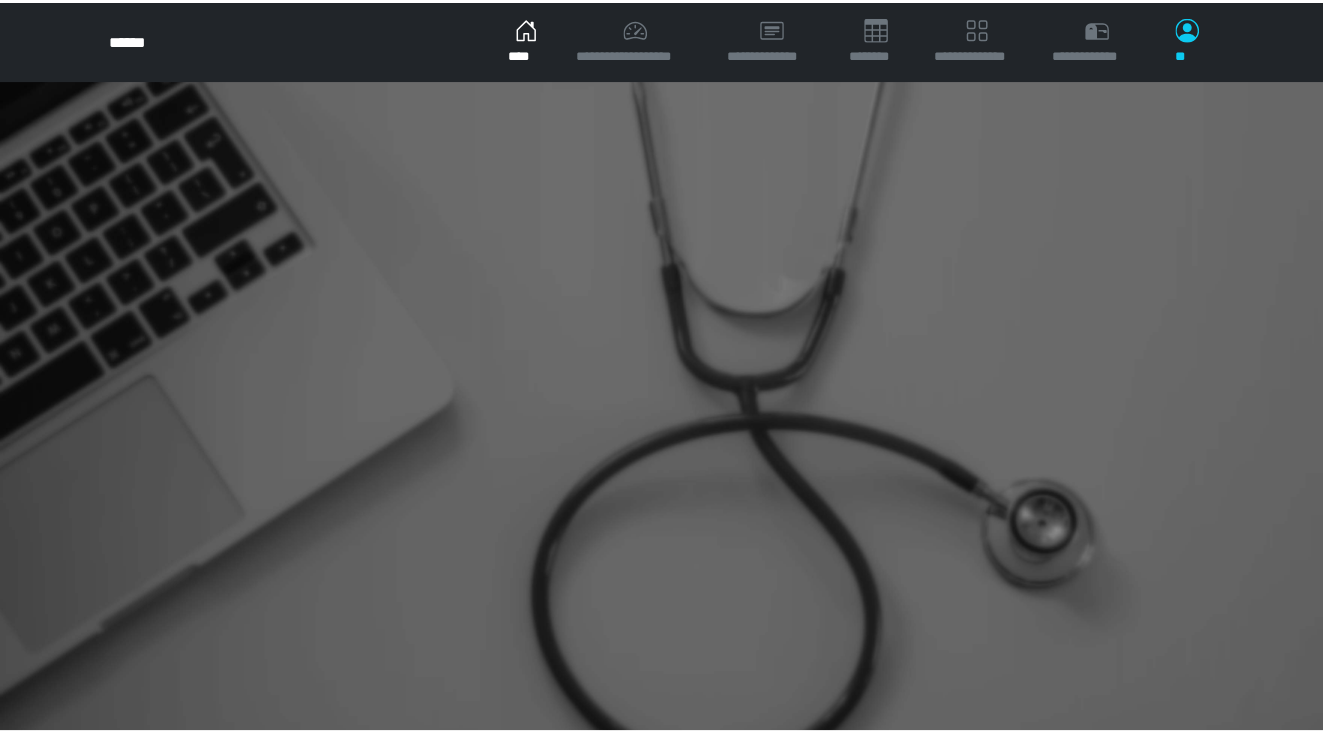 scroll, scrollTop: 0, scrollLeft: 0, axis: both 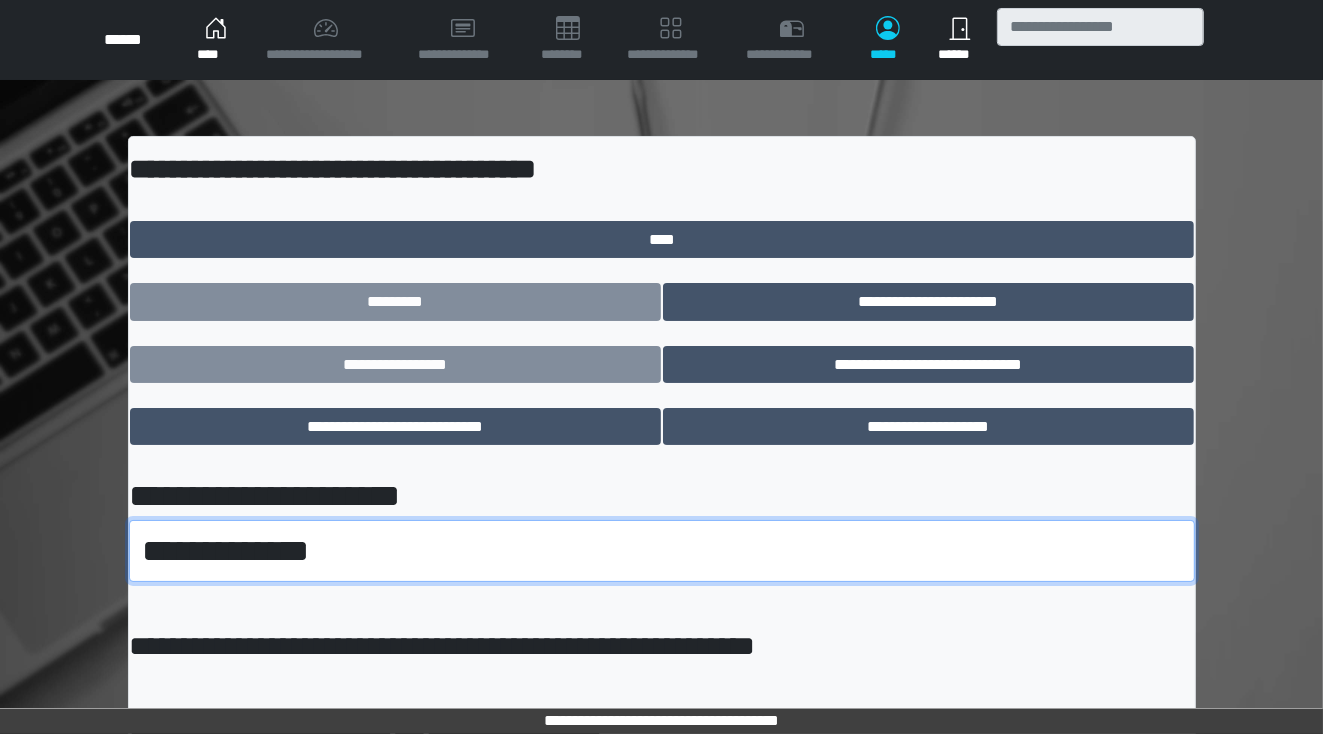 click on "**********" at bounding box center (662, 551) 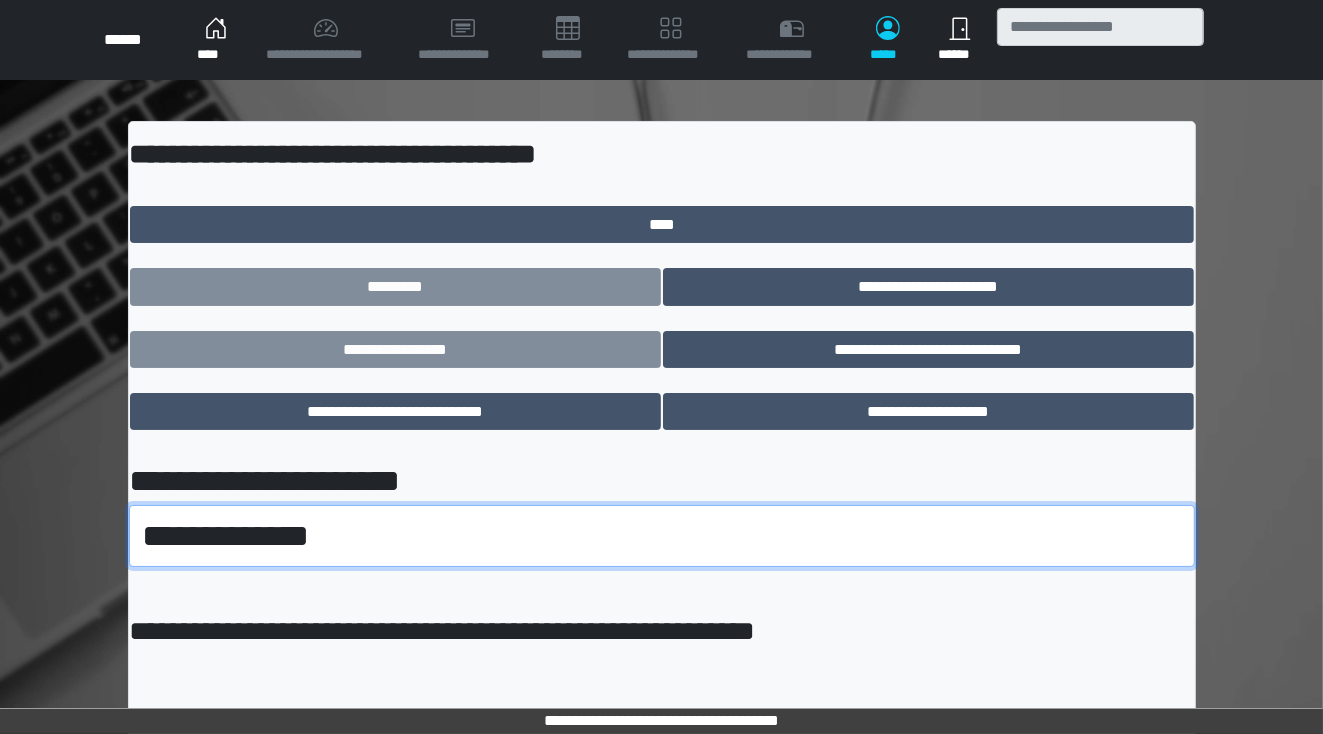 scroll, scrollTop: 0, scrollLeft: 0, axis: both 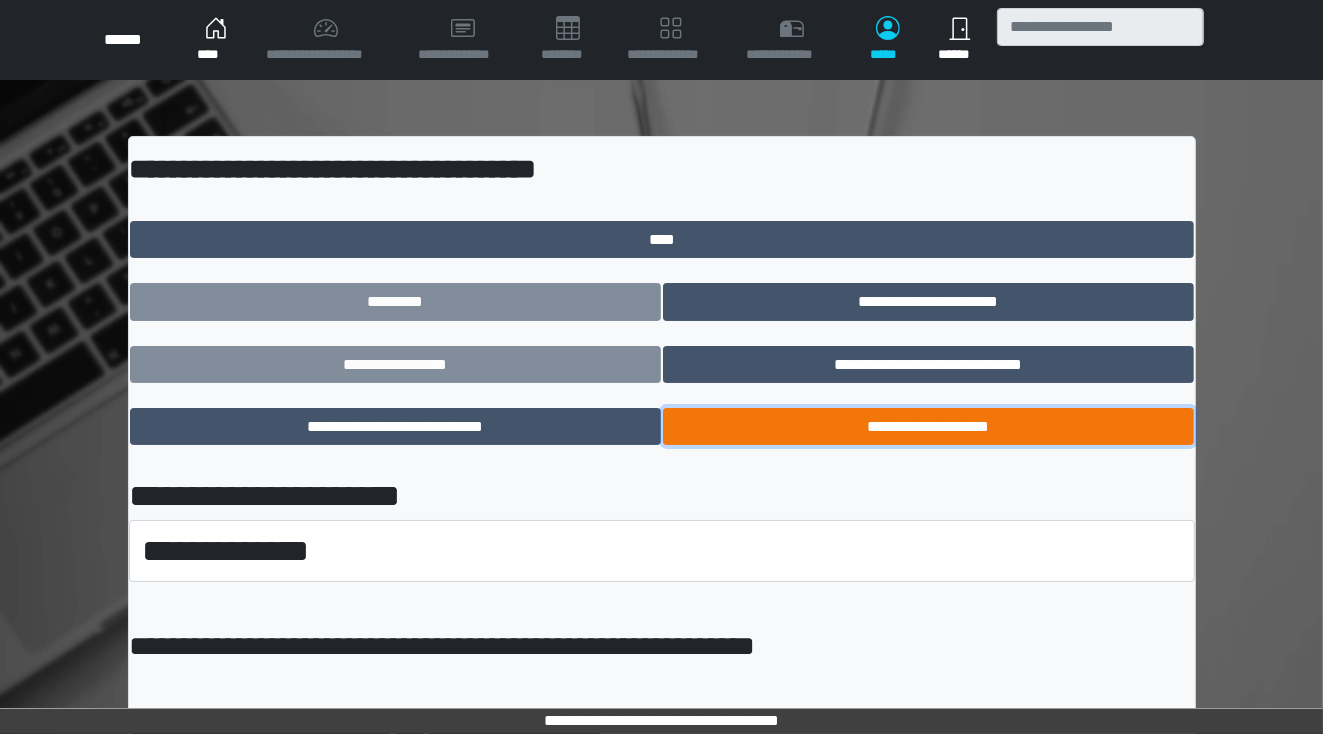 click on "**********" at bounding box center [928, 427] 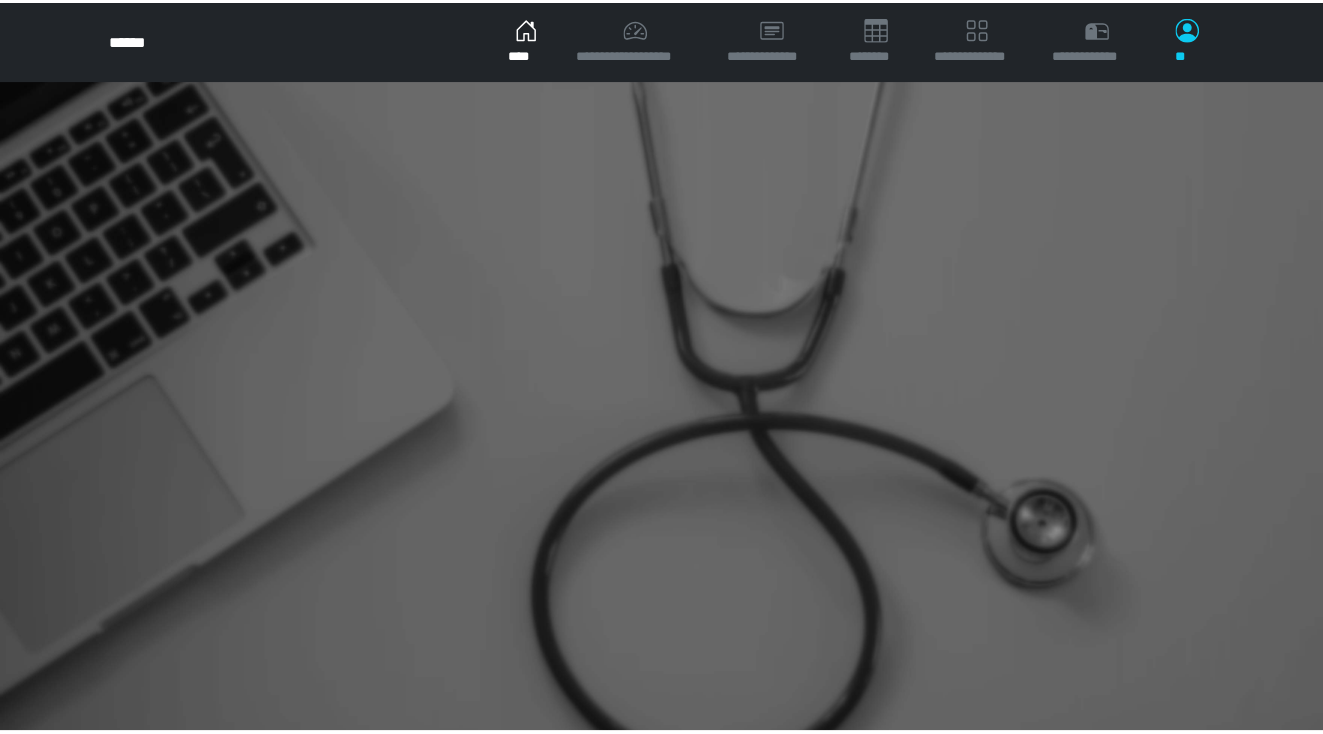 scroll, scrollTop: 0, scrollLeft: 0, axis: both 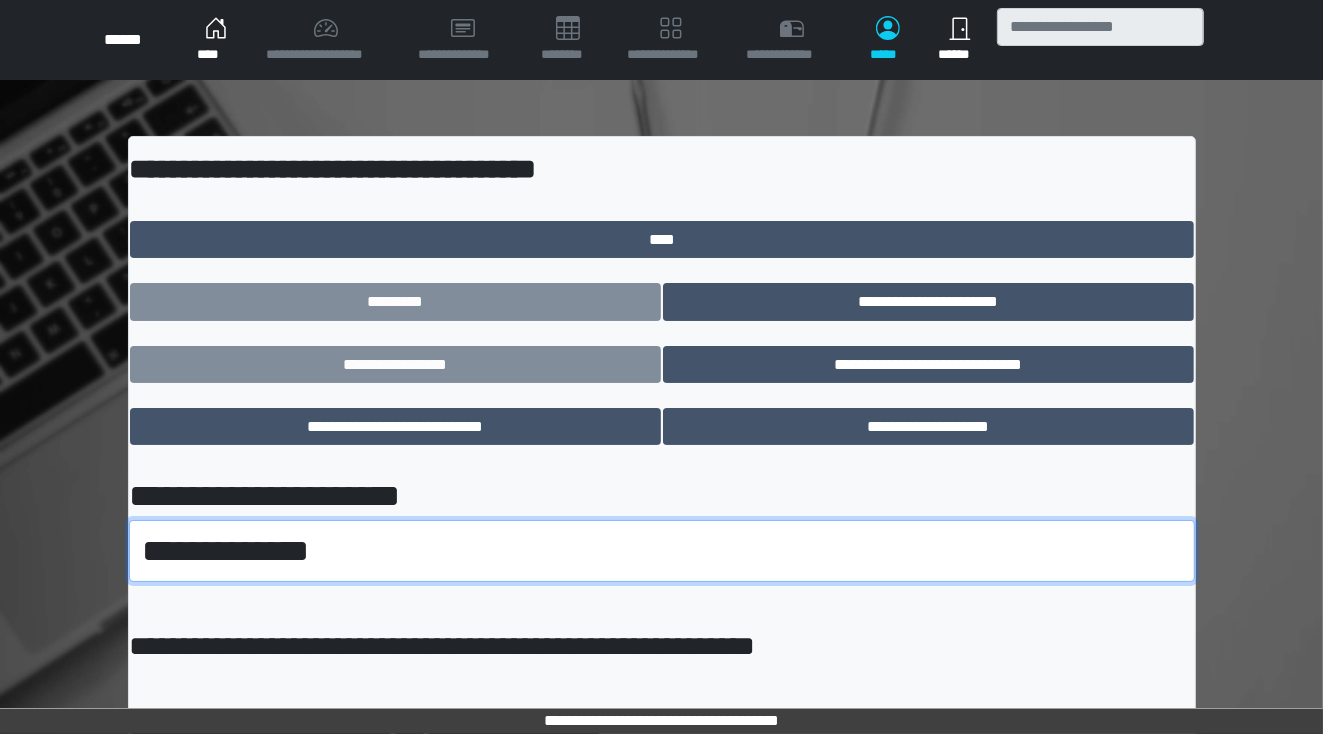 click on "**********" at bounding box center (662, 551) 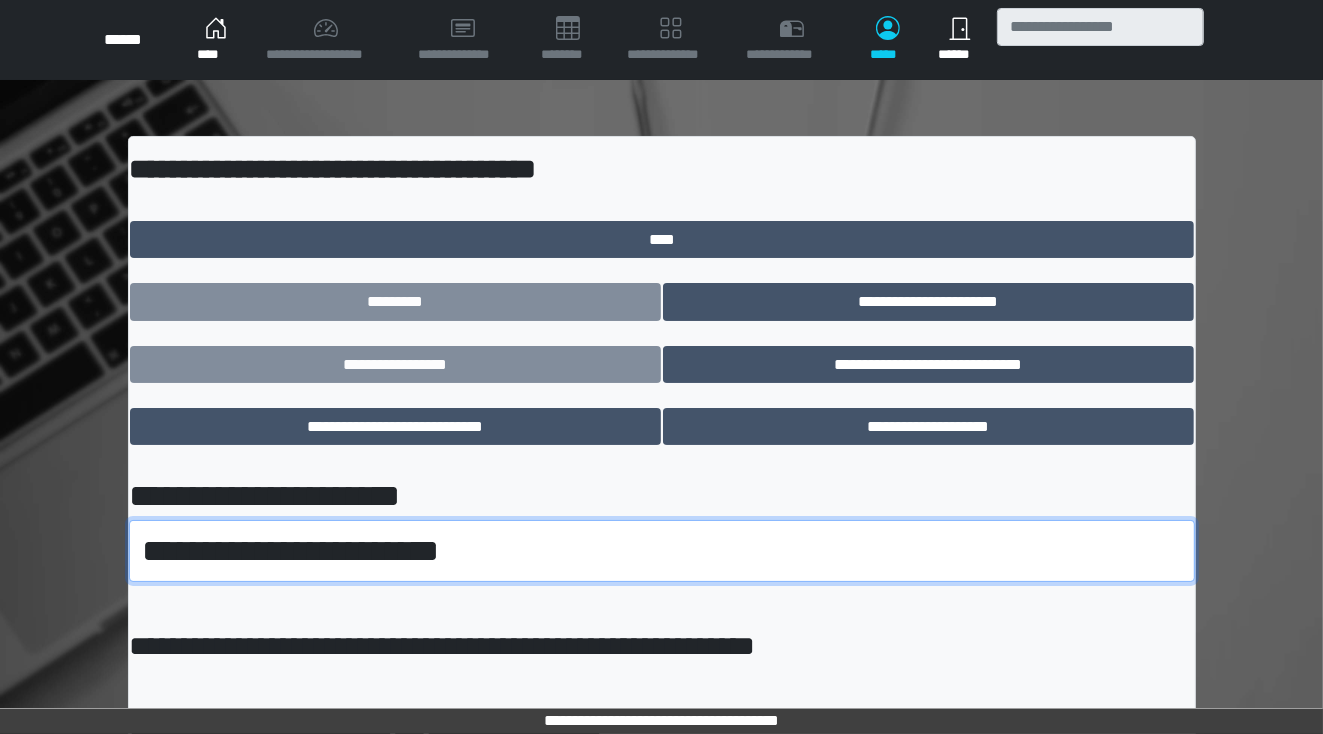 click on "**********" at bounding box center (662, 551) 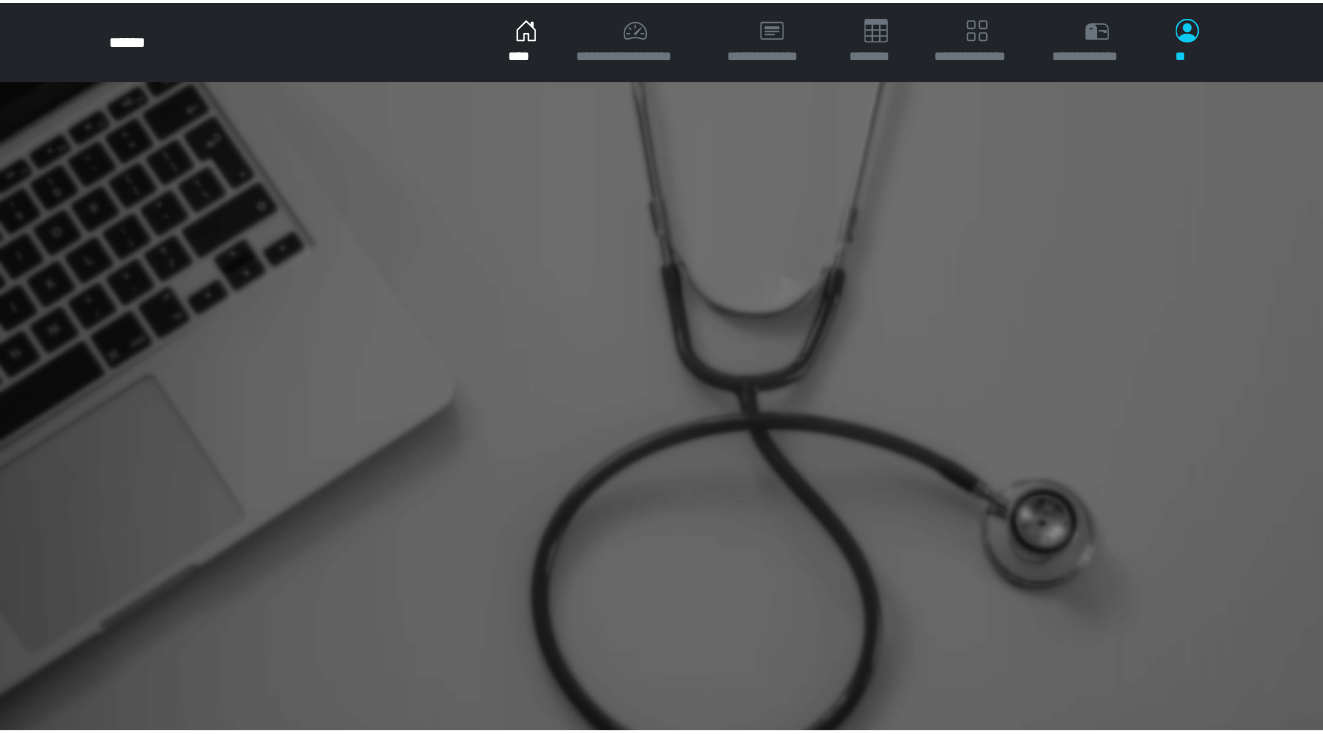 scroll, scrollTop: 0, scrollLeft: 0, axis: both 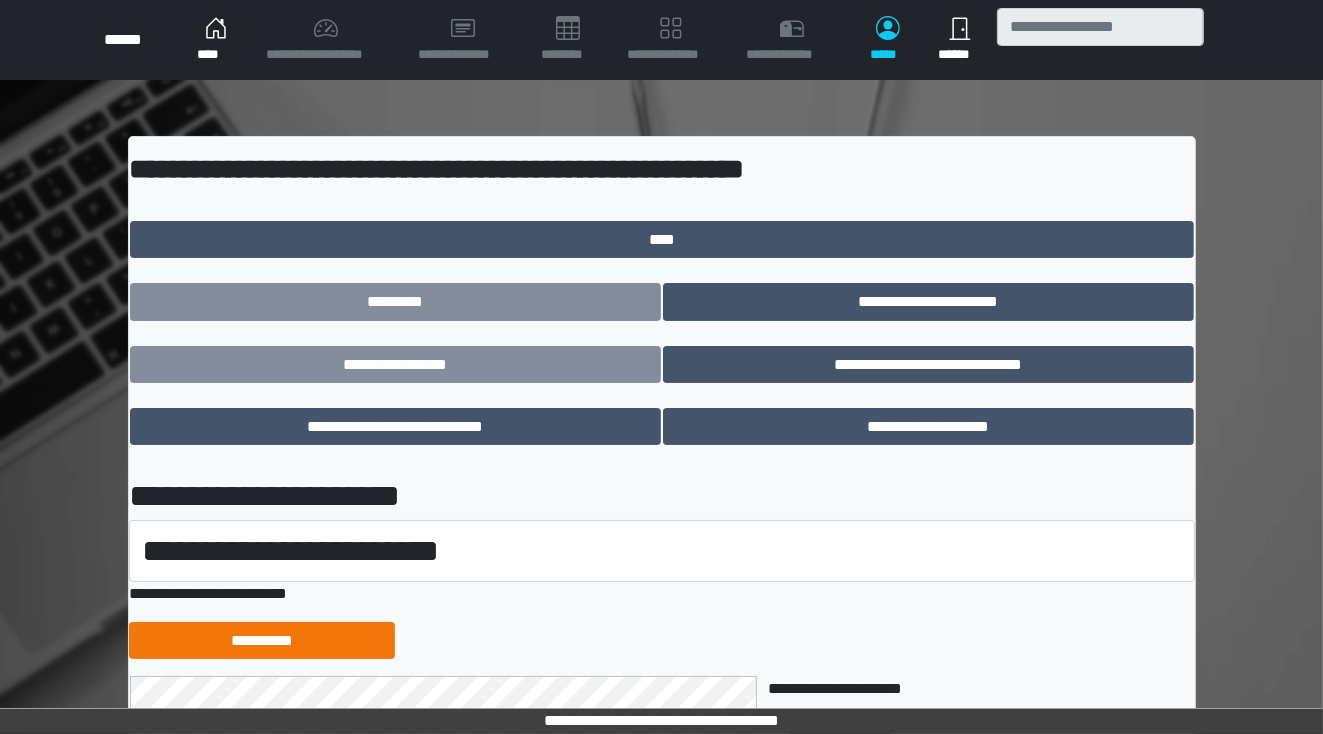drag, startPoint x: 1320, startPoint y: 401, endPoint x: 1303, endPoint y: 480, distance: 80.80842 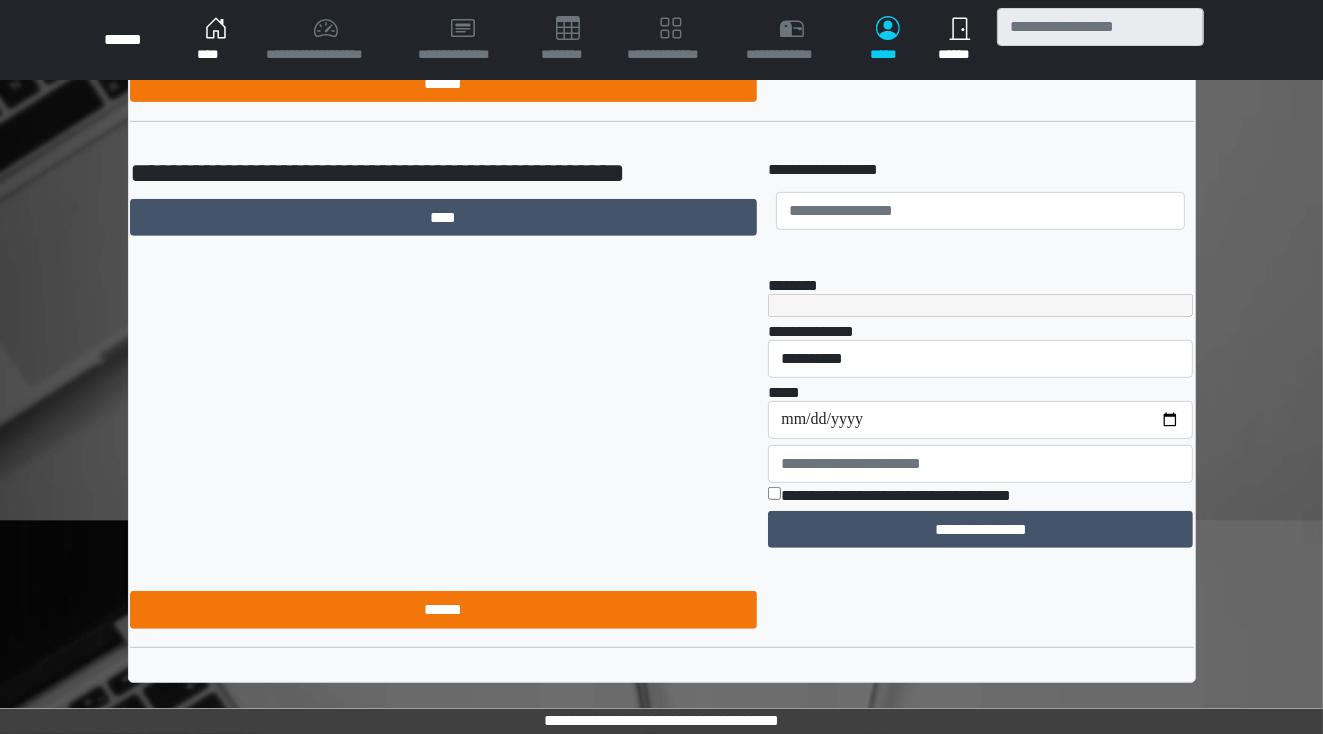 scroll, scrollTop: 20412, scrollLeft: 0, axis: vertical 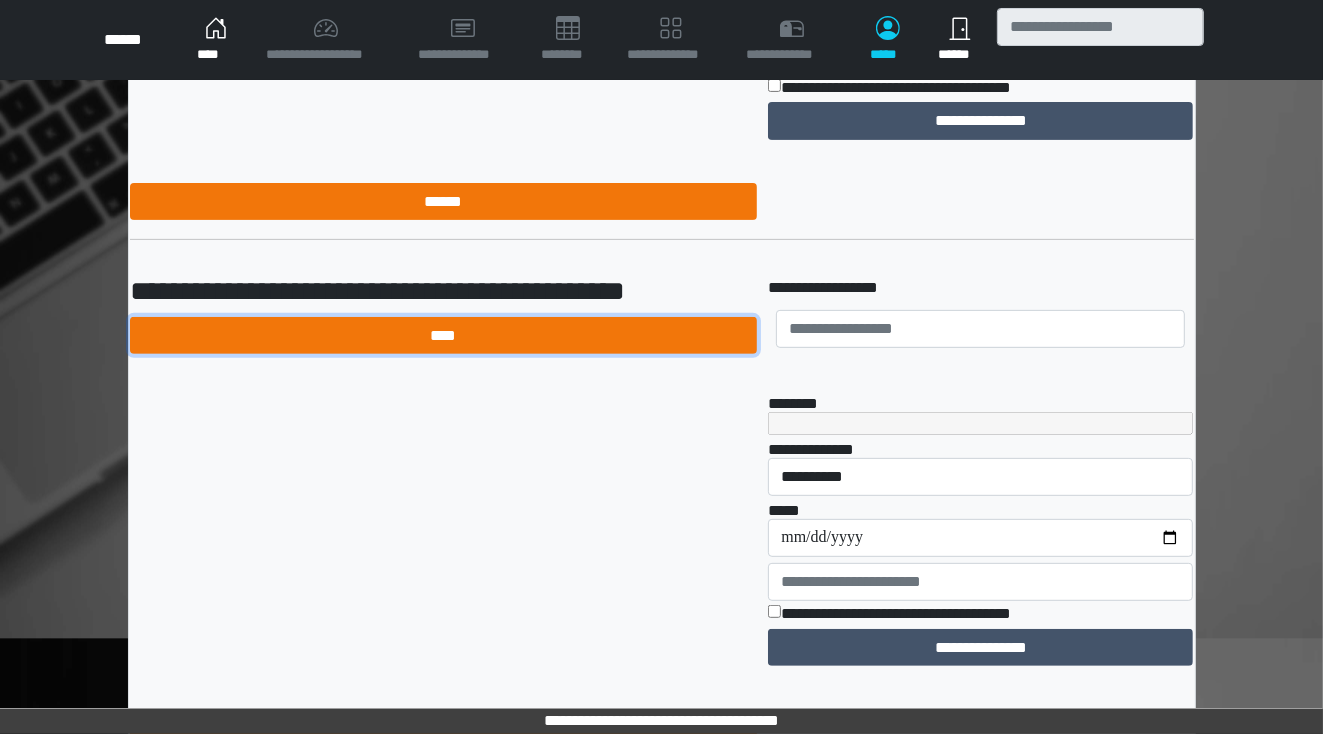 click on "****" at bounding box center [443, 336] 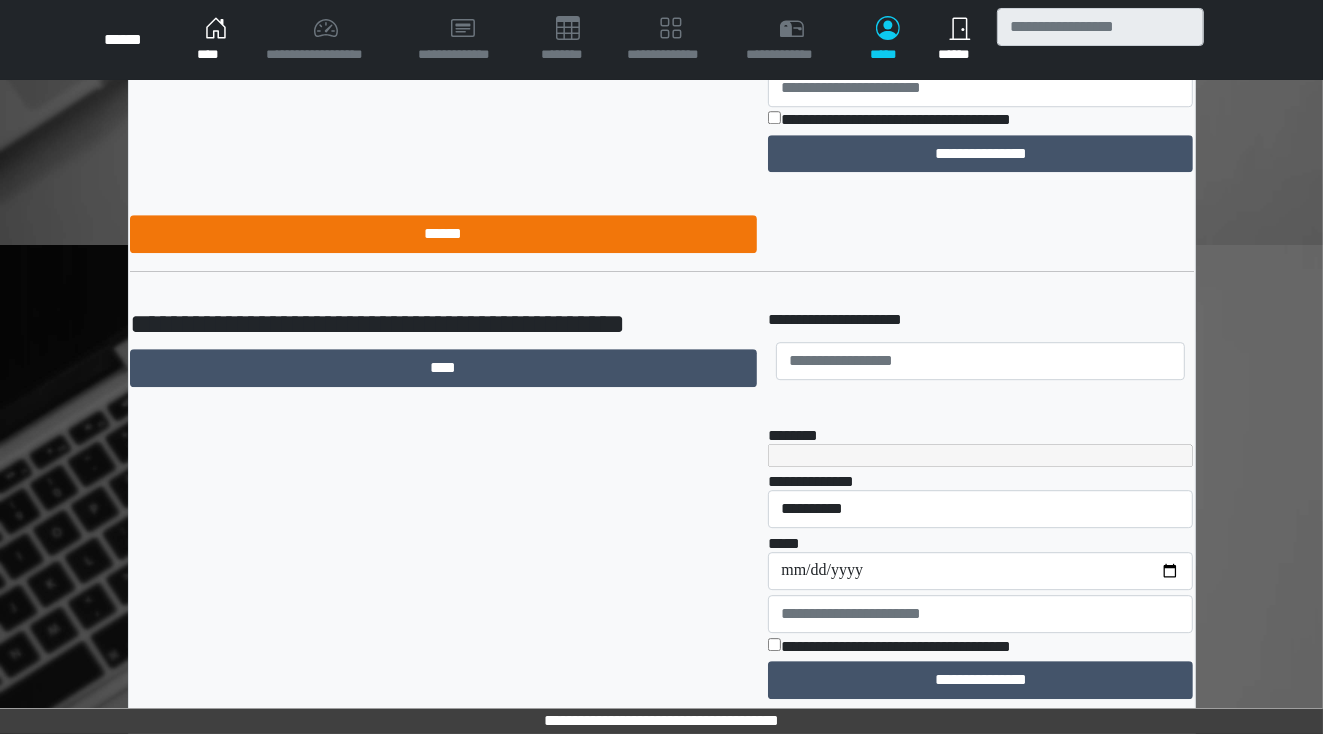 scroll, scrollTop: 16987, scrollLeft: 0, axis: vertical 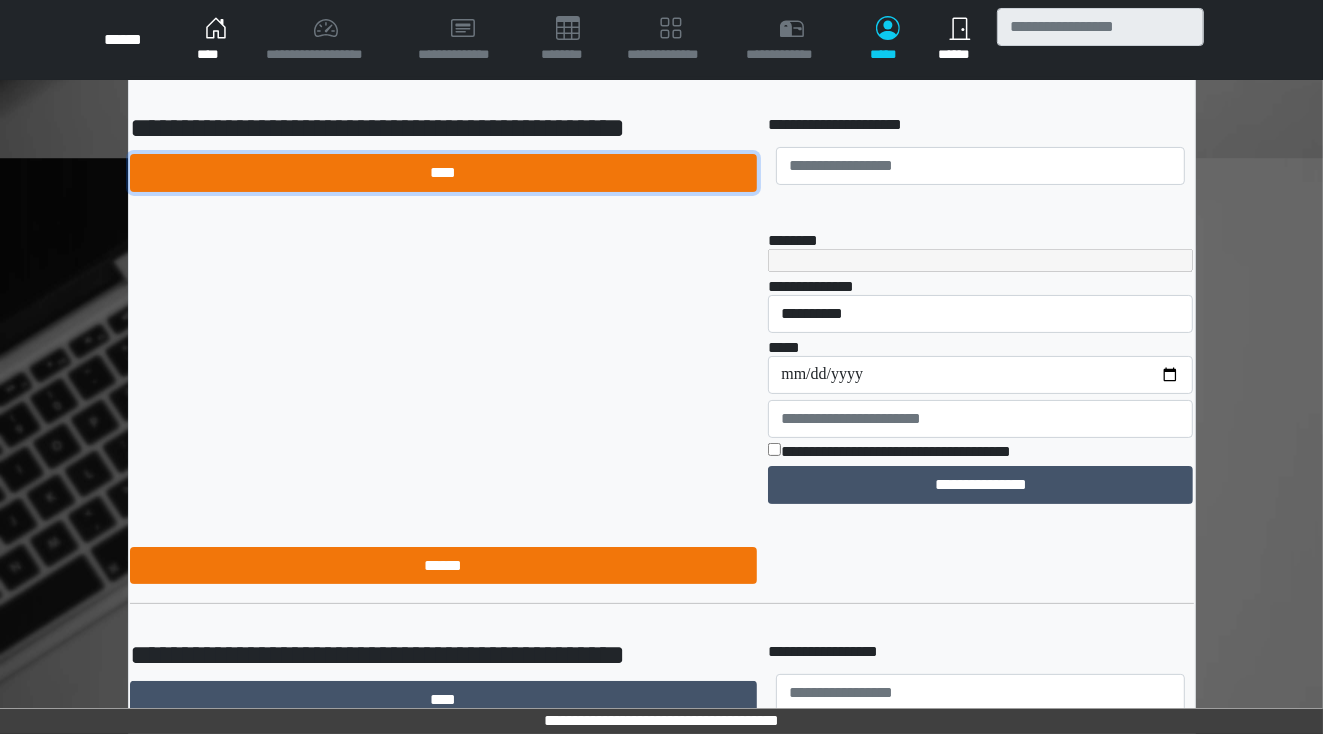 click on "****" at bounding box center [443, 173] 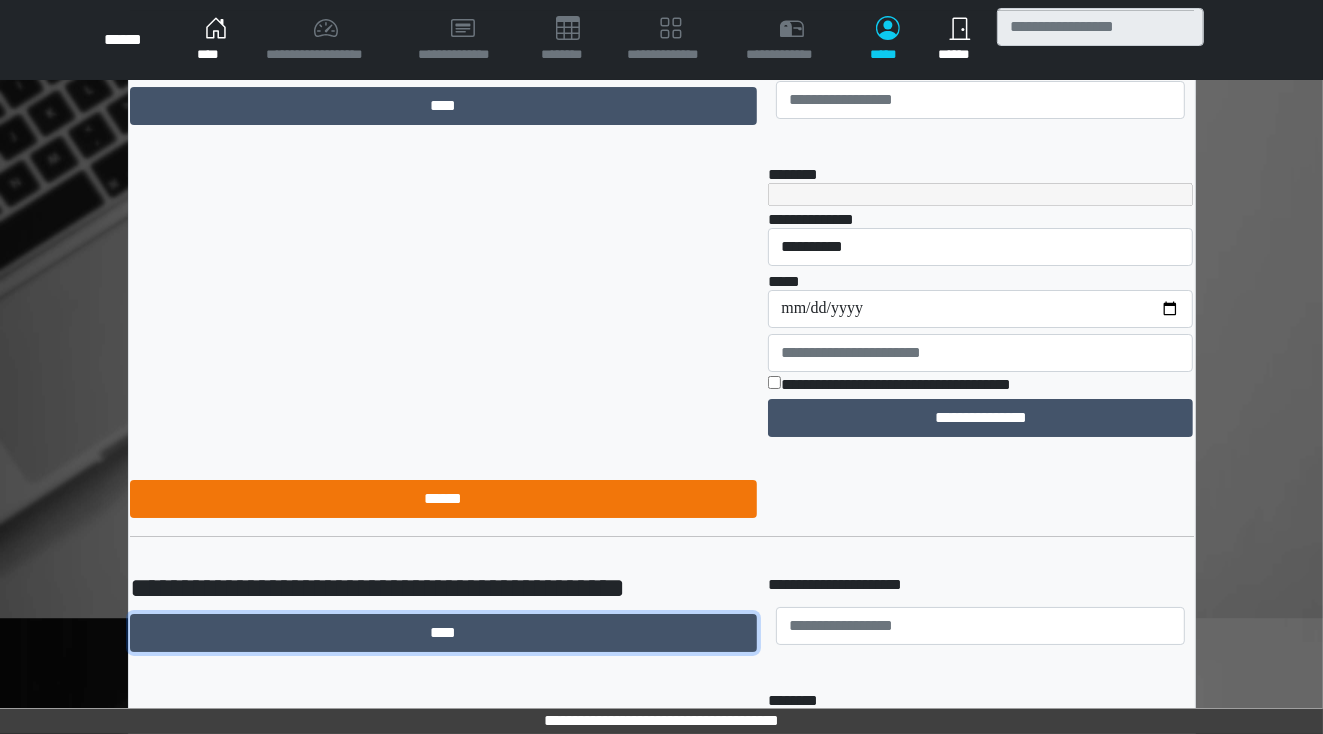 scroll, scrollTop: 19556, scrollLeft: 0, axis: vertical 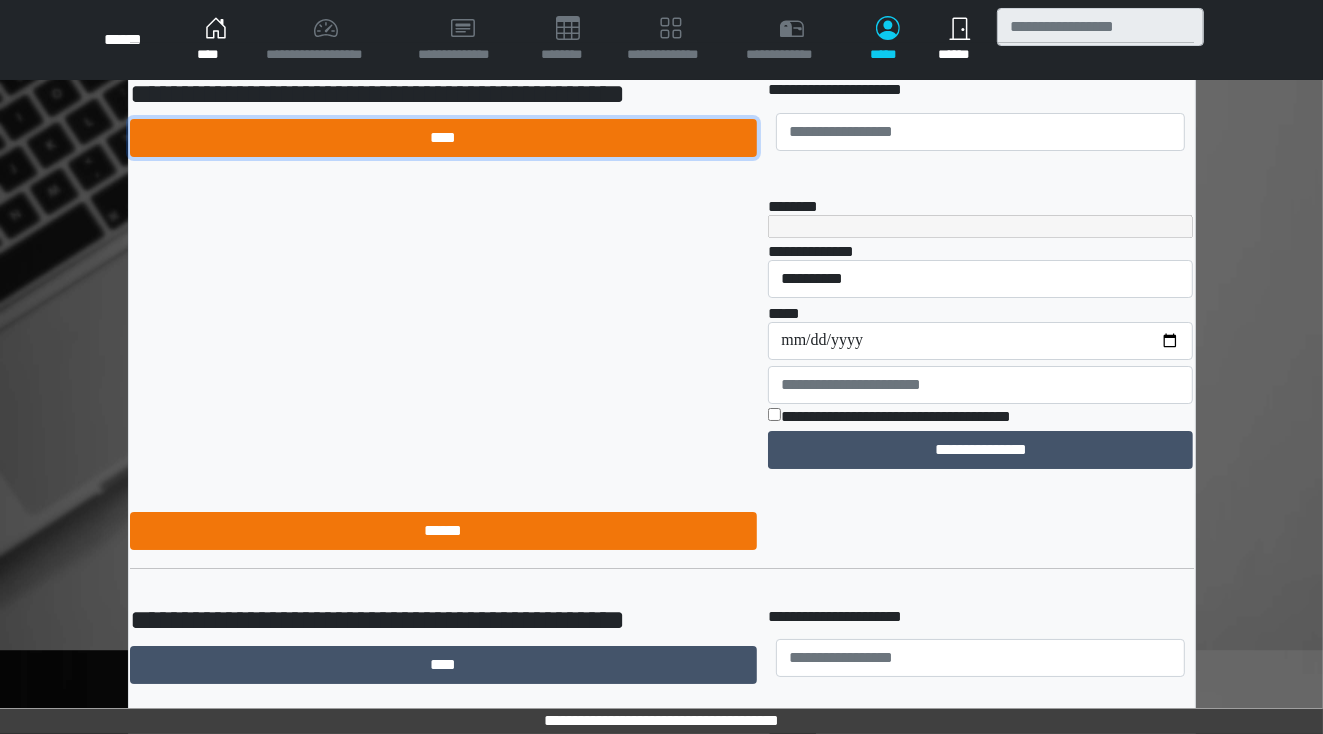click on "****" at bounding box center [443, 138] 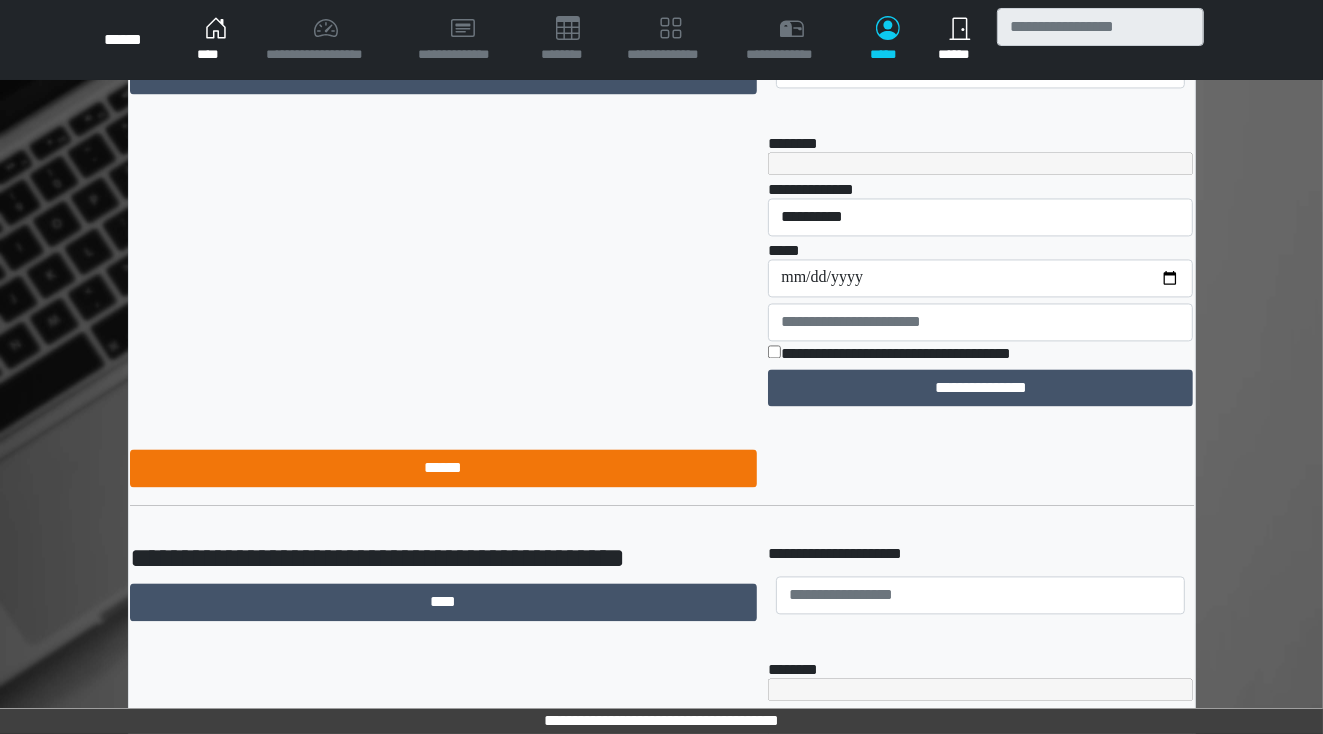 scroll, scrollTop: 10075, scrollLeft: 0, axis: vertical 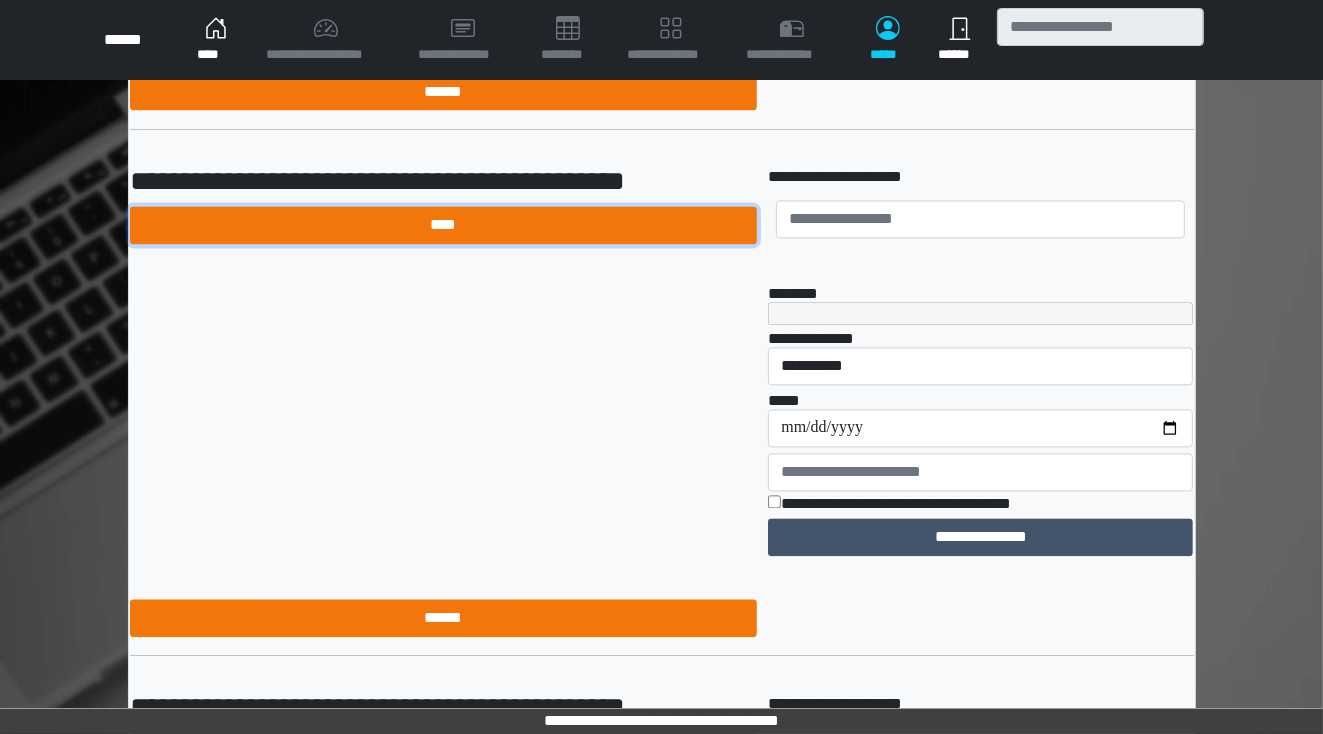 click on "****" at bounding box center [443, 225] 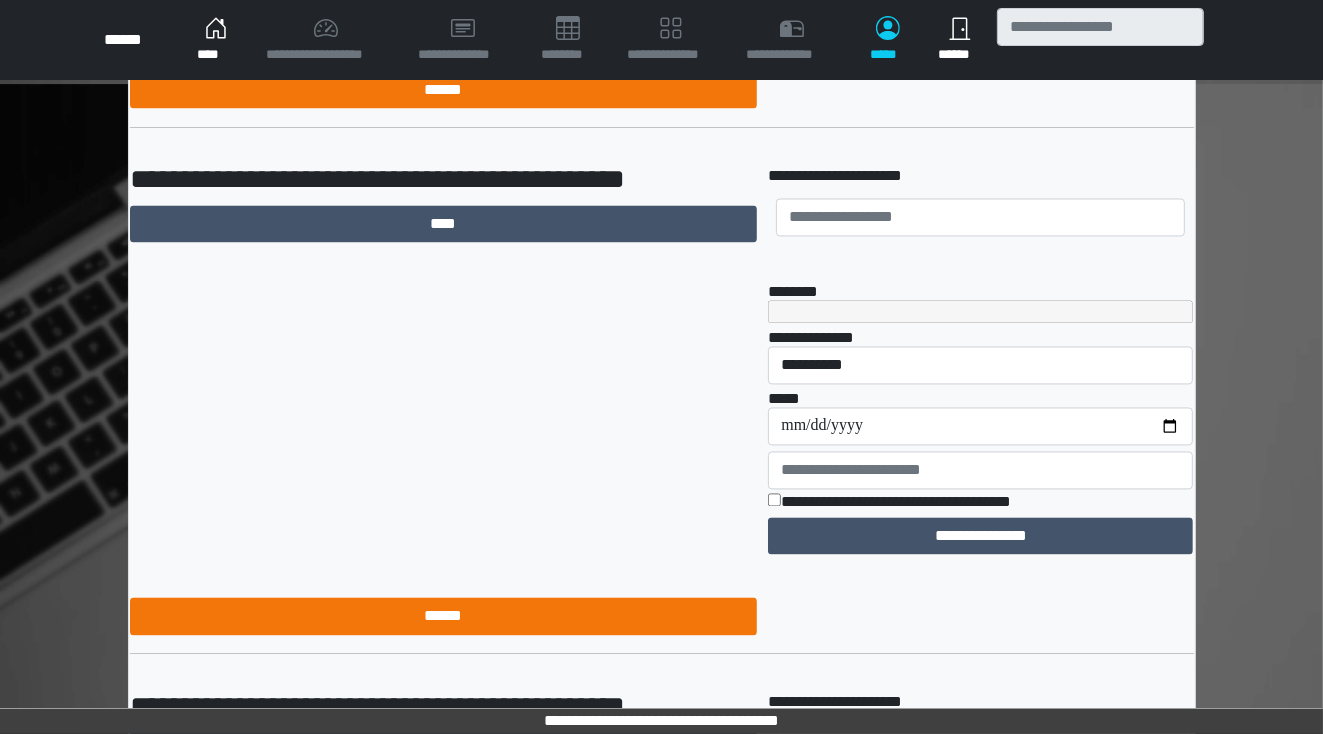 scroll, scrollTop: 9918, scrollLeft: 0, axis: vertical 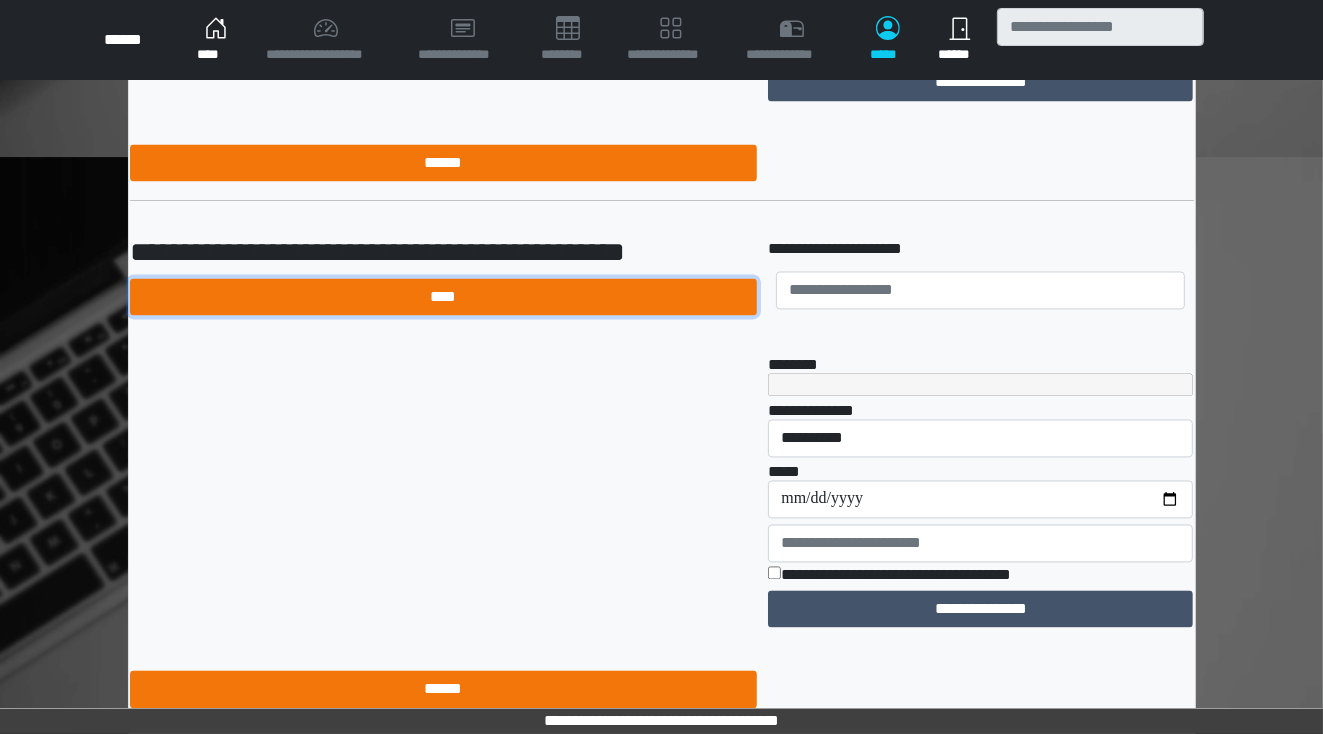 click on "****" at bounding box center (443, 298) 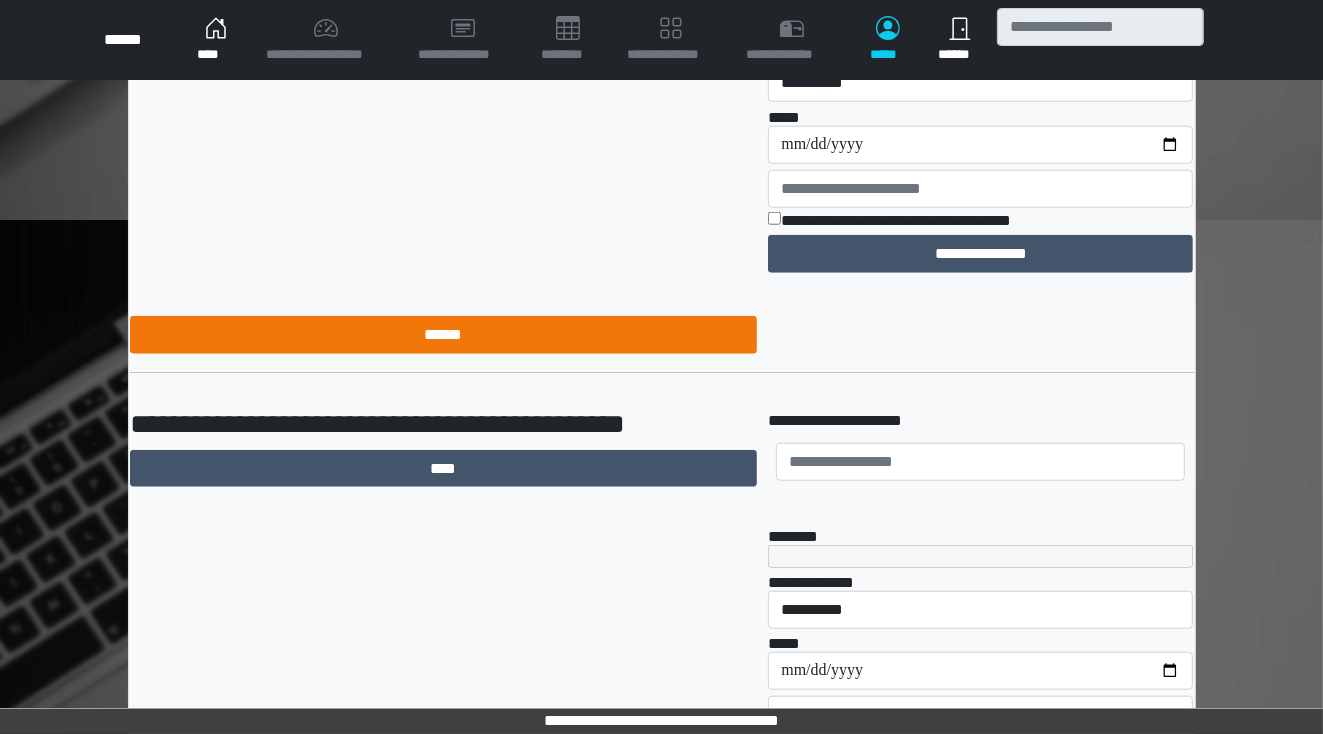 scroll, scrollTop: 8156, scrollLeft: 0, axis: vertical 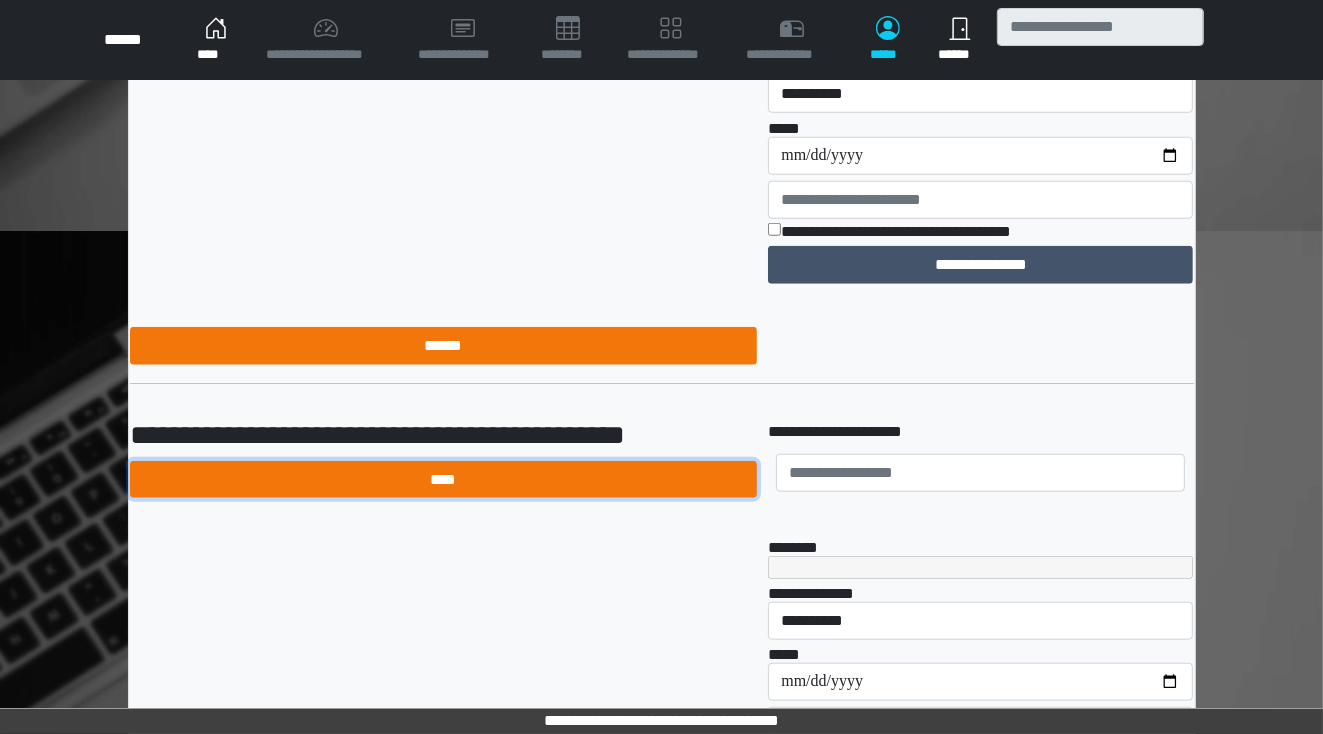 click on "****" at bounding box center (443, 480) 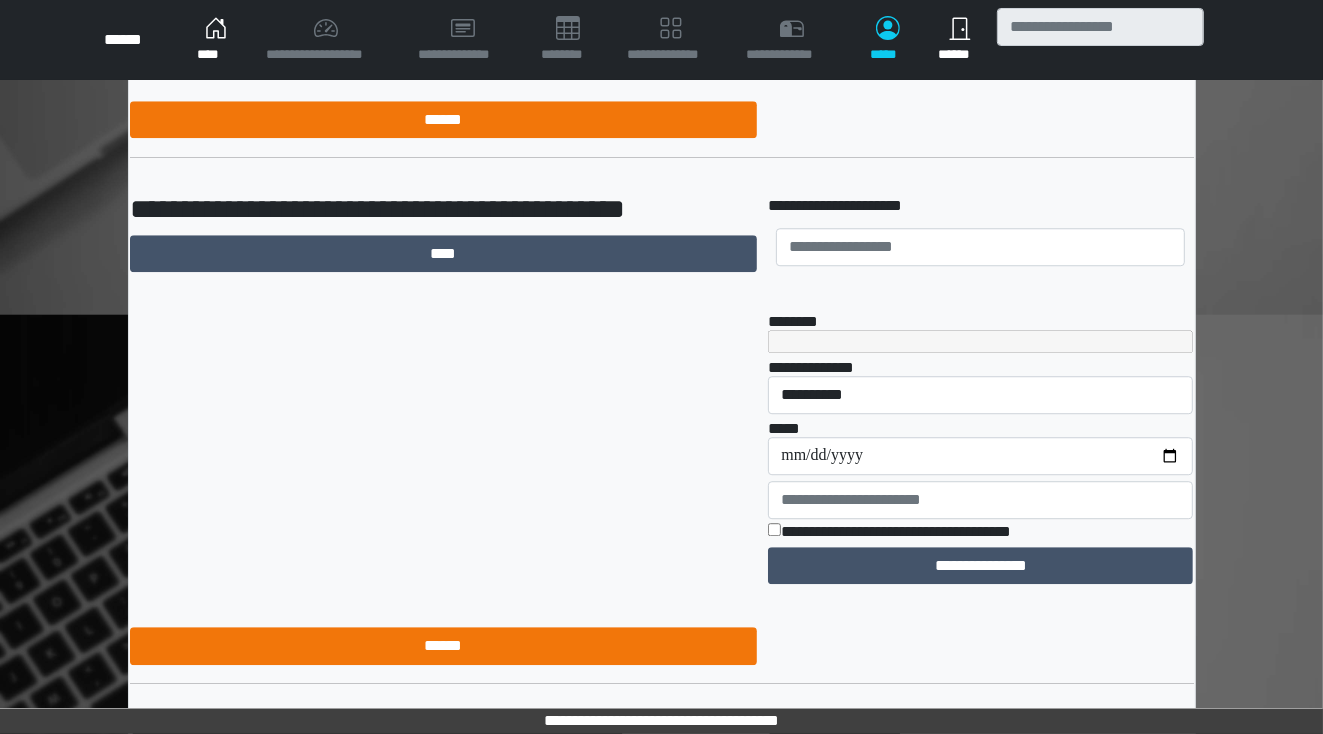 scroll, scrollTop: 4676, scrollLeft: 0, axis: vertical 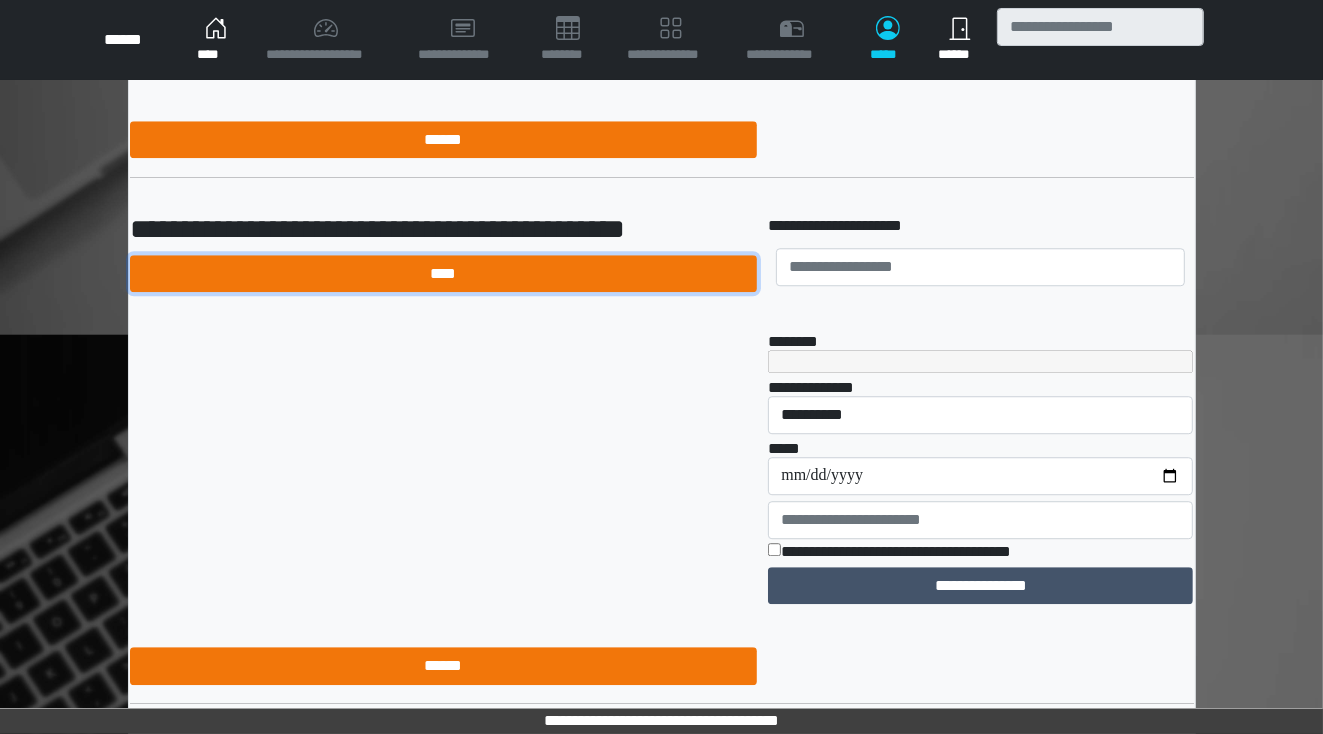 click on "****" at bounding box center (443, 274) 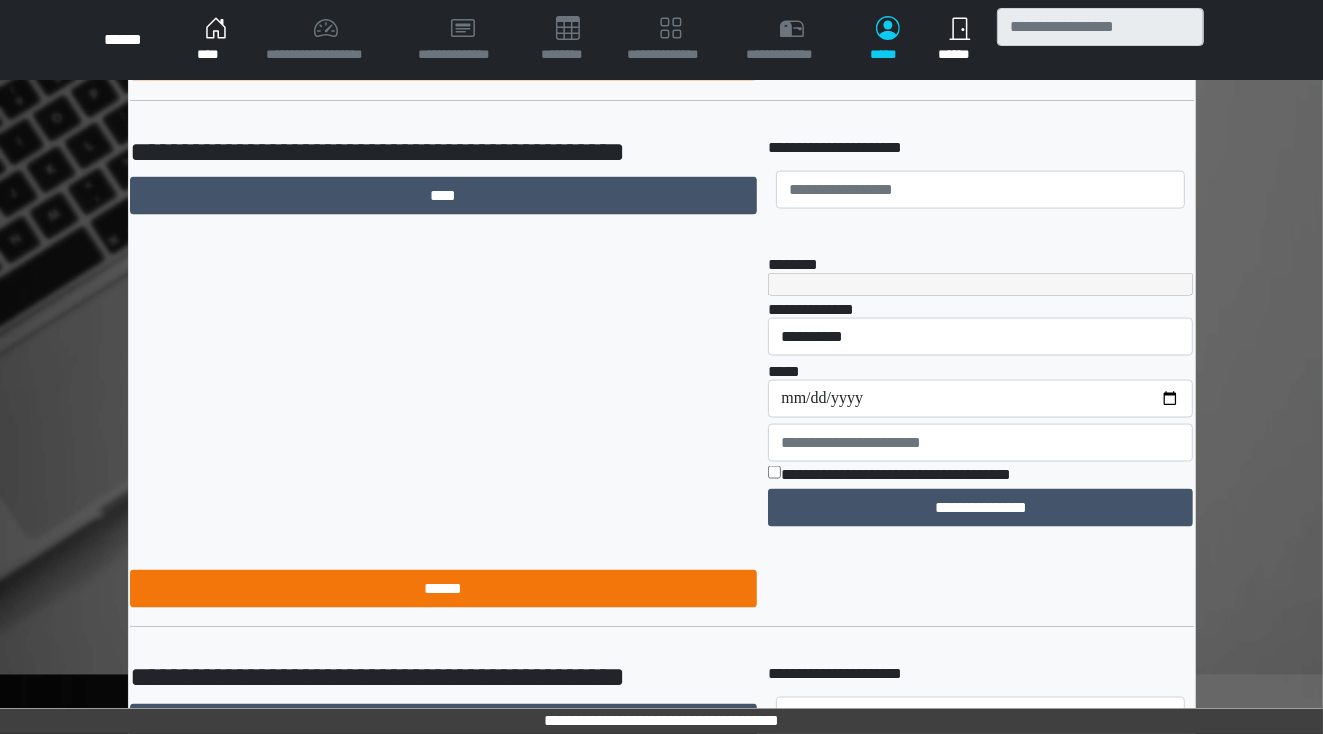 scroll, scrollTop: 2497, scrollLeft: 0, axis: vertical 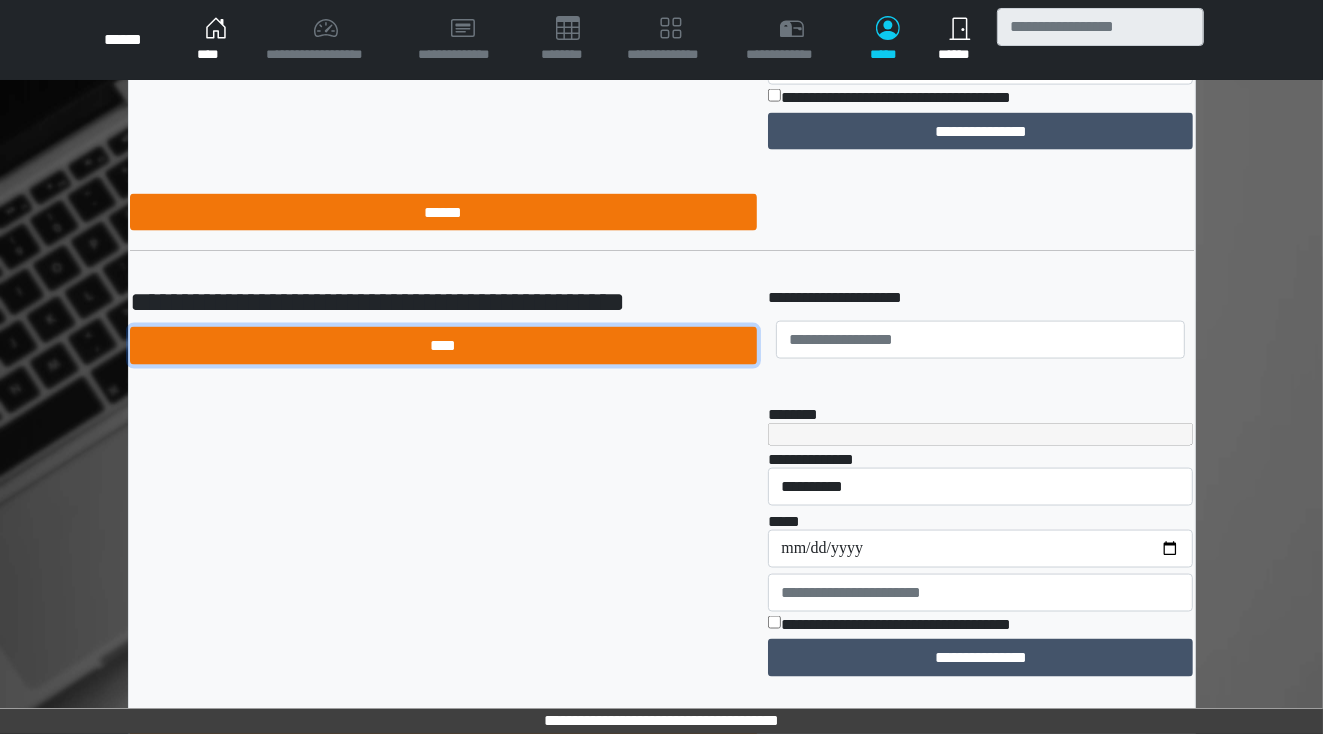 click on "****" at bounding box center [443, 346] 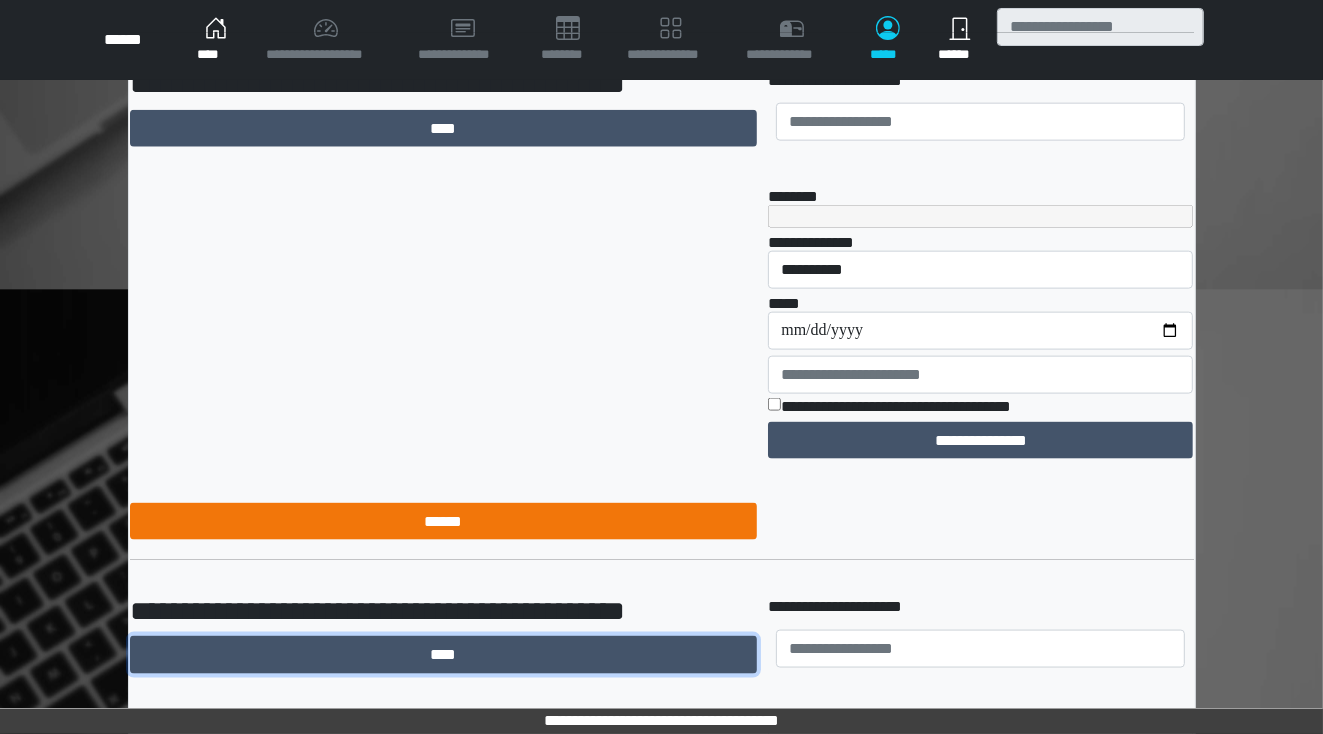 scroll, scrollTop: 2156, scrollLeft: 0, axis: vertical 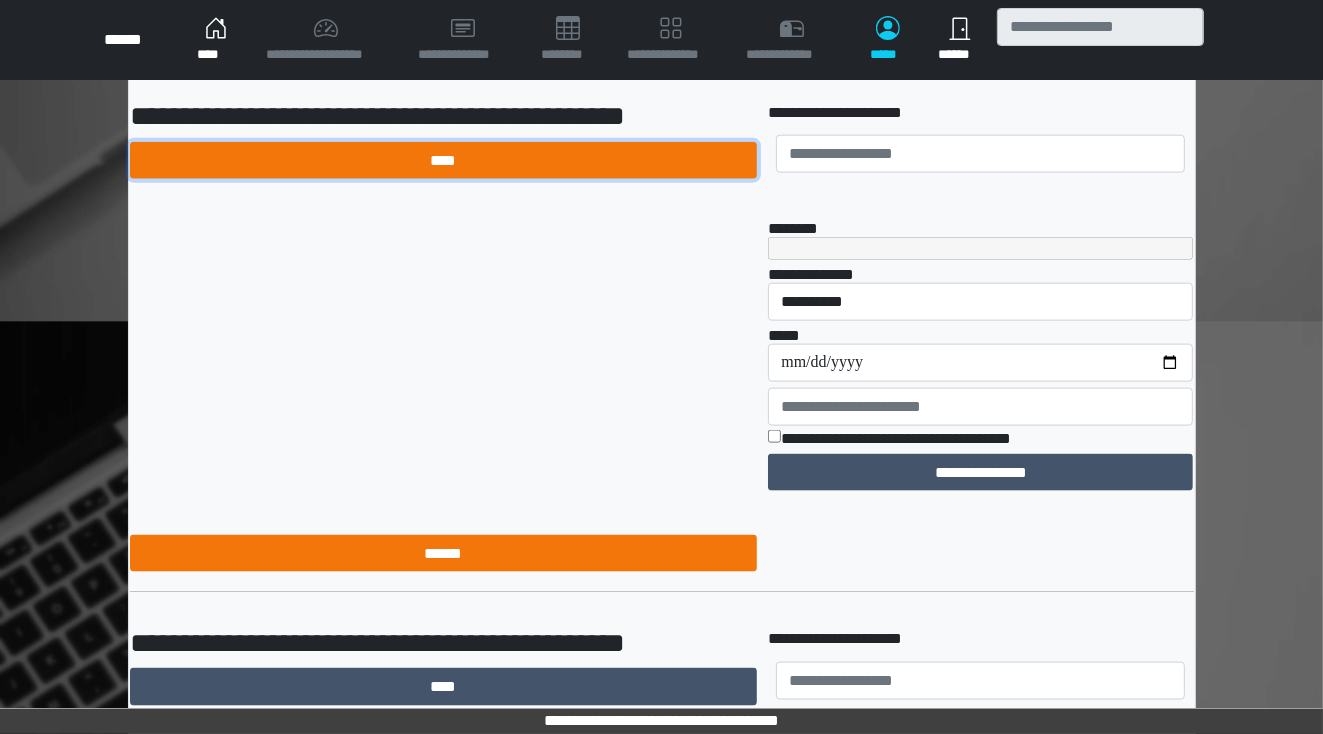 click on "****" at bounding box center [443, 161] 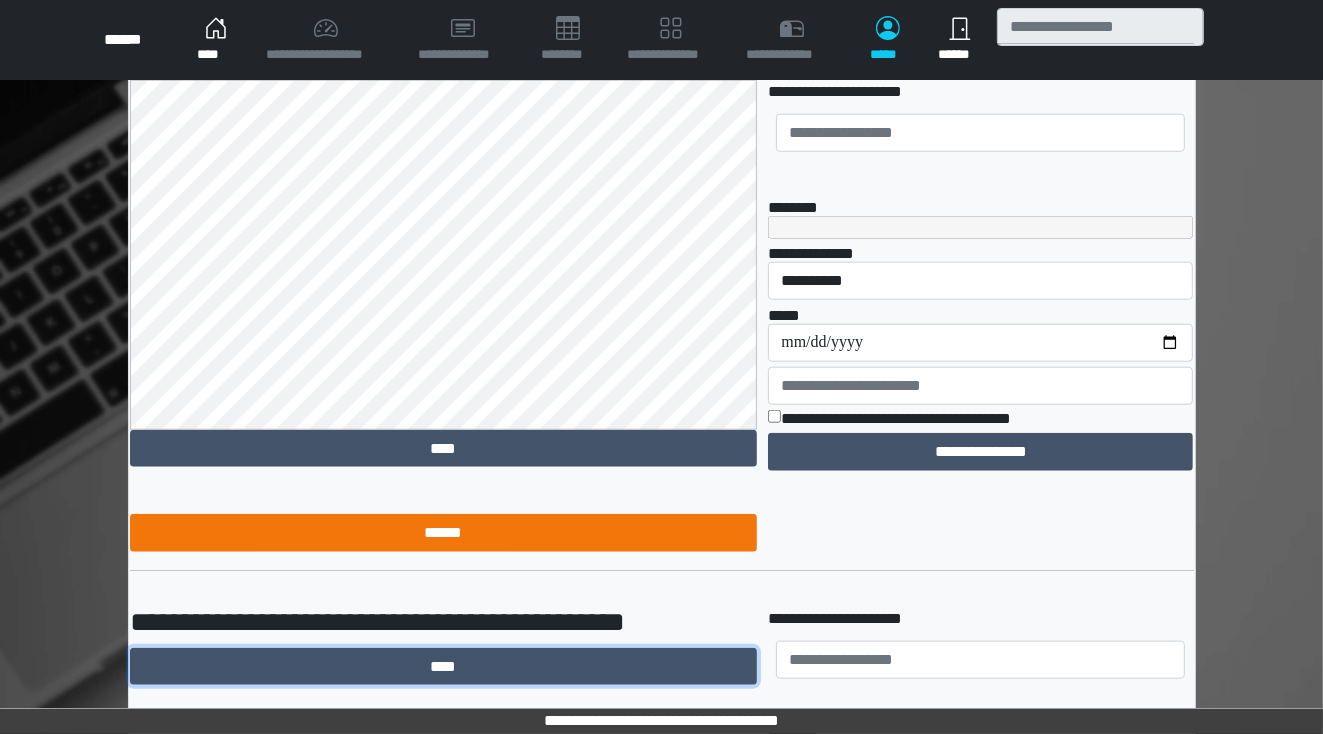 scroll, scrollTop: 1626, scrollLeft: 0, axis: vertical 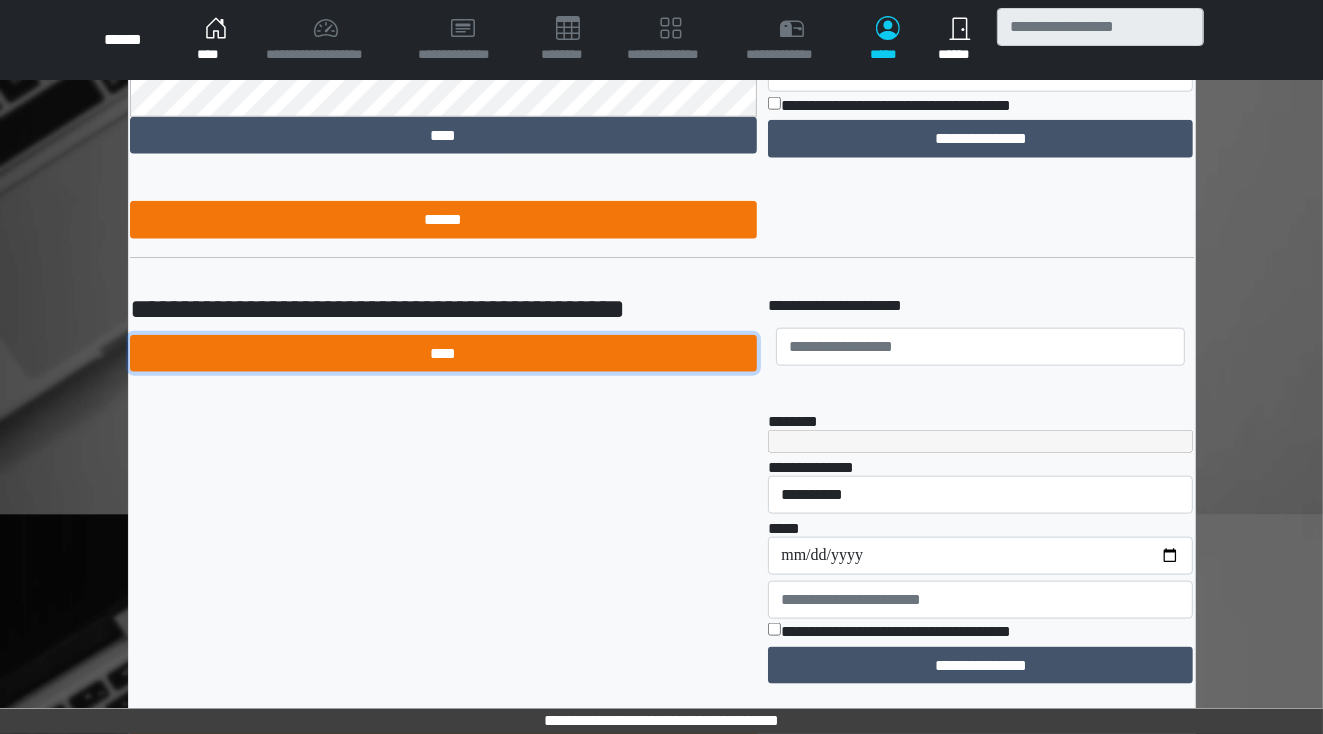 click on "****" at bounding box center (443, 354) 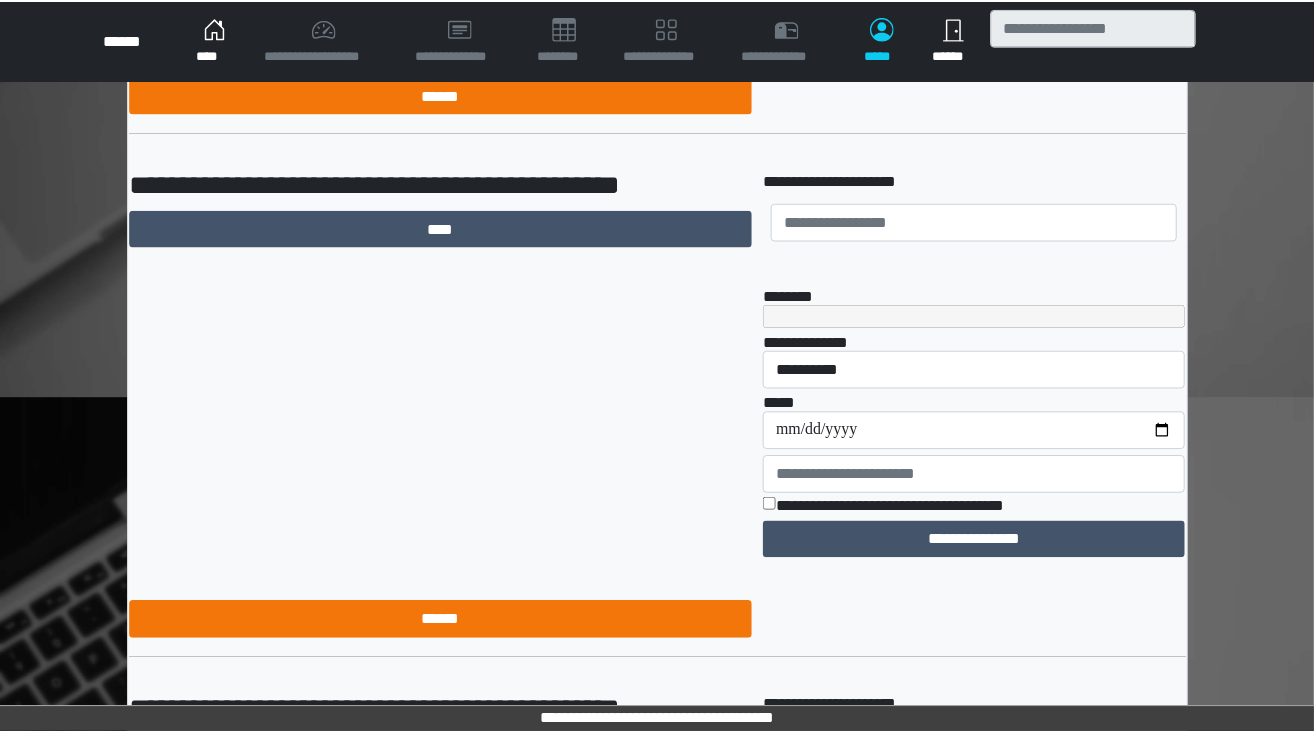 scroll, scrollTop: 1963, scrollLeft: 0, axis: vertical 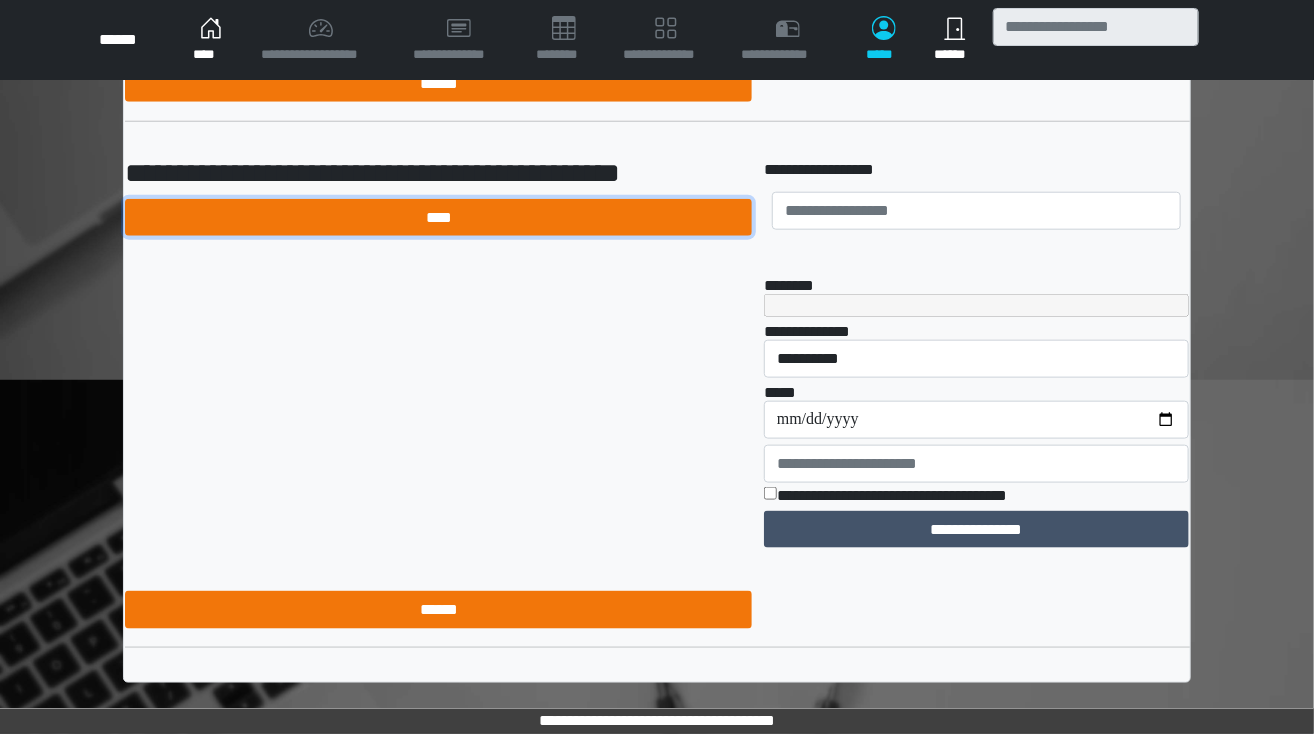 click on "****" at bounding box center [438, 218] 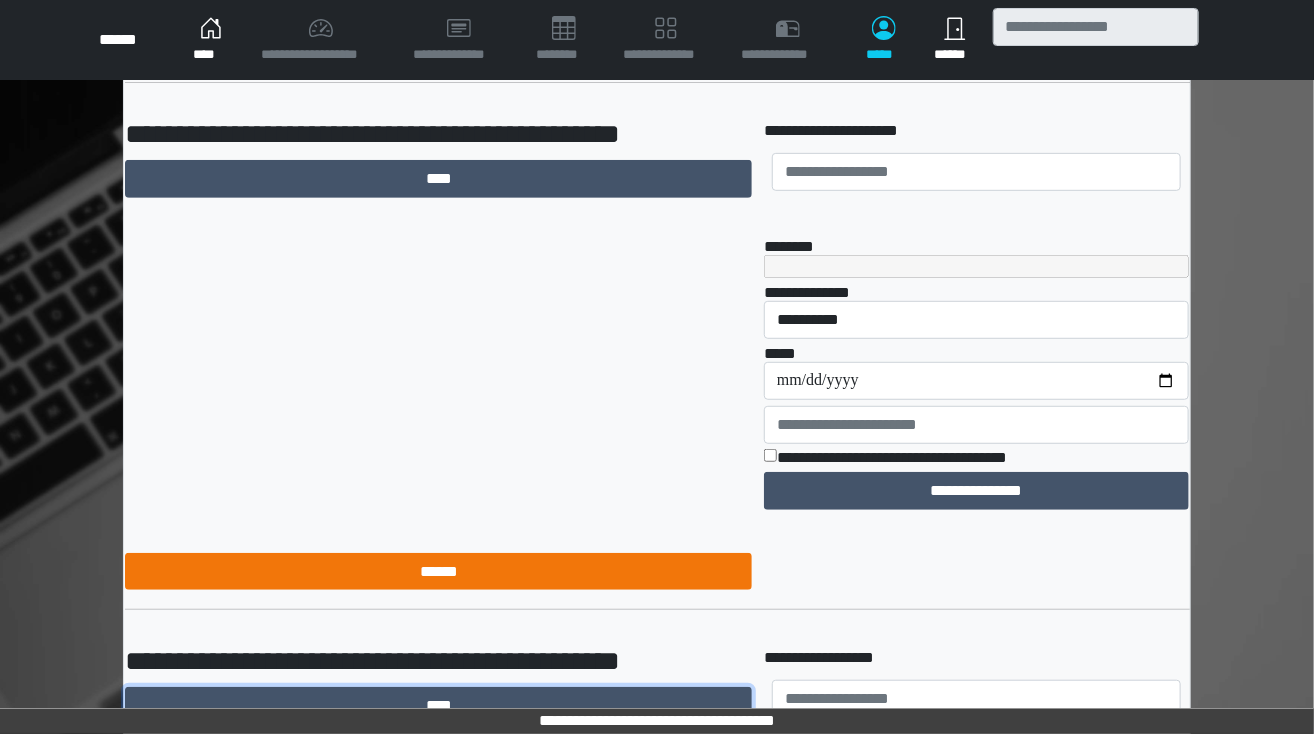 scroll, scrollTop: 19988, scrollLeft: 0, axis: vertical 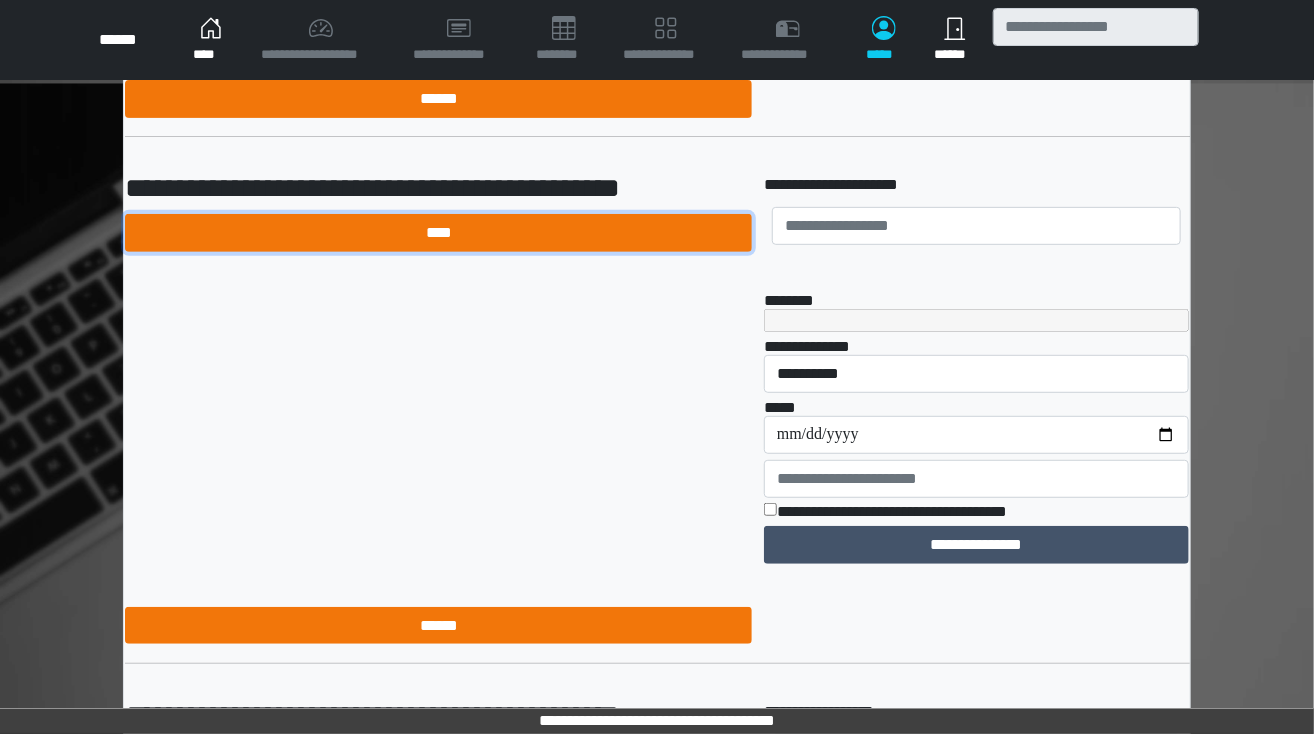 click on "****" at bounding box center (438, 233) 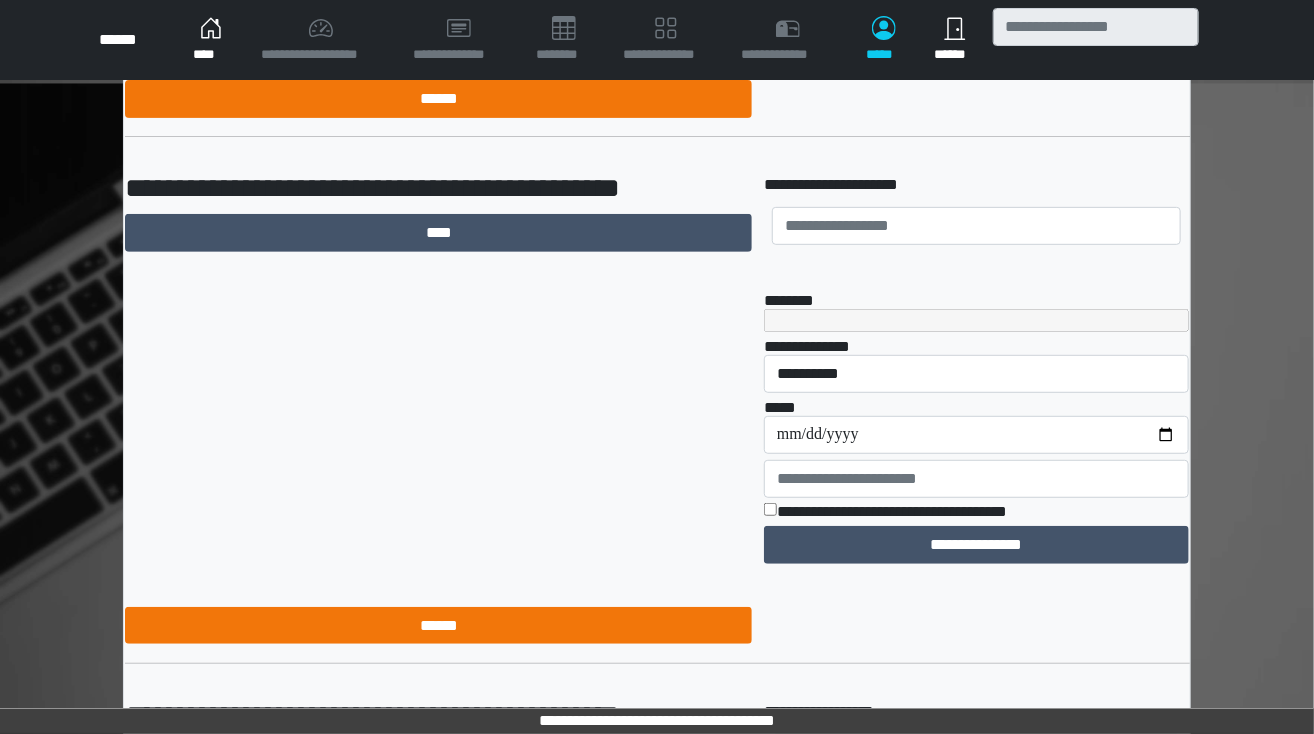 click on "****" at bounding box center [211, 40] 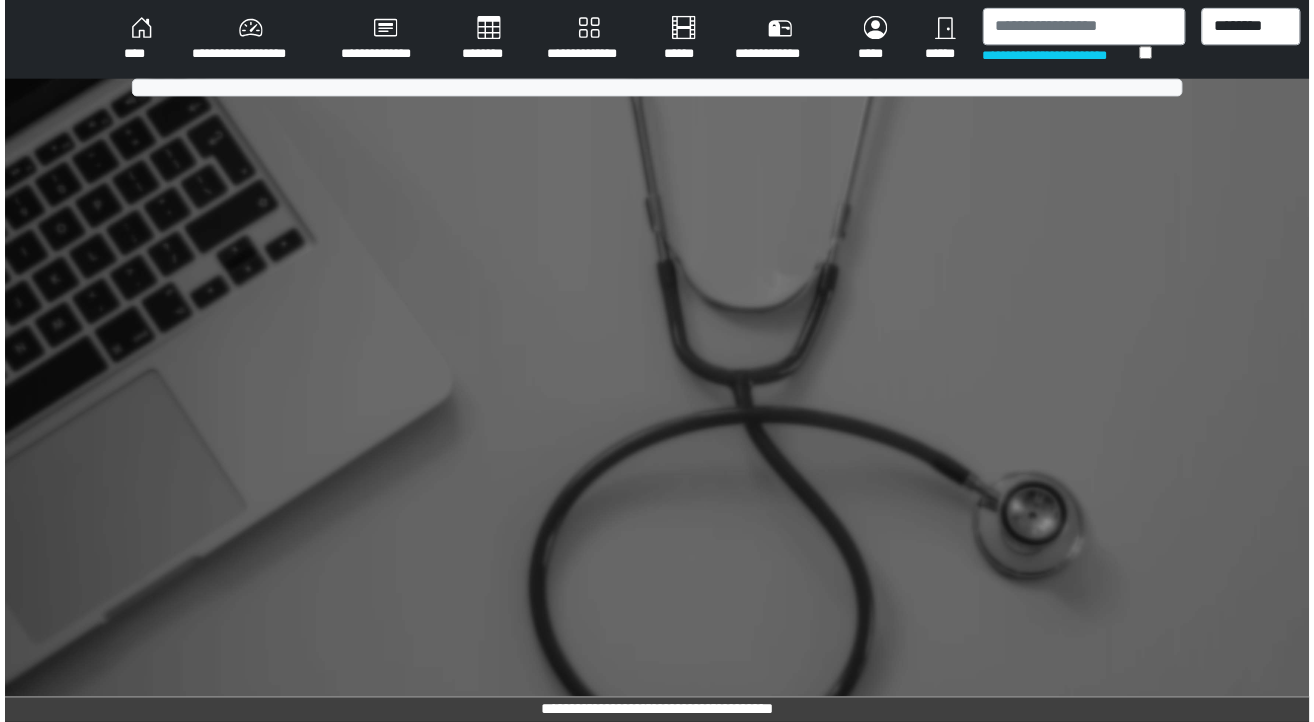scroll, scrollTop: 0, scrollLeft: 0, axis: both 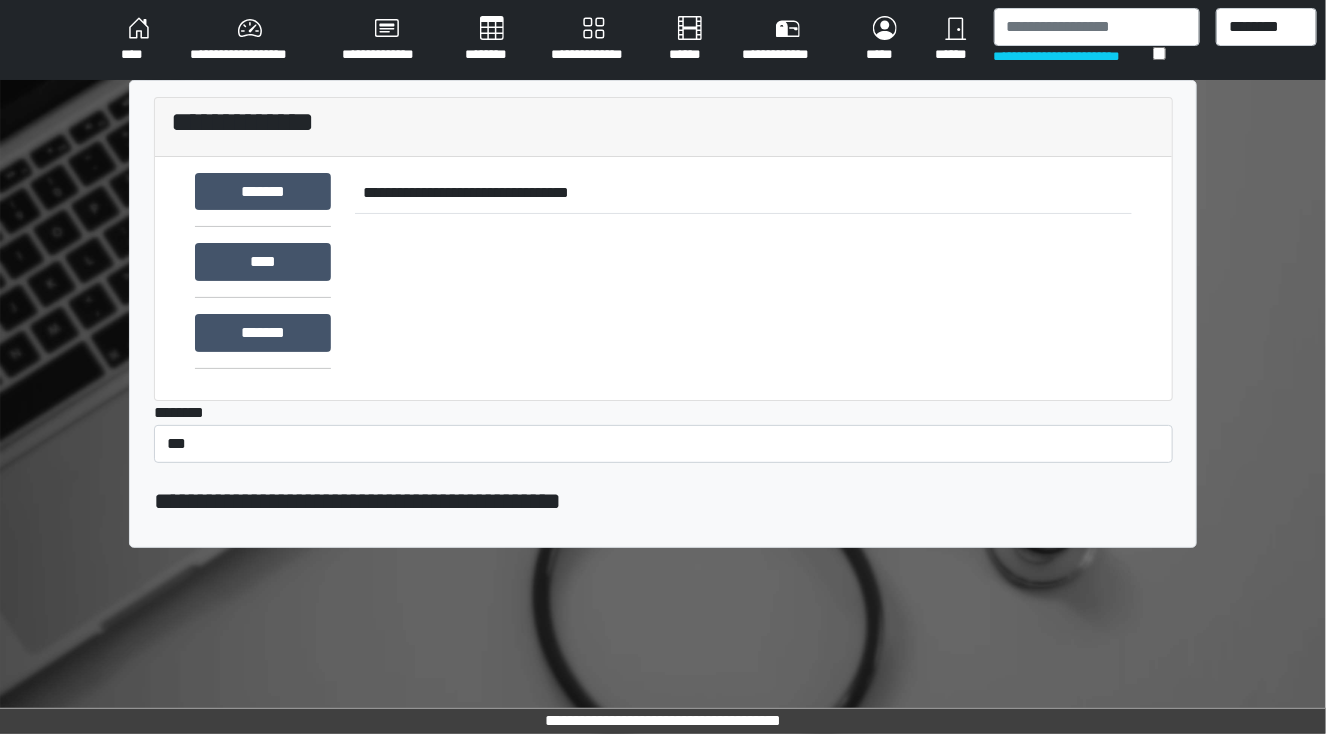 click on "**********" at bounding box center (250, 40) 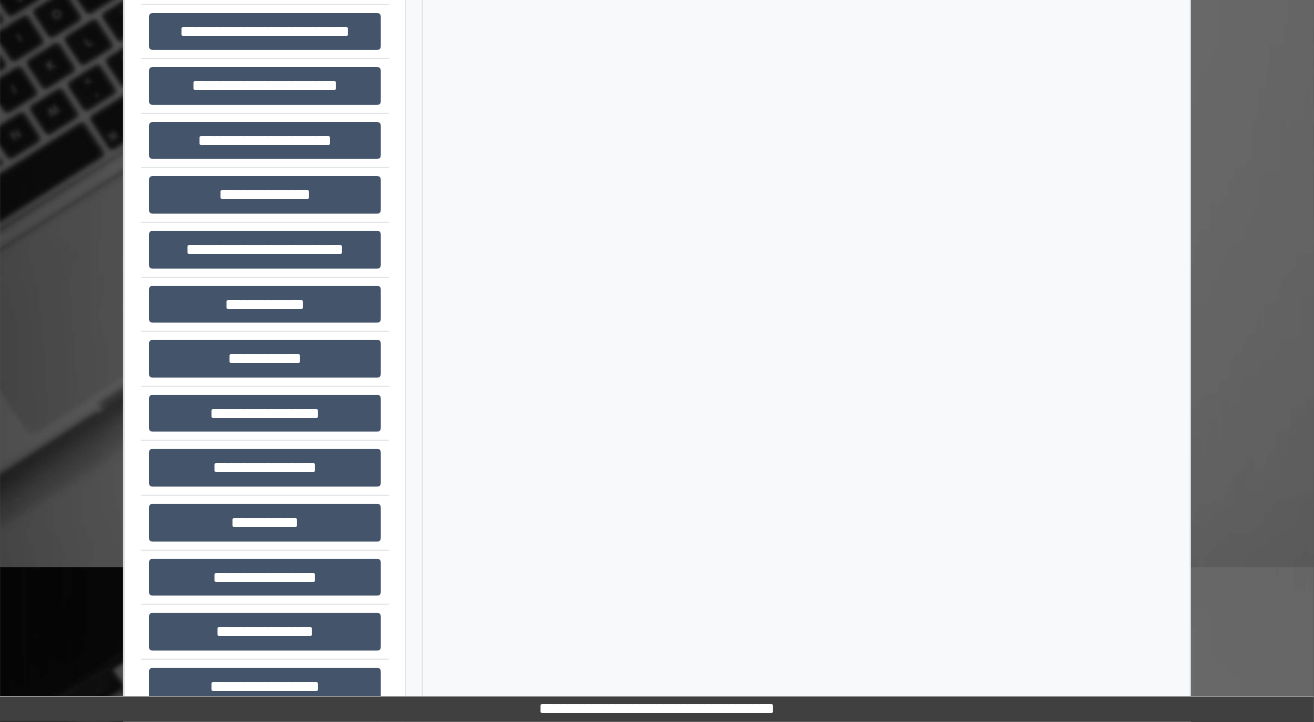 scroll, scrollTop: 224, scrollLeft: 0, axis: vertical 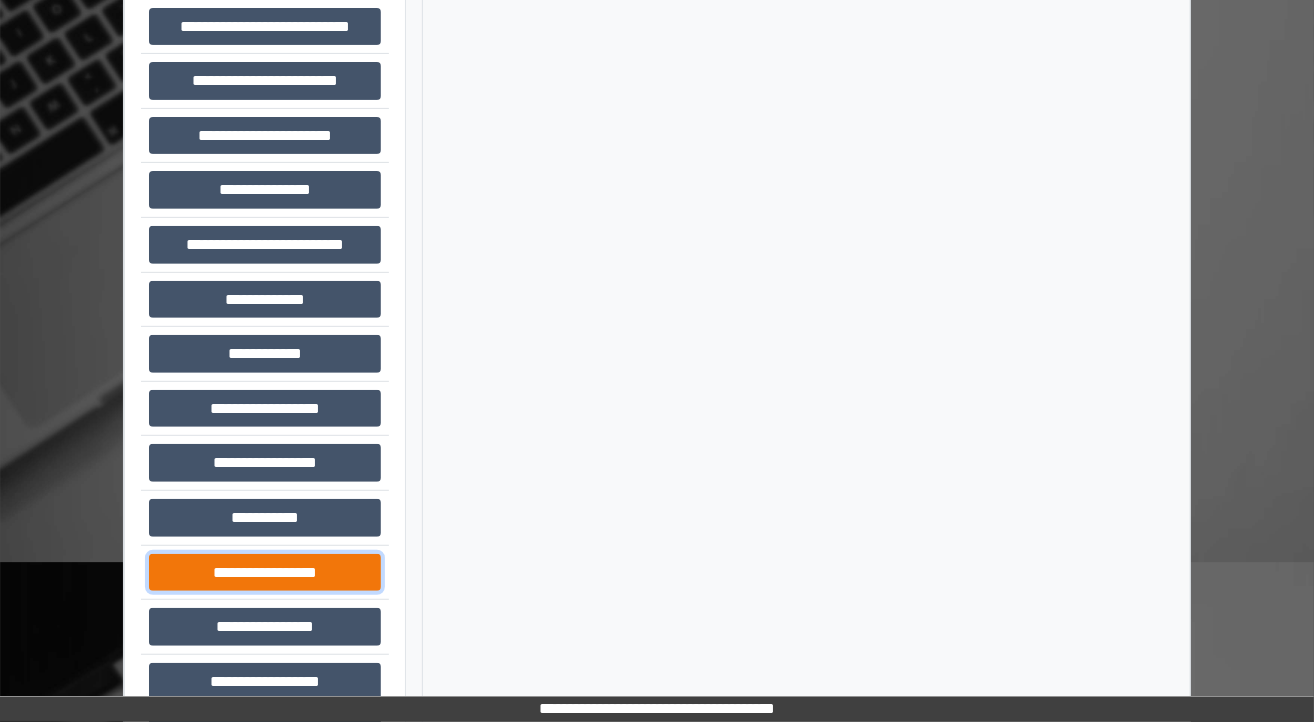 click on "**********" at bounding box center (265, 573) 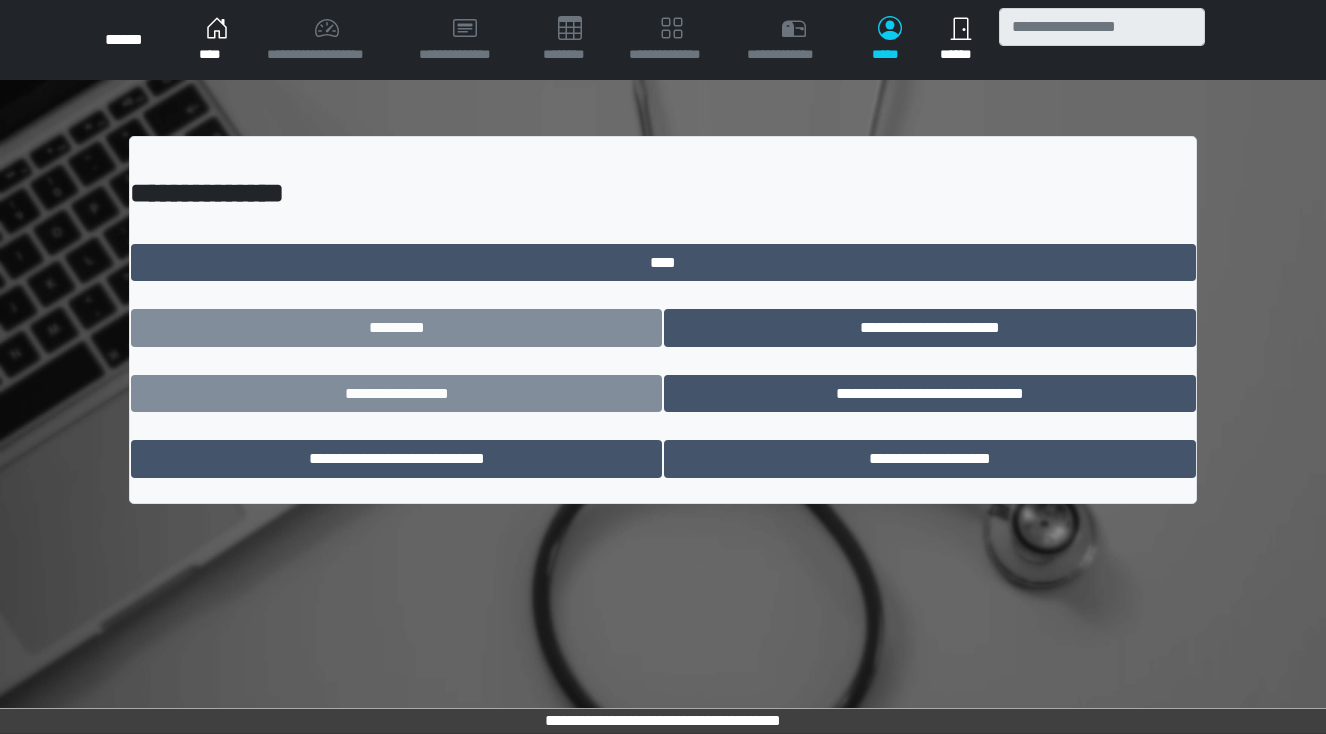 scroll, scrollTop: 0, scrollLeft: 0, axis: both 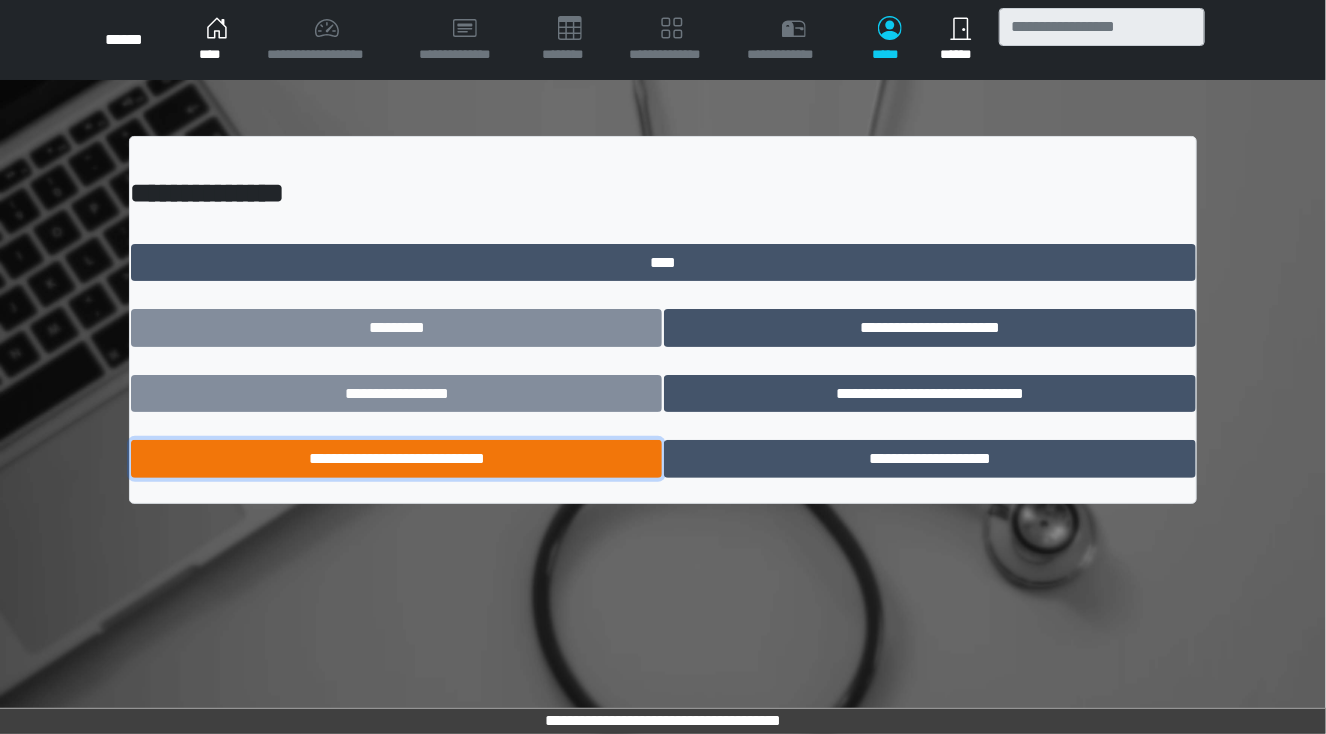 click on "**********" at bounding box center (396, 459) 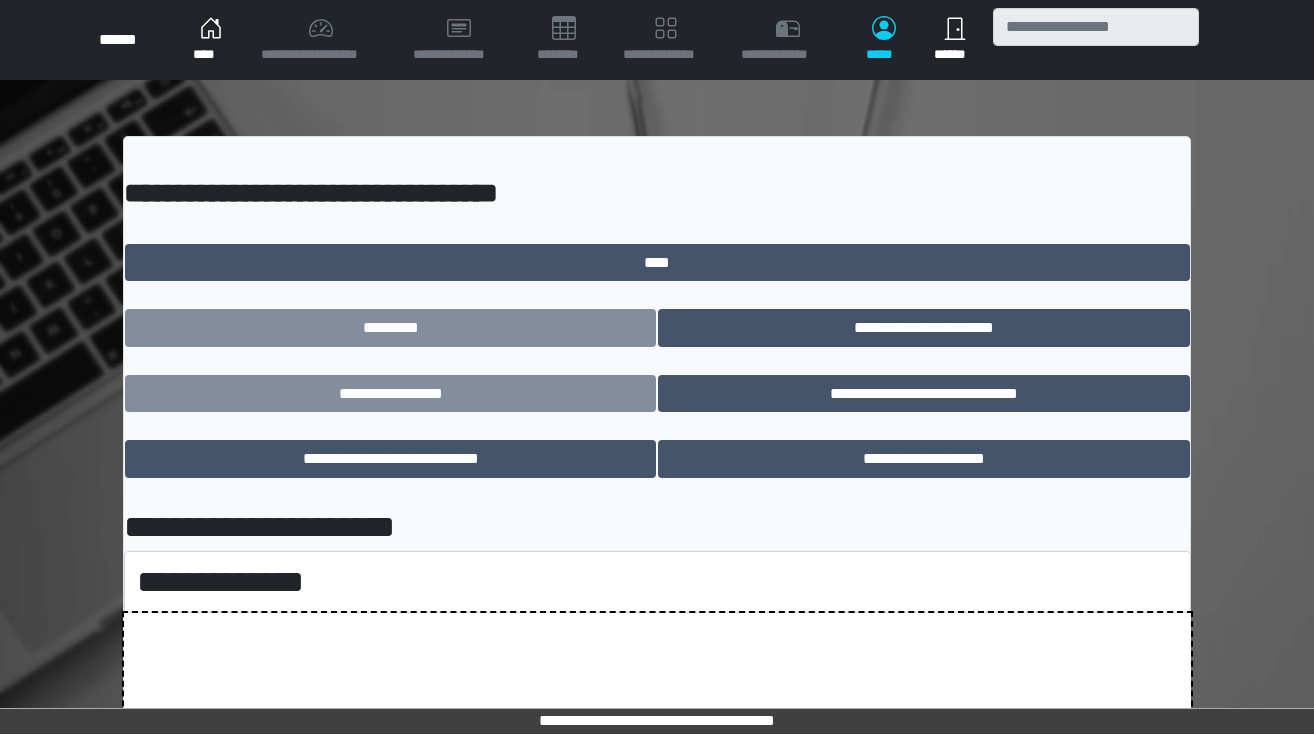 scroll, scrollTop: 0, scrollLeft: 0, axis: both 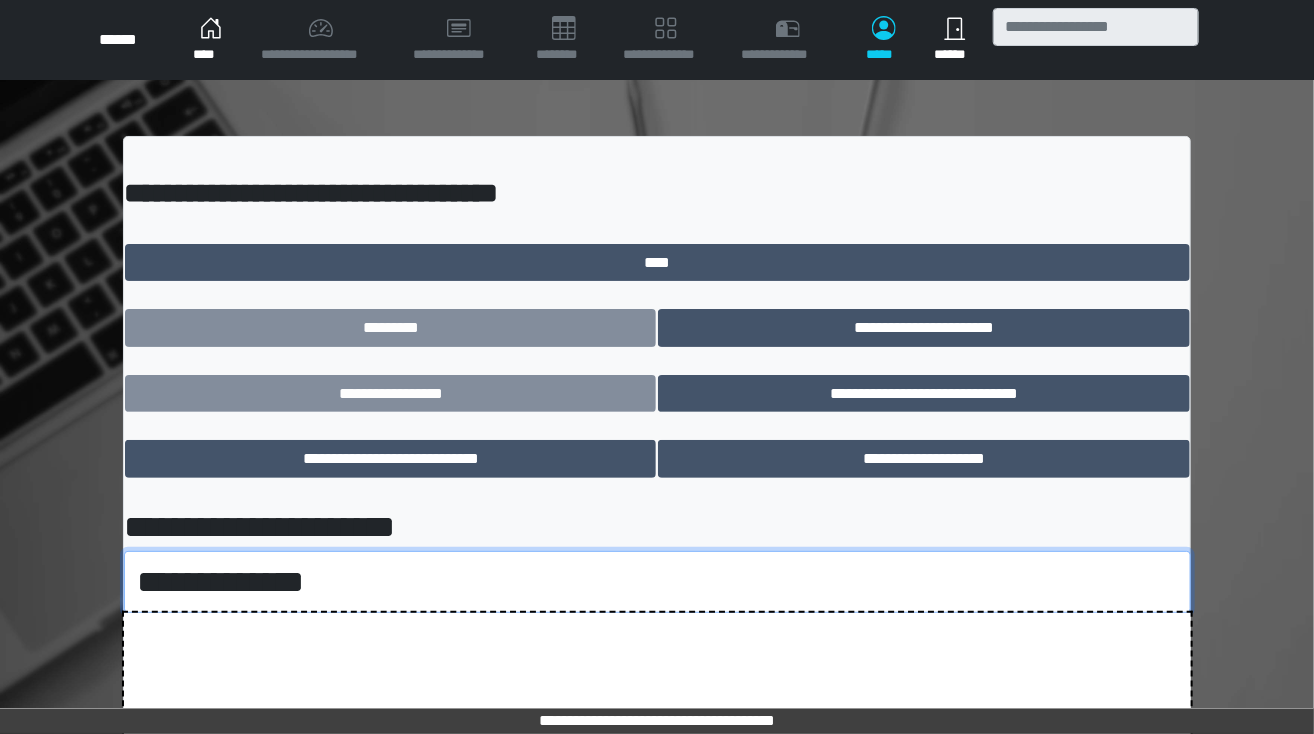 click on "**********" at bounding box center (657, 582) 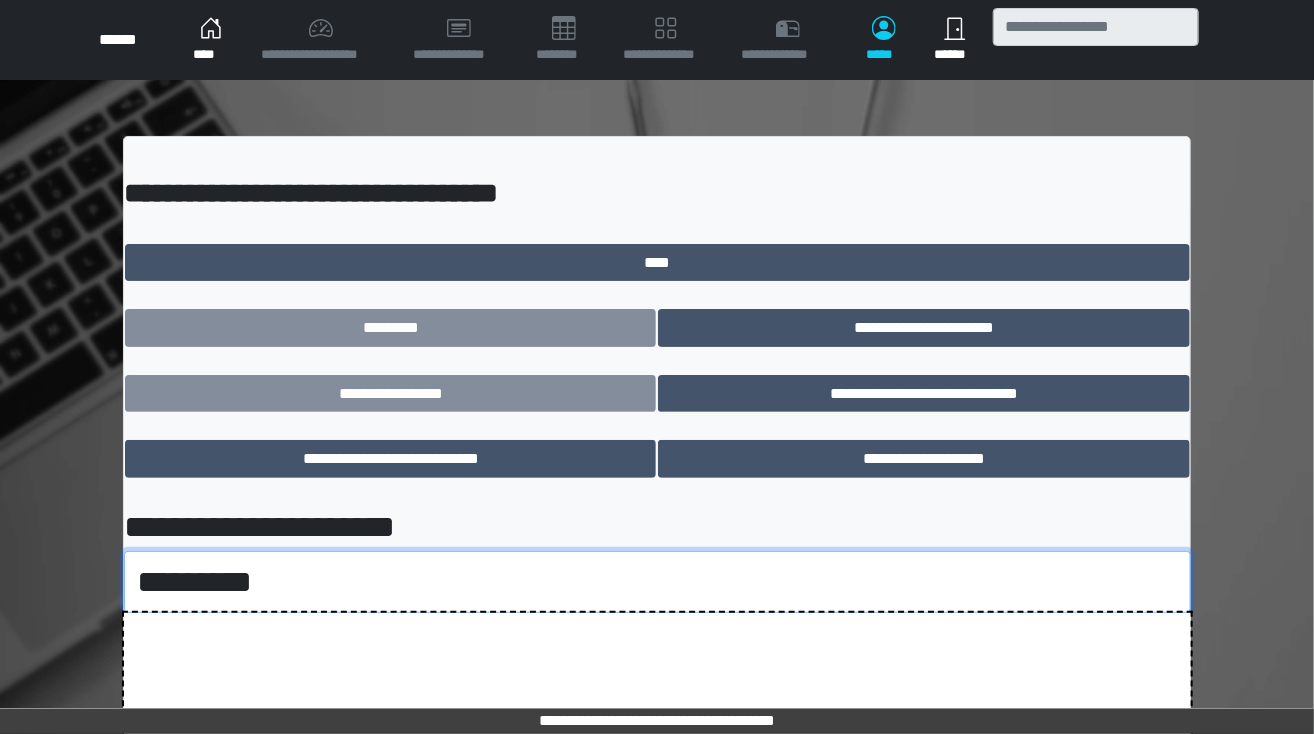 click on "**********" at bounding box center [657, 582] 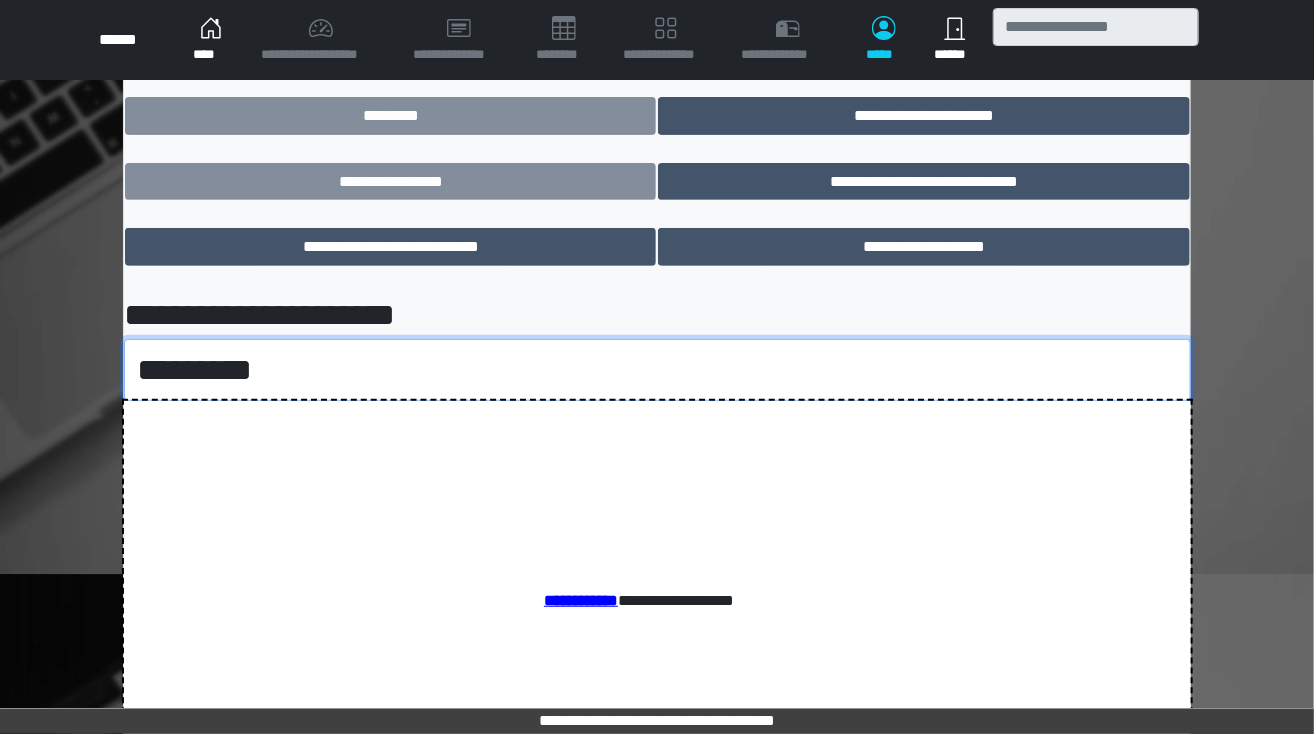 scroll, scrollTop: 240, scrollLeft: 0, axis: vertical 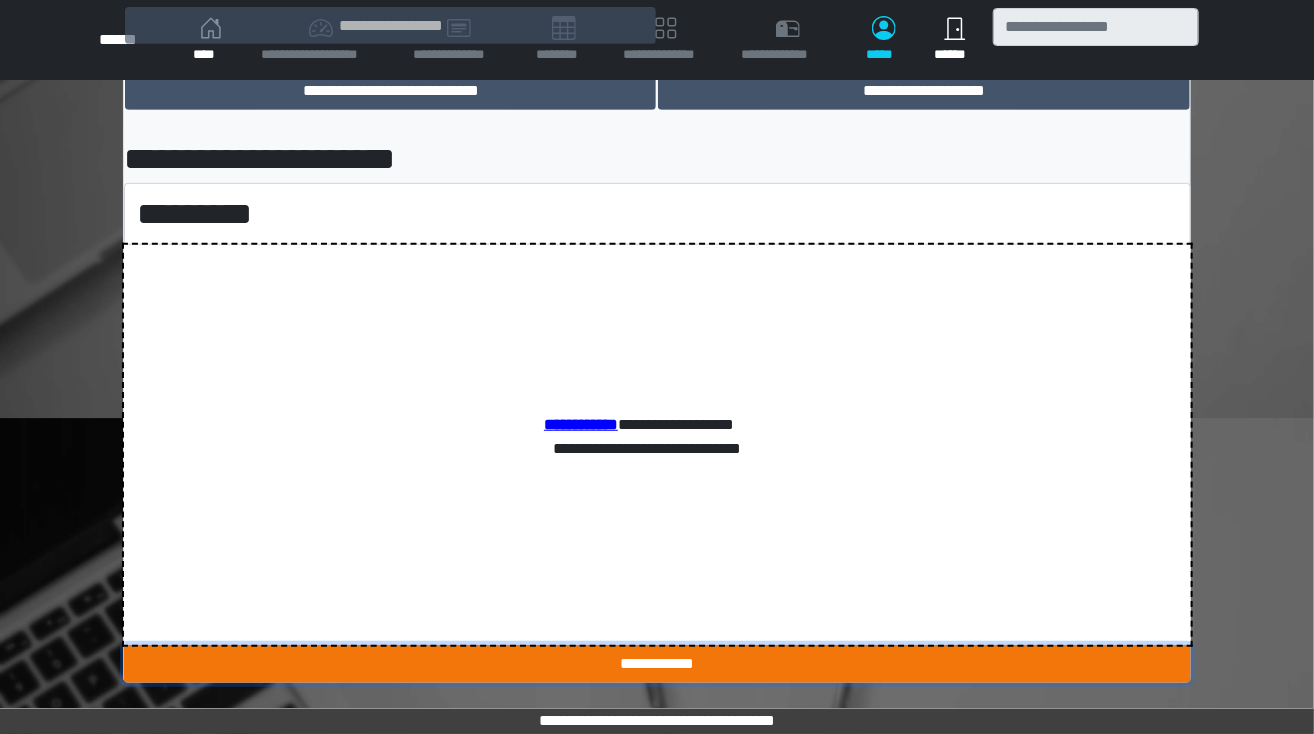 click on "**********" at bounding box center [657, 664] 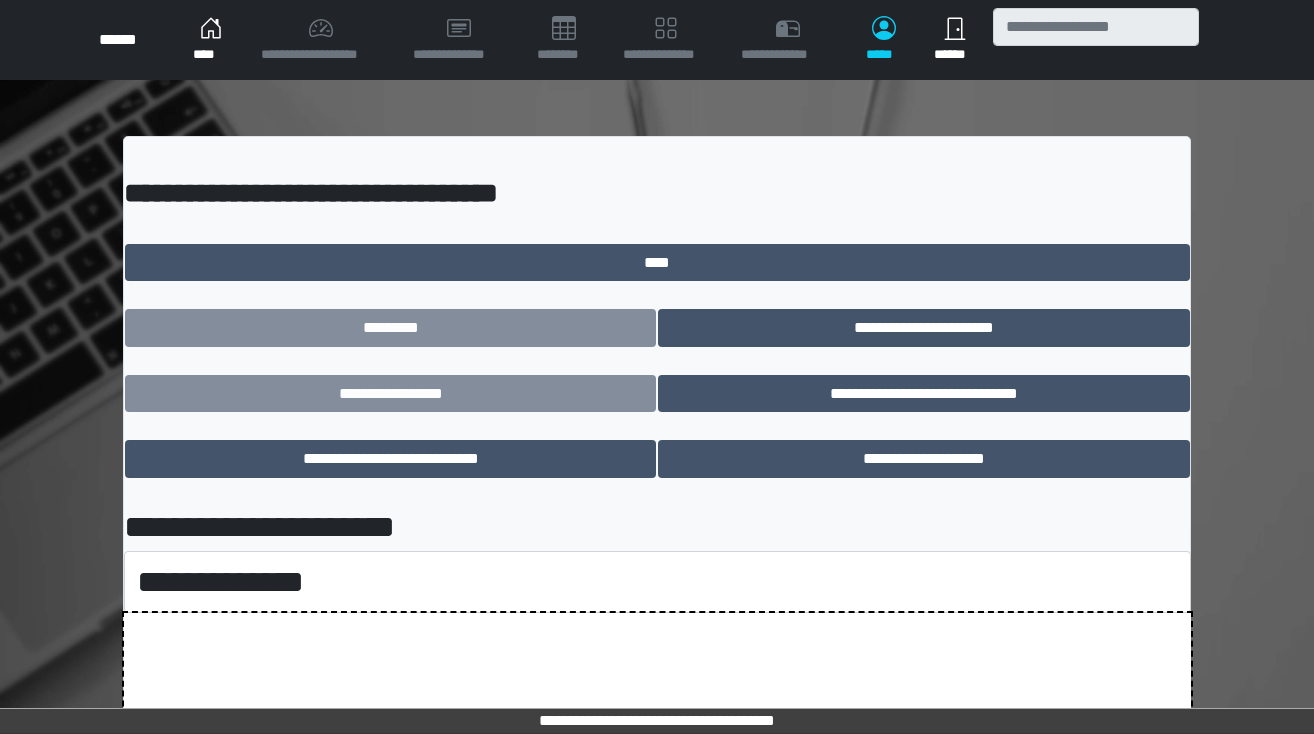 scroll, scrollTop: 0, scrollLeft: 0, axis: both 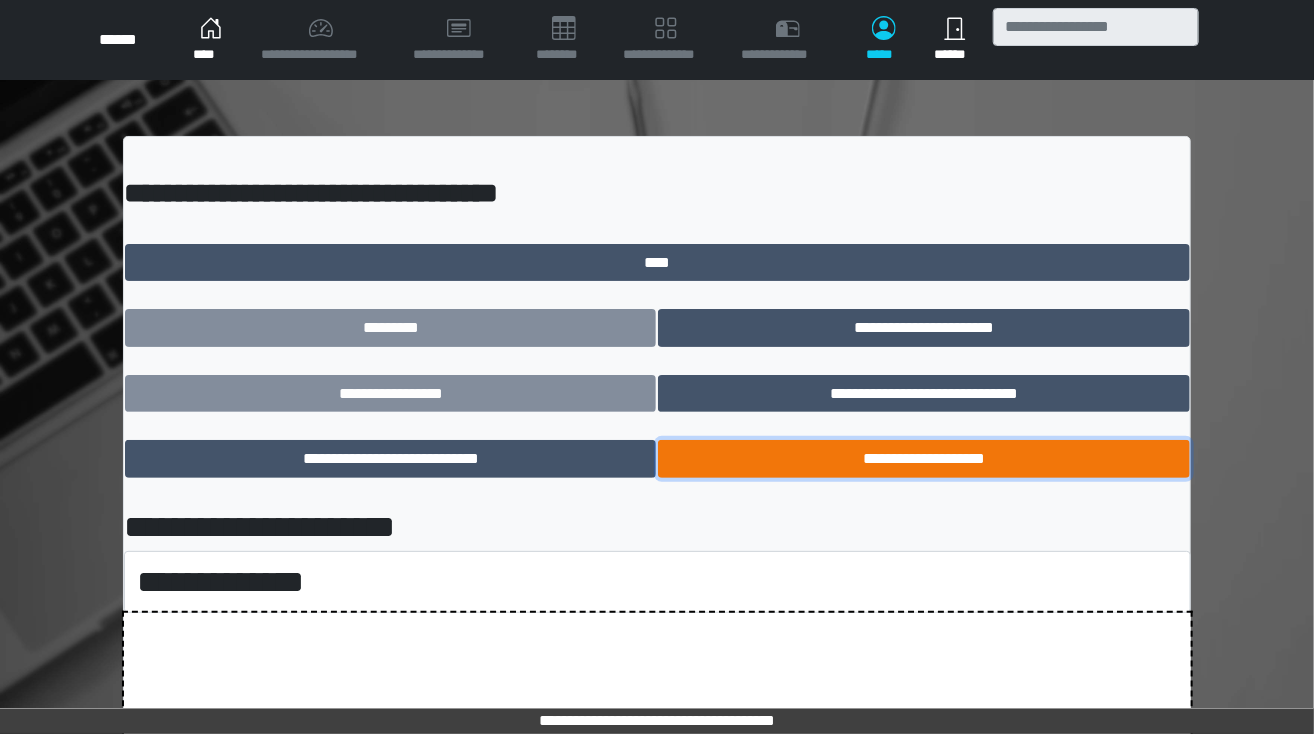 click on "**********" at bounding box center (923, 459) 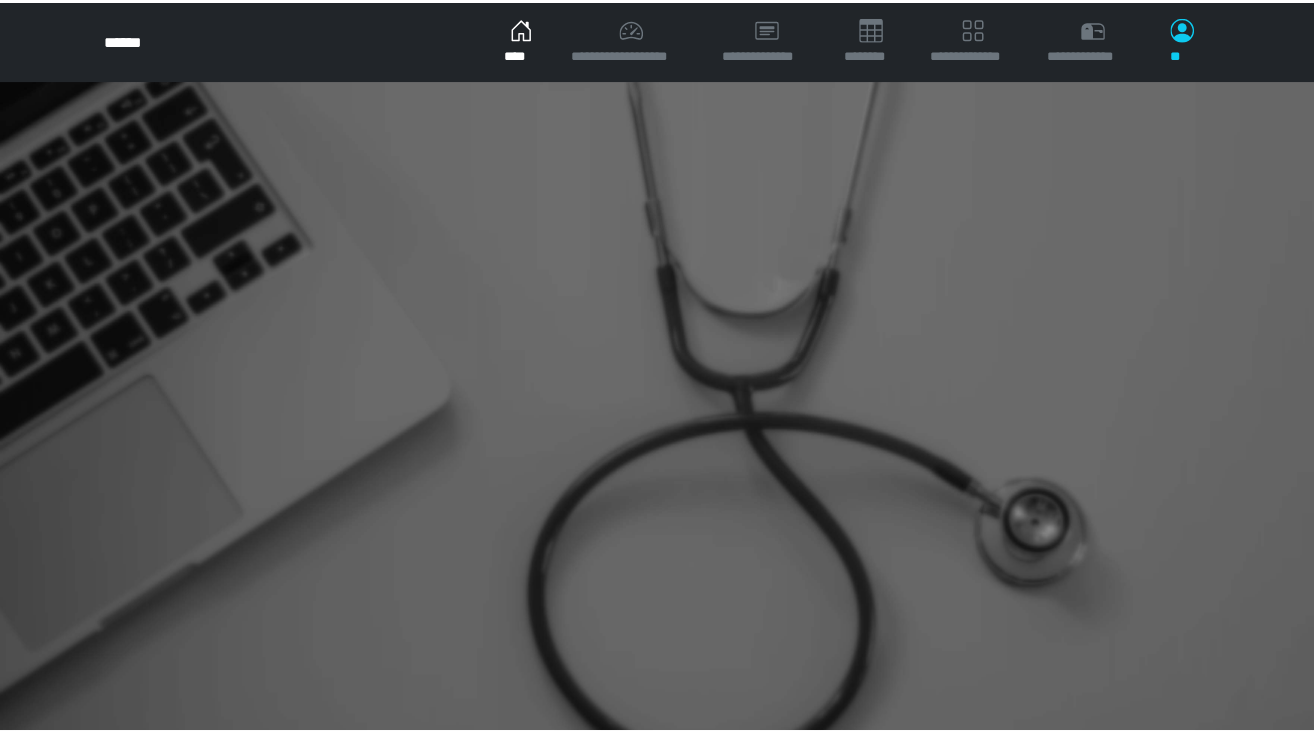 scroll, scrollTop: 0, scrollLeft: 0, axis: both 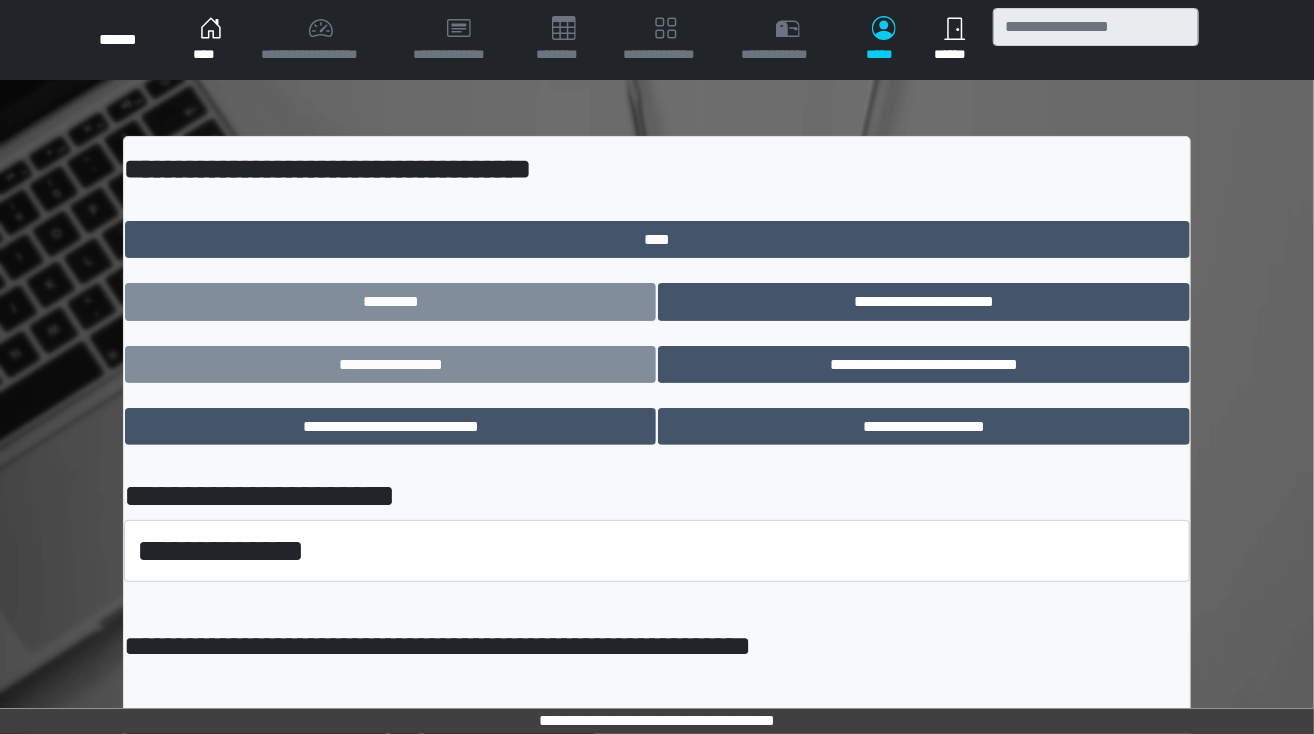 click on "**********" at bounding box center [657, 448] 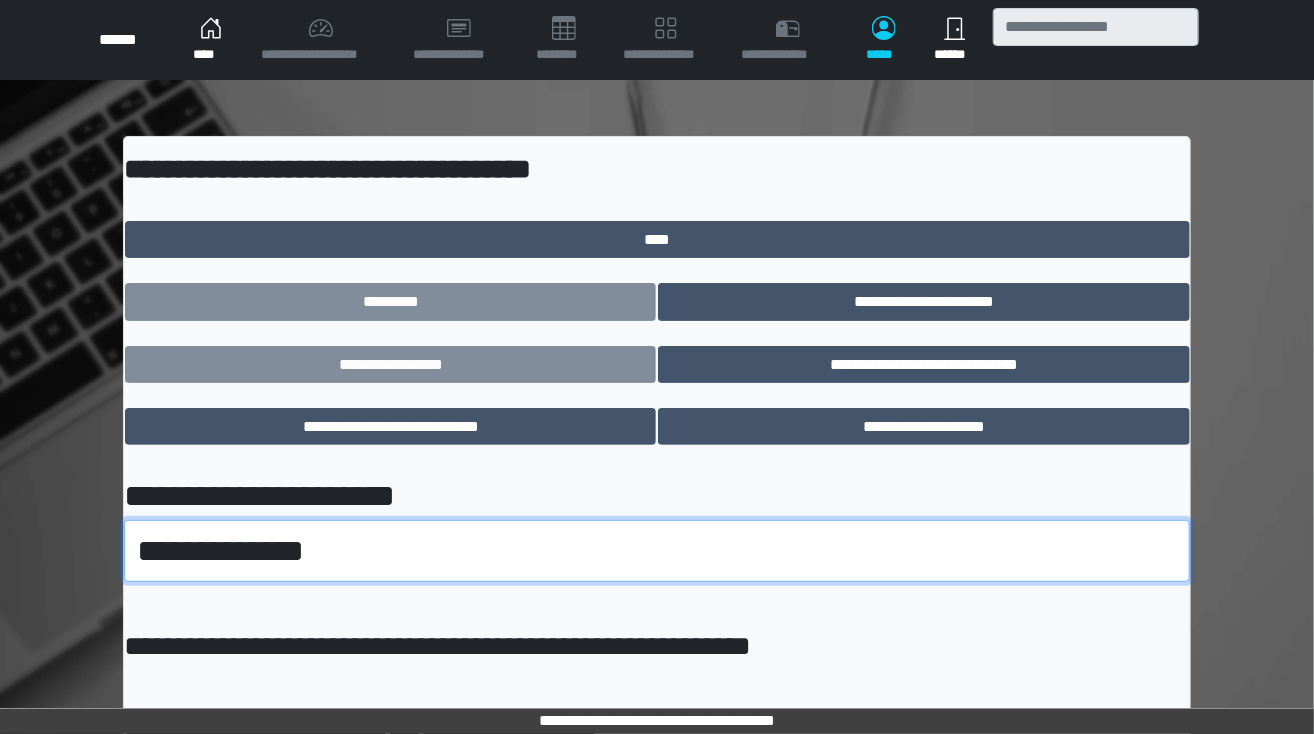 click on "**********" at bounding box center [657, 551] 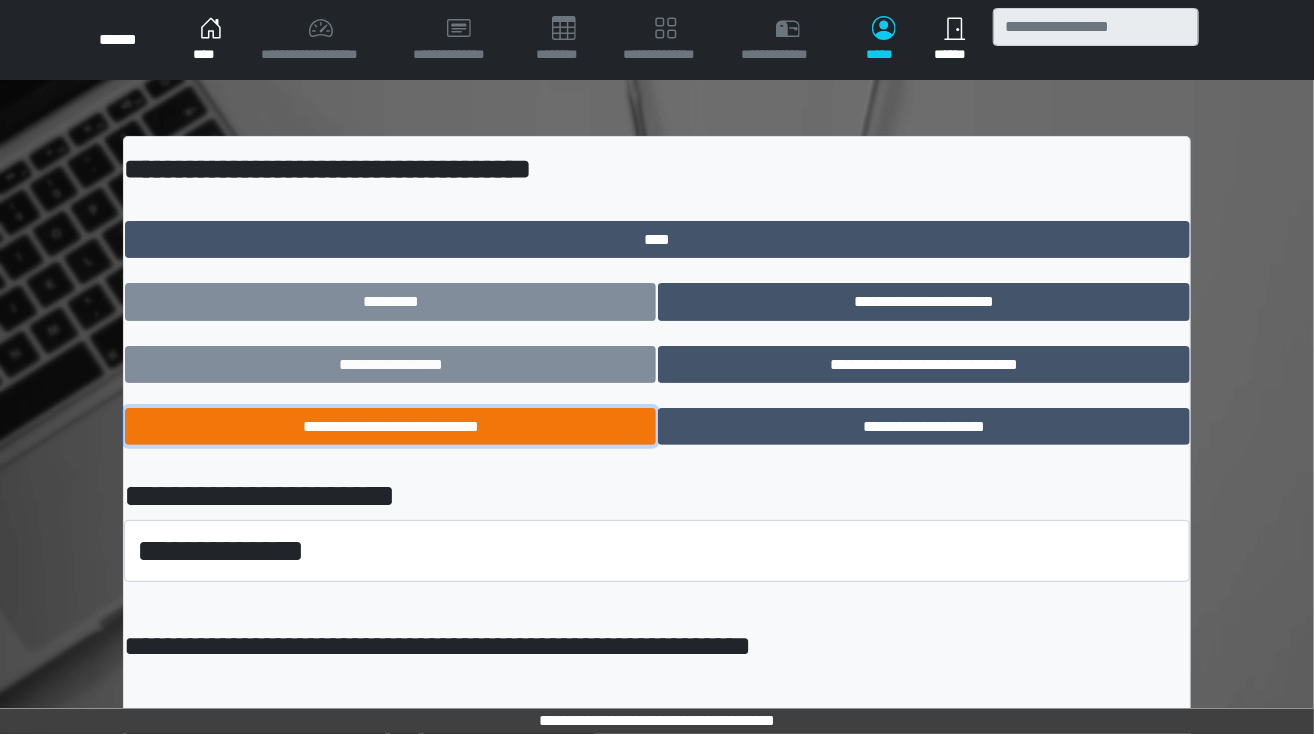 click on "**********" at bounding box center [390, 427] 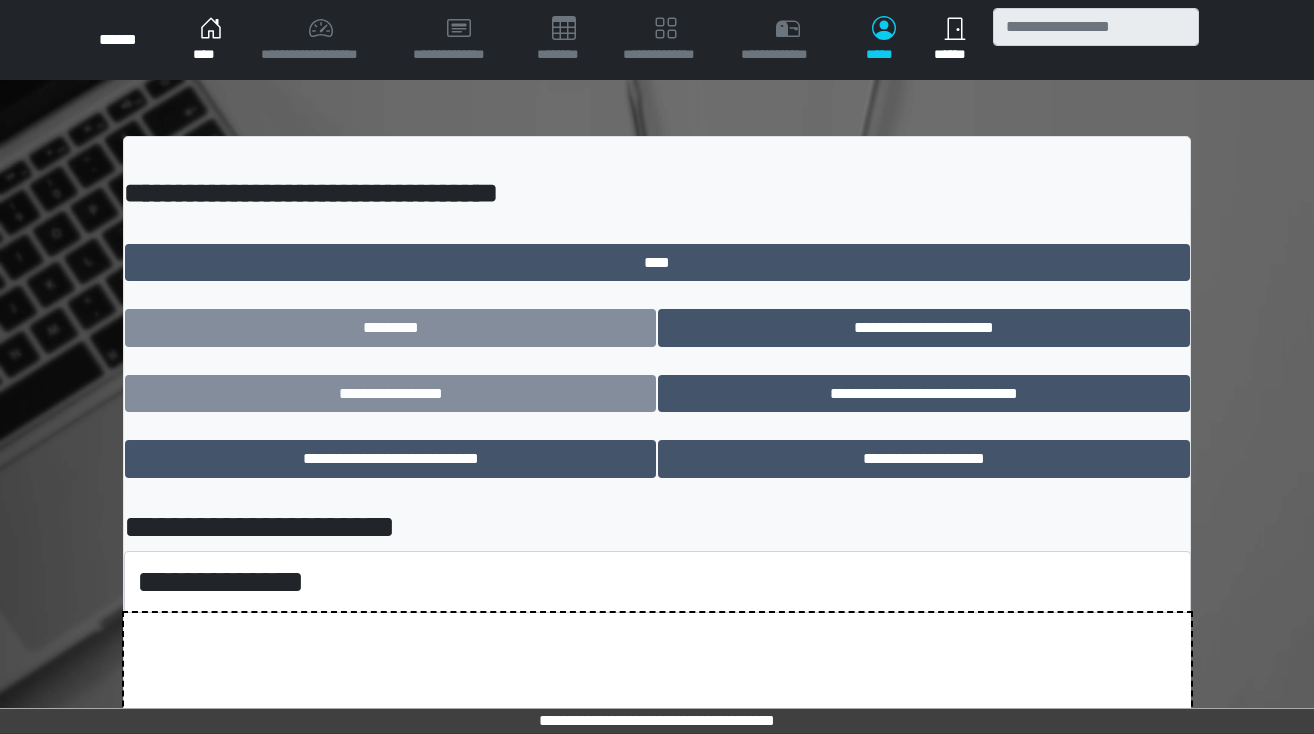 scroll, scrollTop: 0, scrollLeft: 0, axis: both 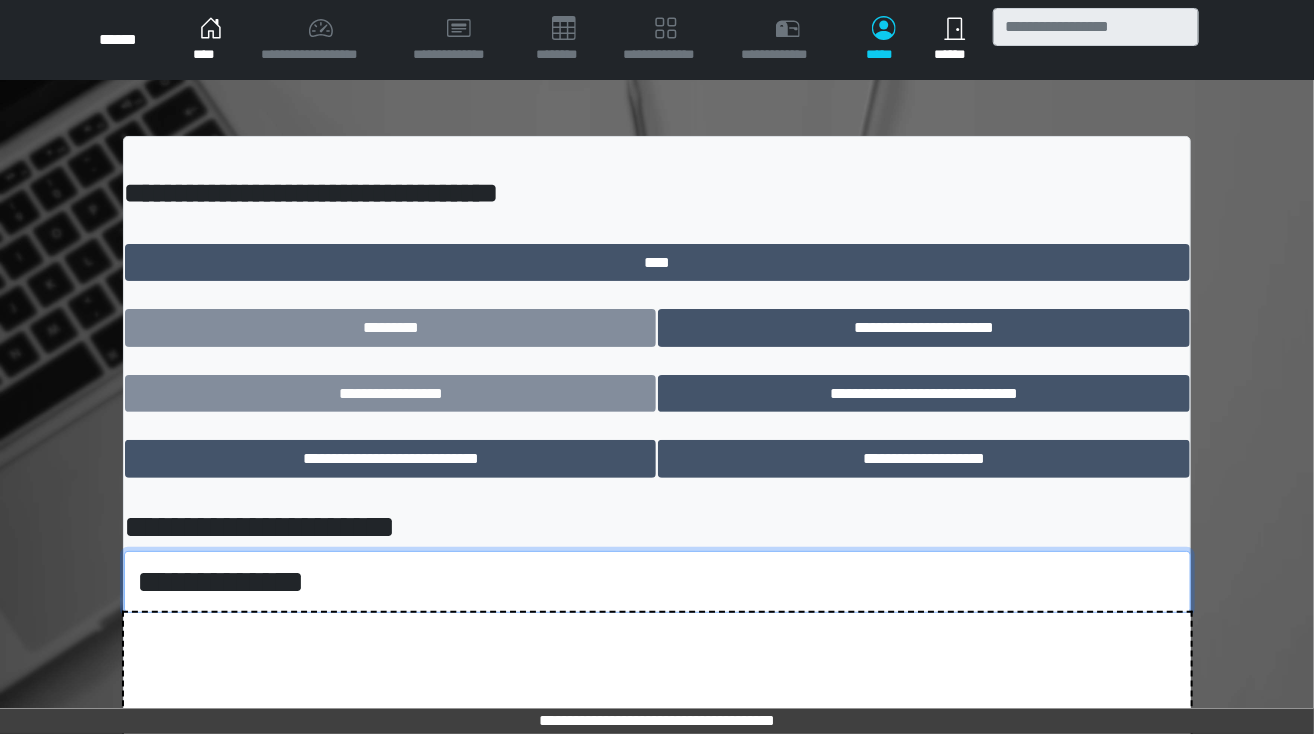 click on "**********" at bounding box center (657, 582) 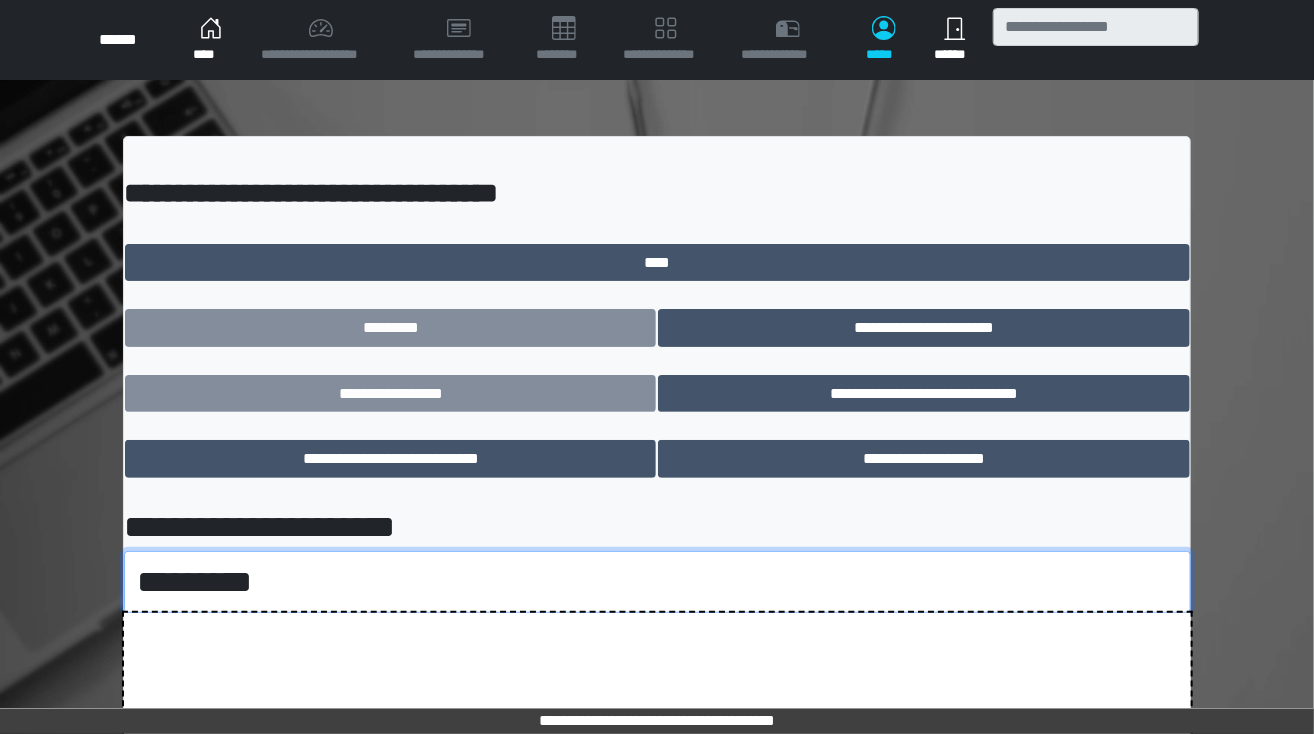 click on "**********" at bounding box center [657, 582] 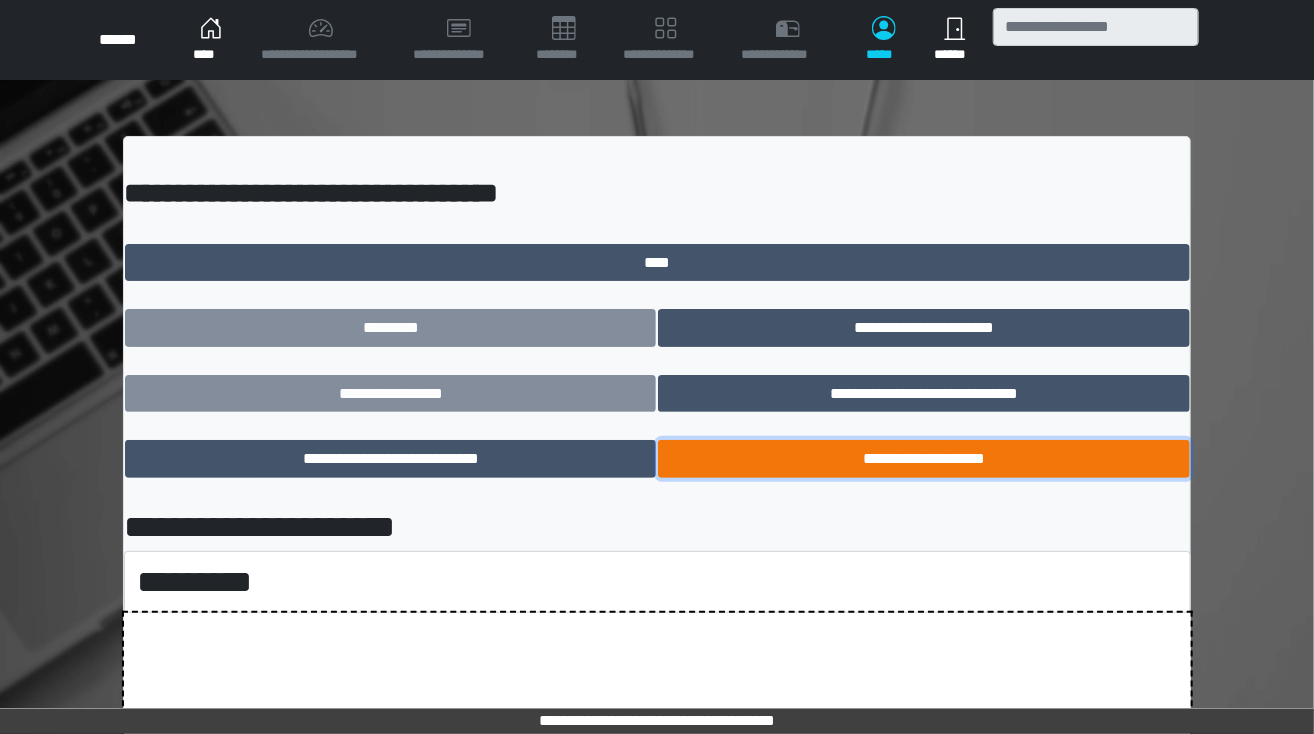 click on "**********" at bounding box center [923, 459] 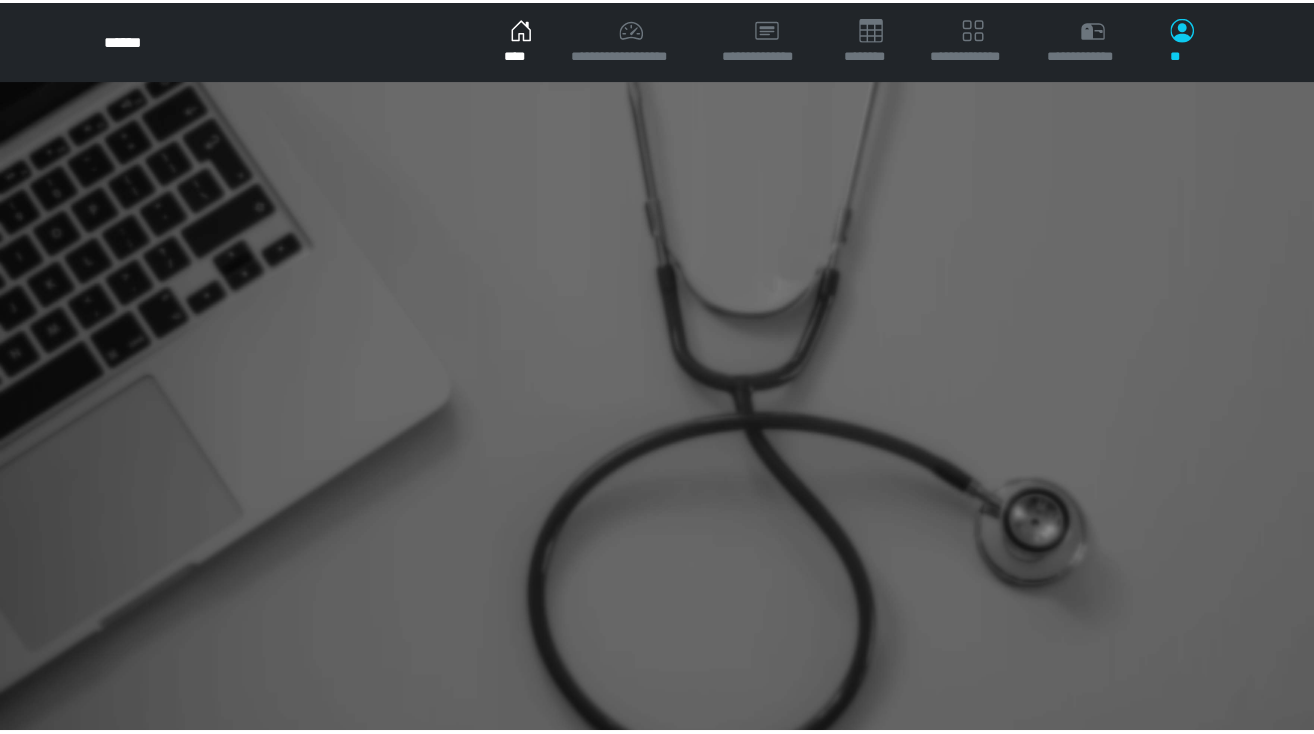 scroll, scrollTop: 0, scrollLeft: 0, axis: both 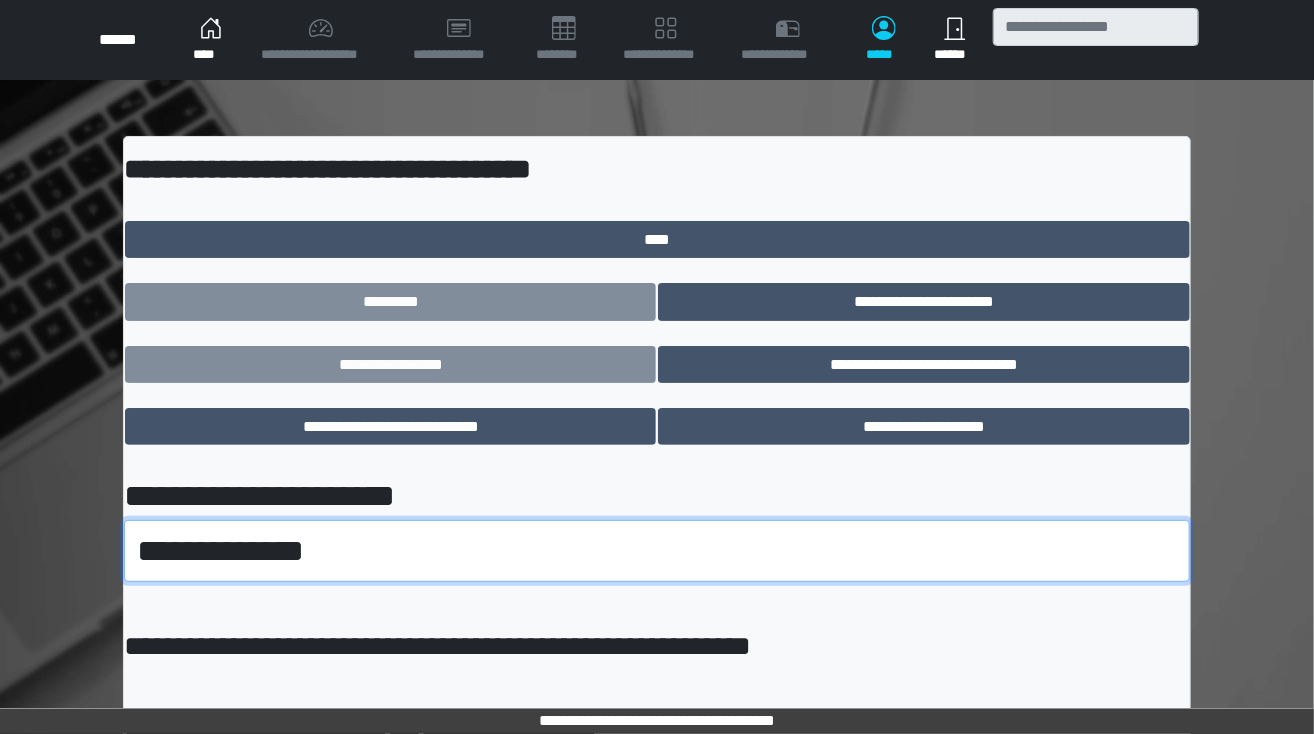 click on "**********" at bounding box center (657, 551) 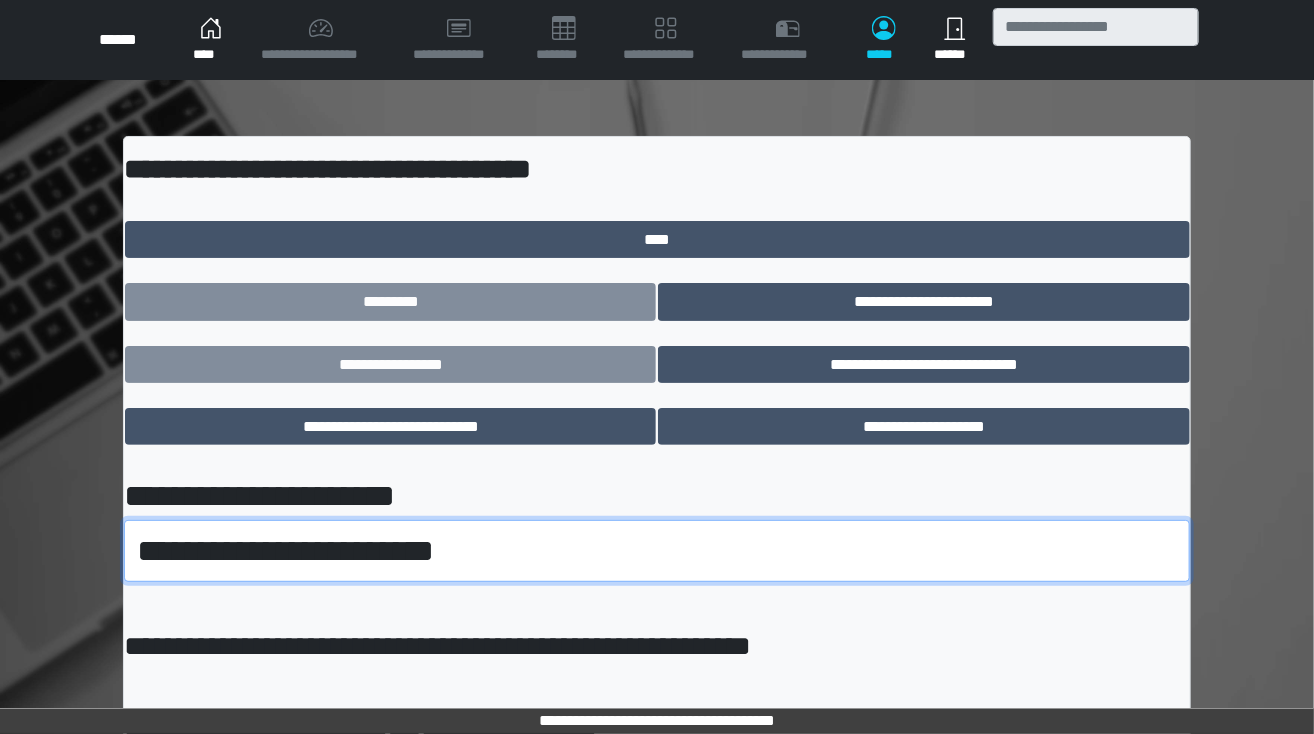 click on "**********" at bounding box center [657, 551] 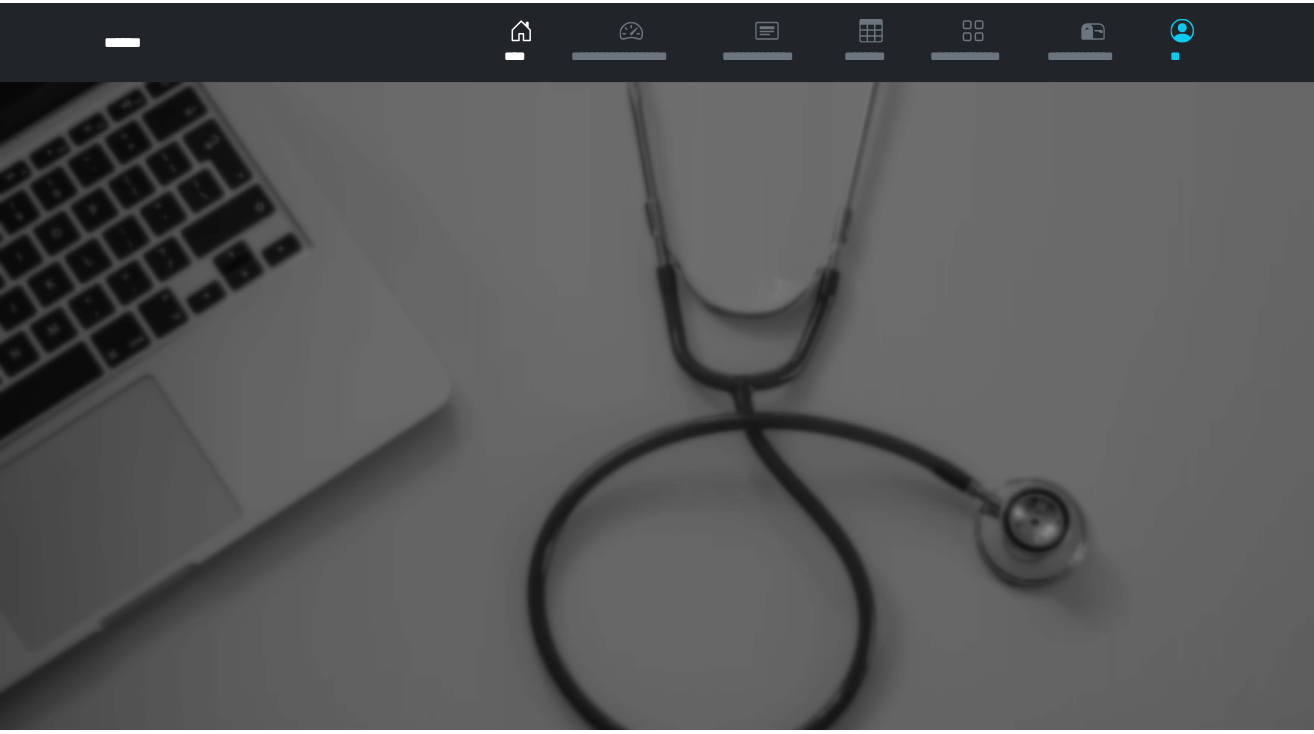 scroll, scrollTop: 0, scrollLeft: 0, axis: both 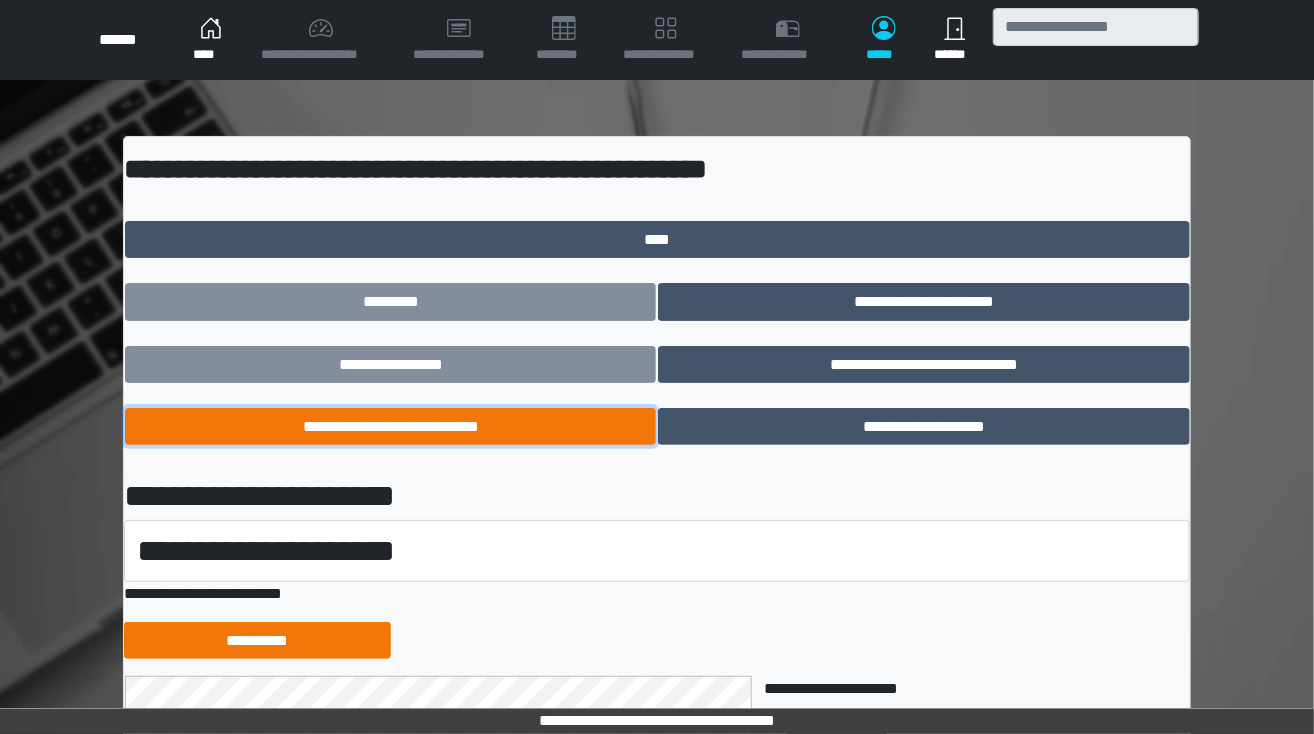 click on "**********" at bounding box center (390, 427) 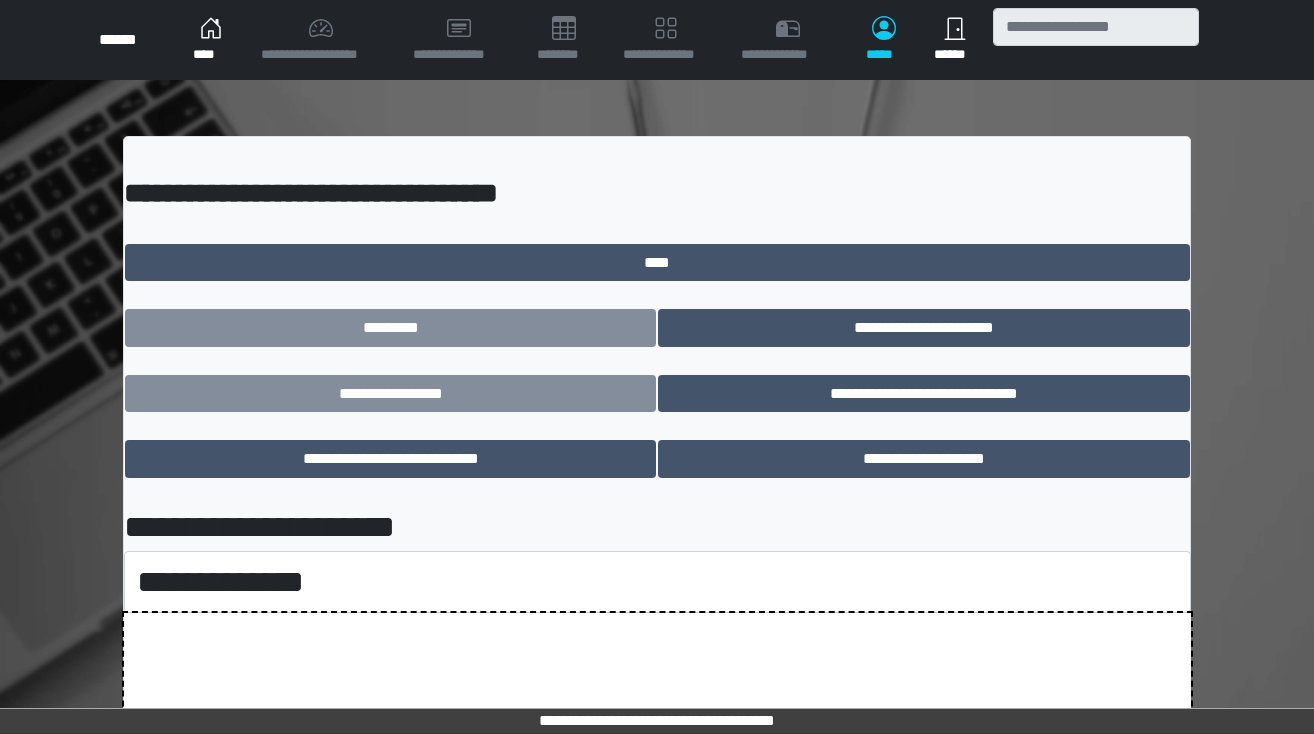 scroll, scrollTop: 0, scrollLeft: 0, axis: both 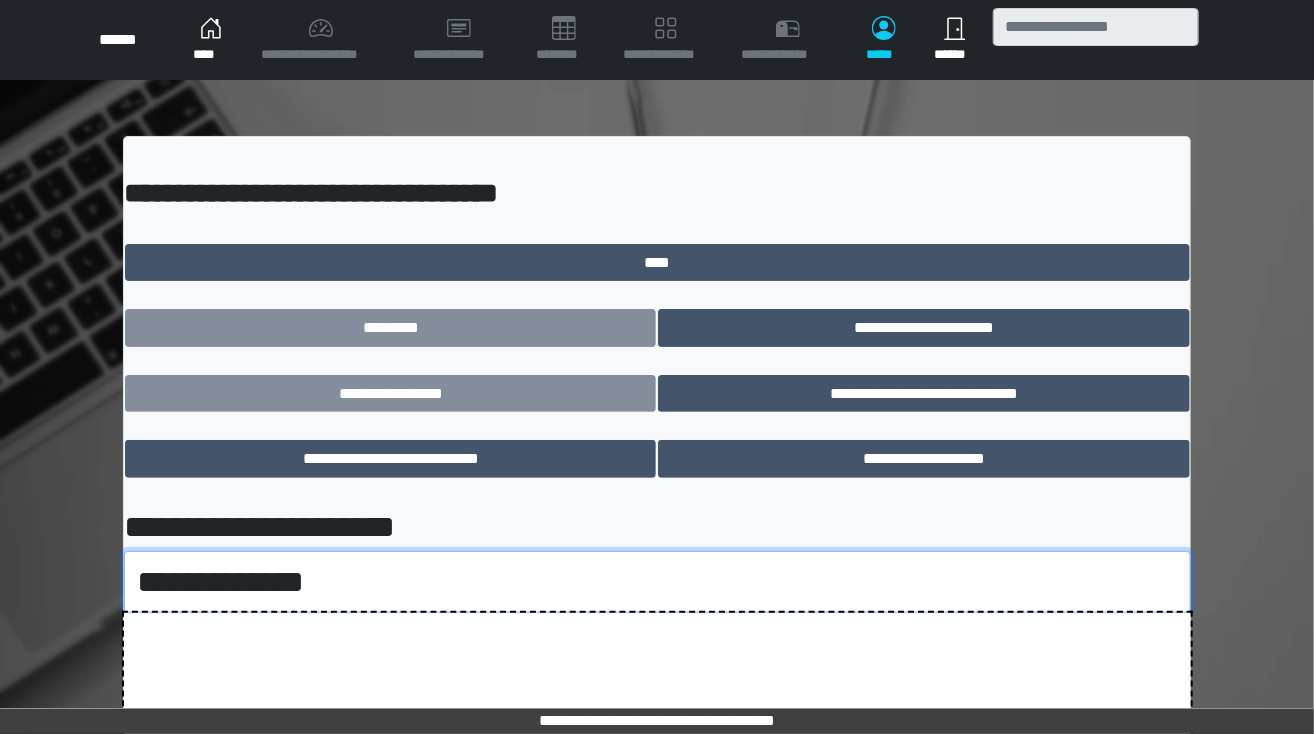 click on "**********" at bounding box center [657, 582] 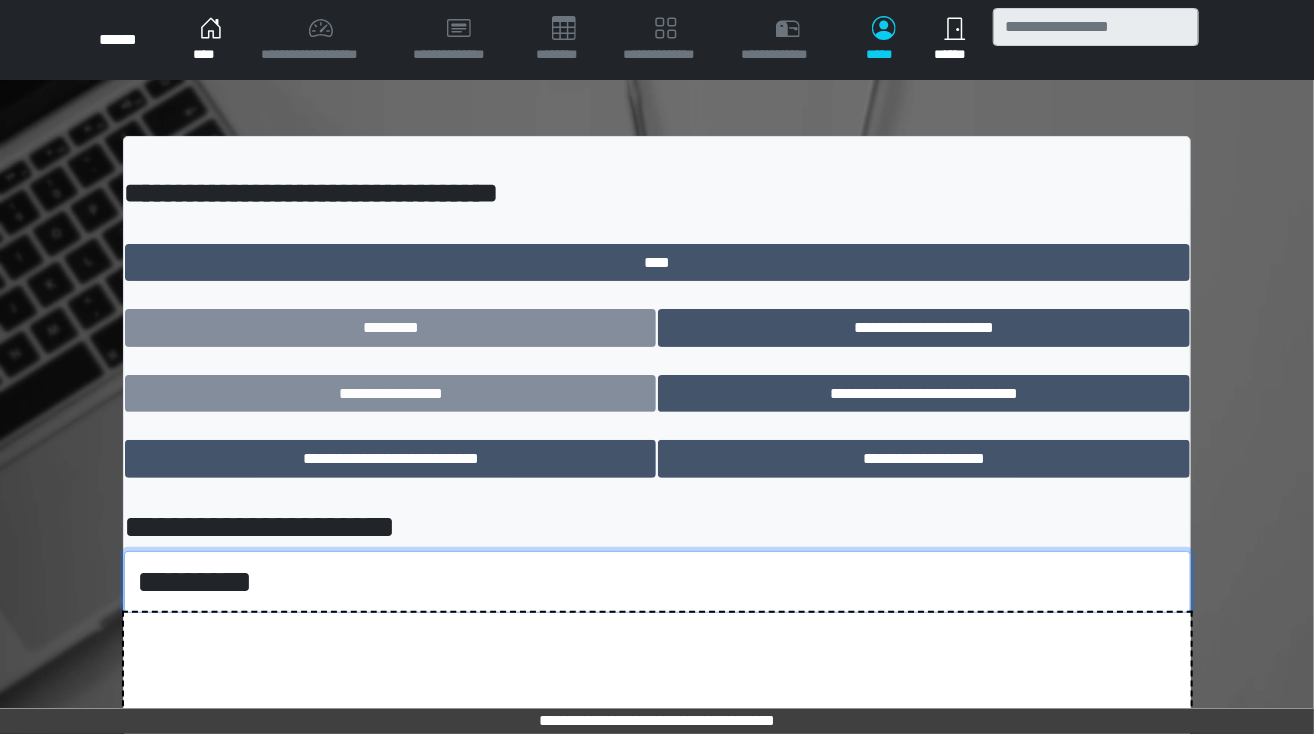 click on "**********" at bounding box center (657, 582) 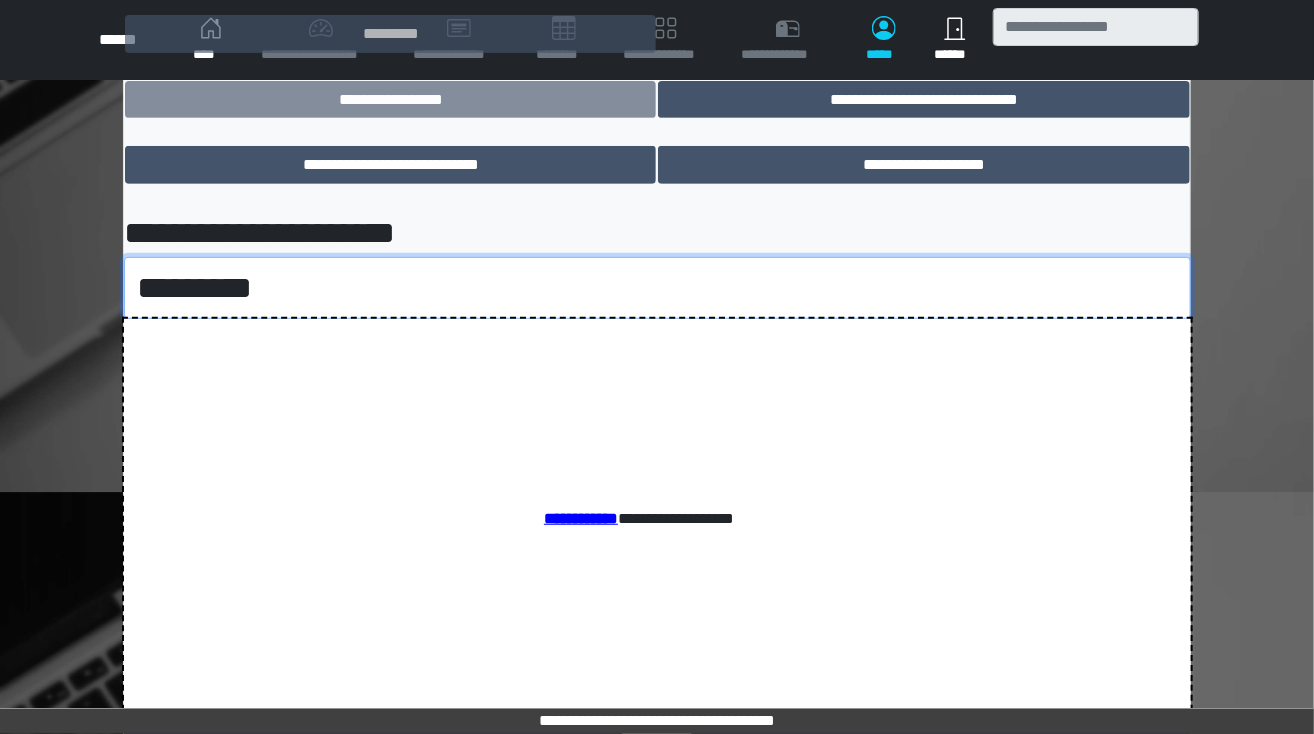 scroll, scrollTop: 305, scrollLeft: 0, axis: vertical 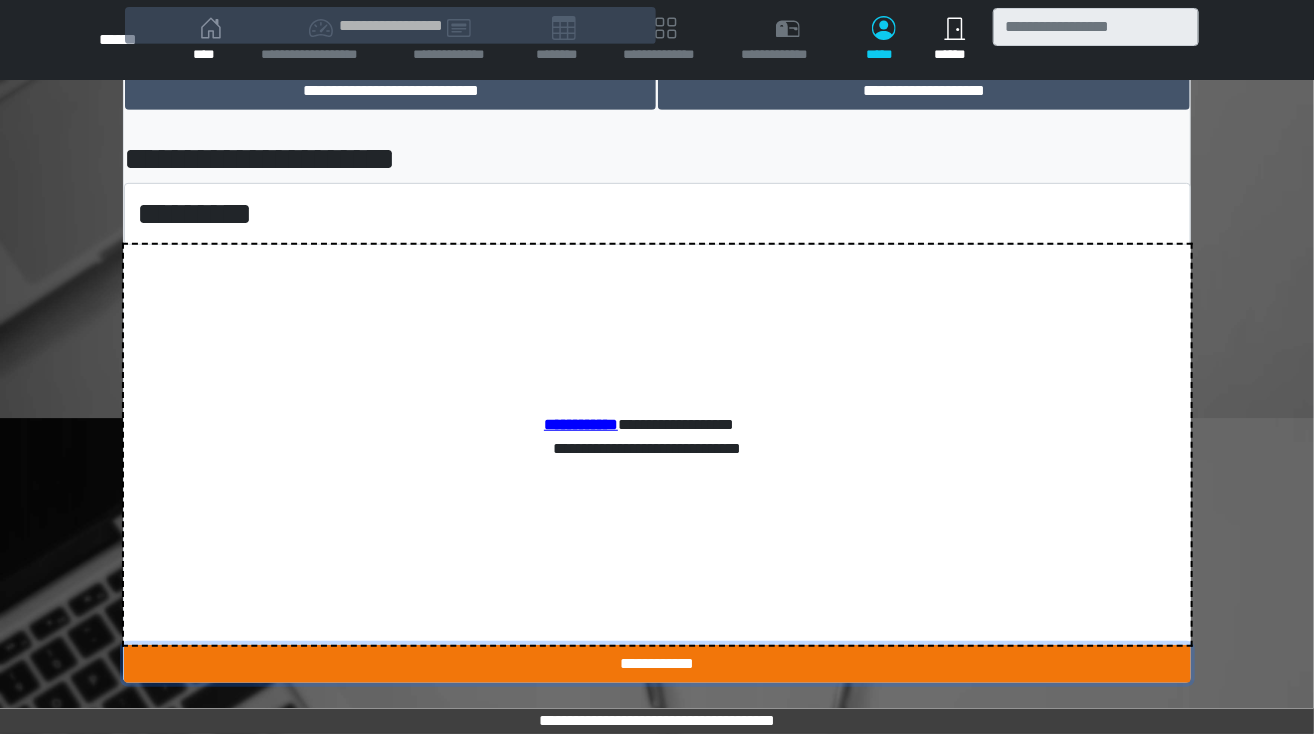 click on "**********" at bounding box center [657, 664] 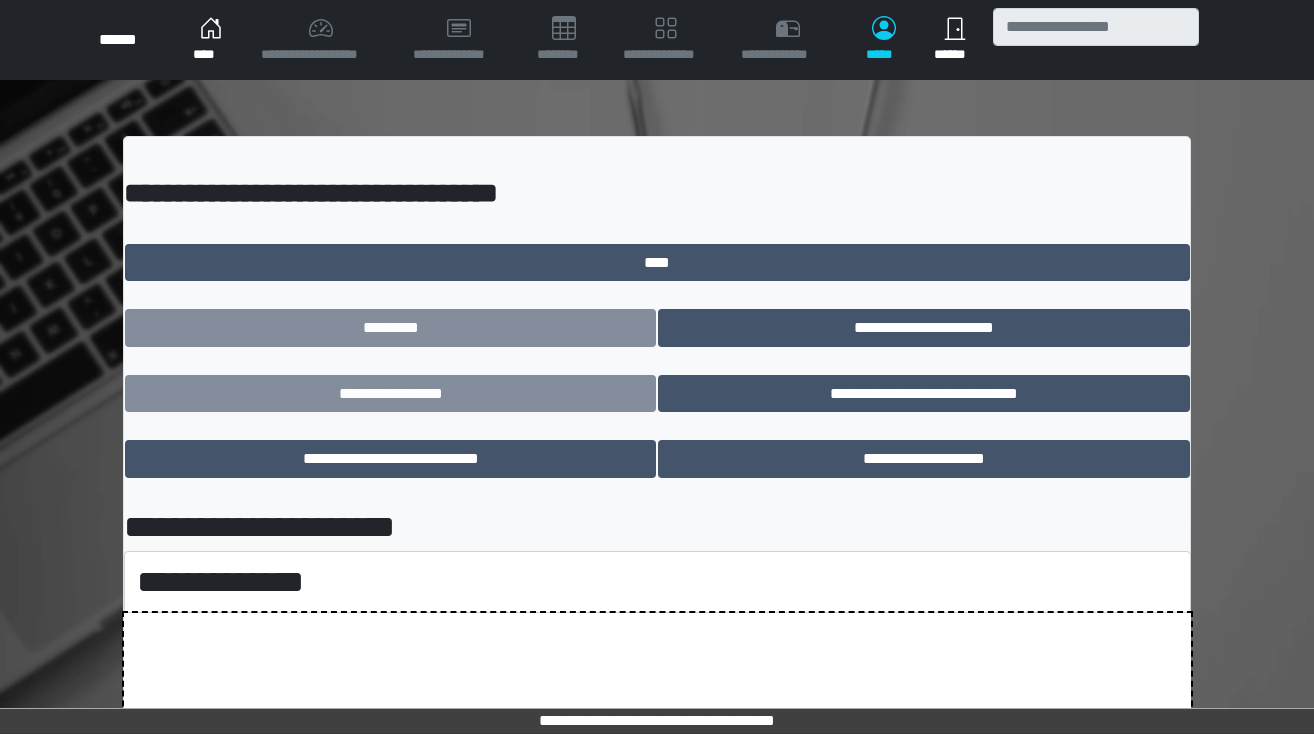 scroll, scrollTop: 0, scrollLeft: 0, axis: both 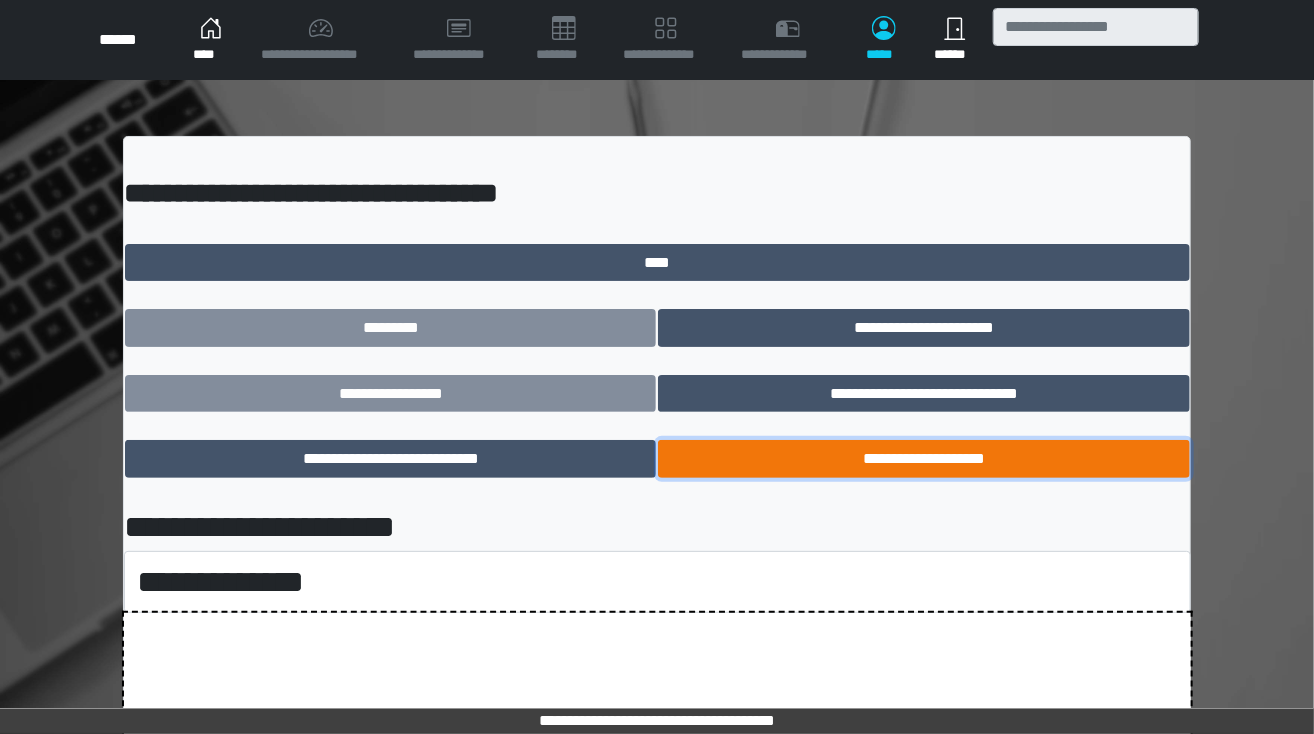 click on "**********" at bounding box center [923, 459] 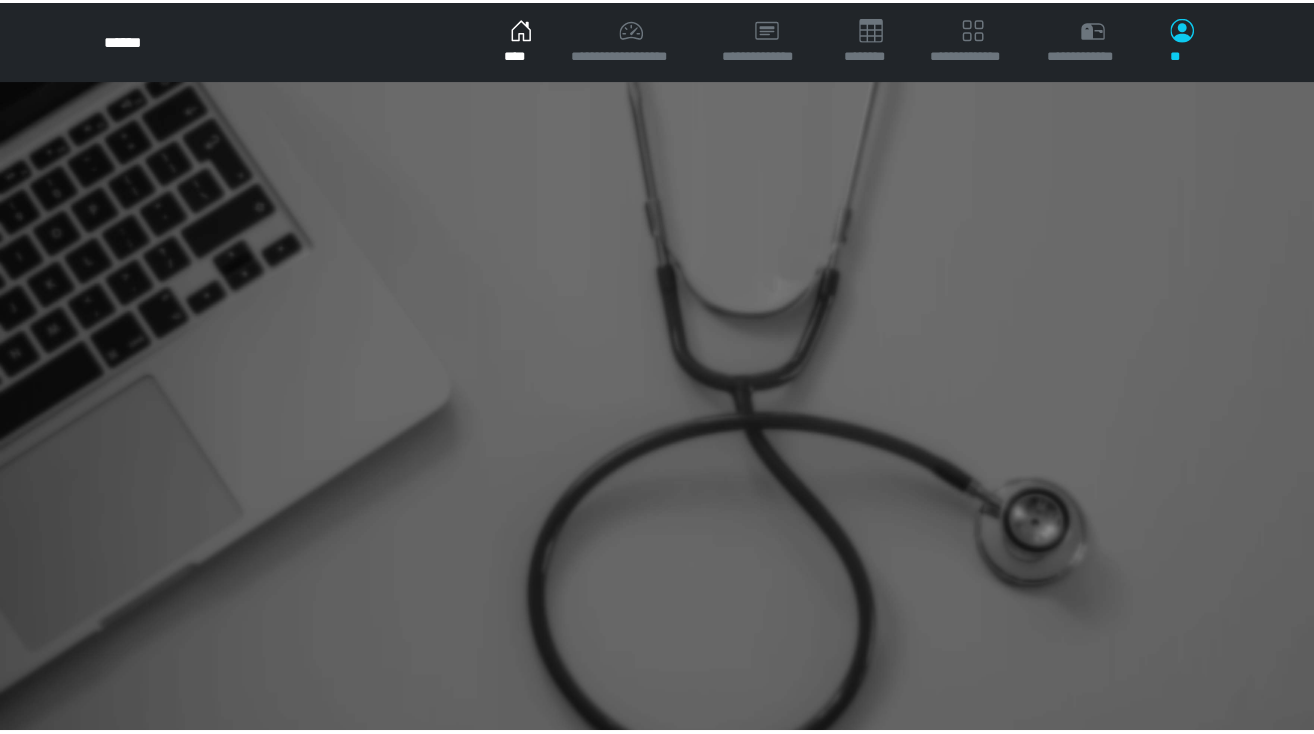 scroll, scrollTop: 0, scrollLeft: 0, axis: both 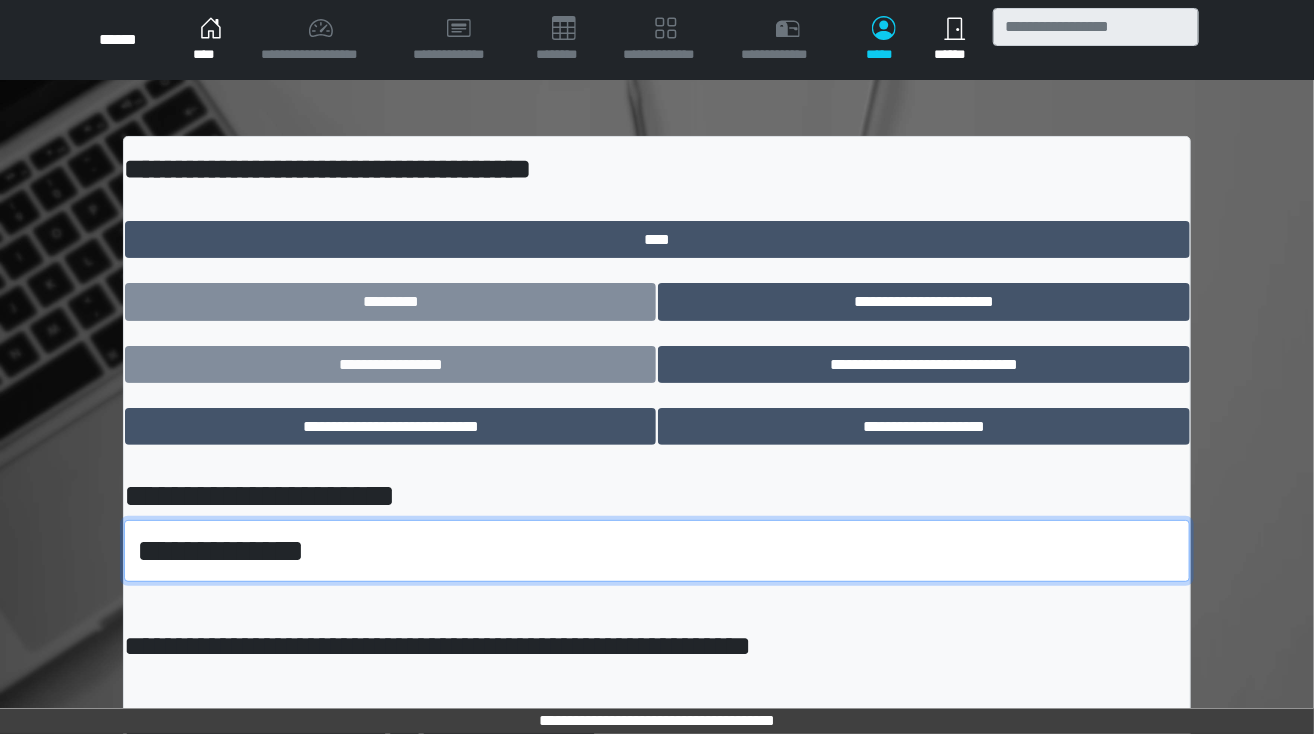 click on "**********" at bounding box center [657, 551] 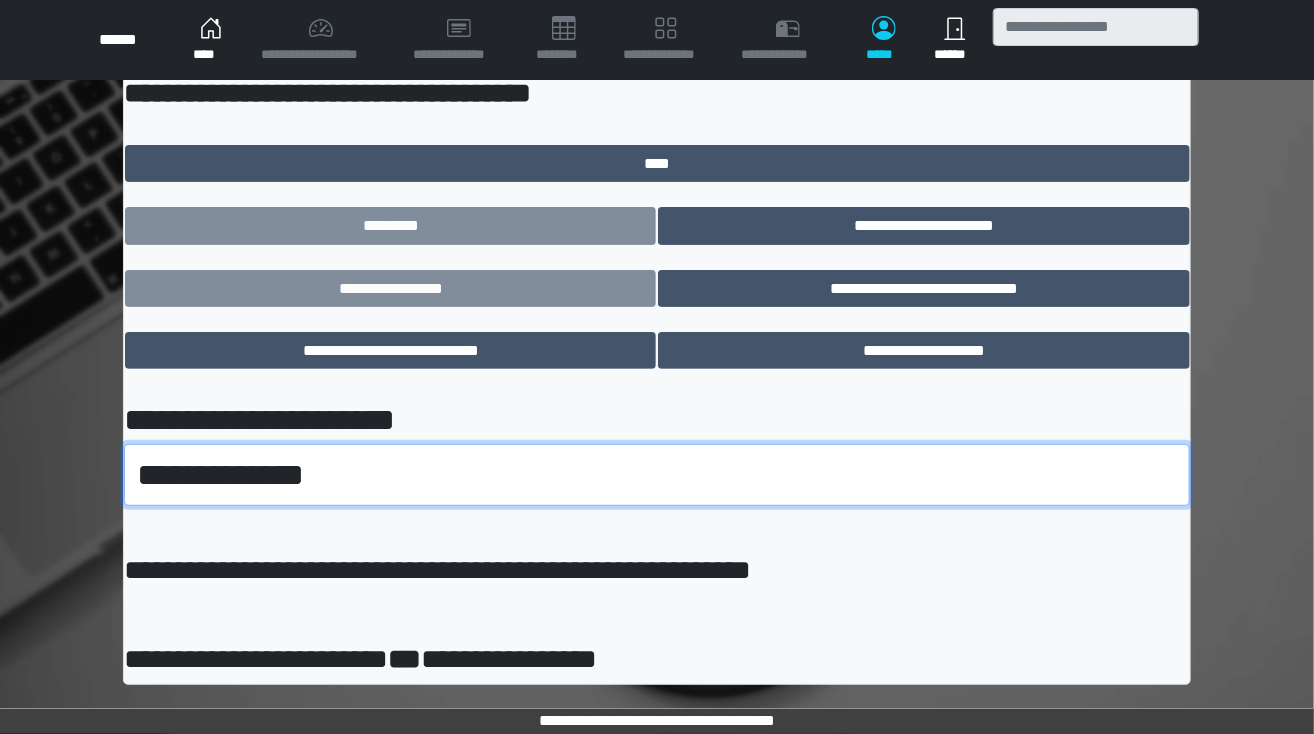 scroll, scrollTop: 81, scrollLeft: 0, axis: vertical 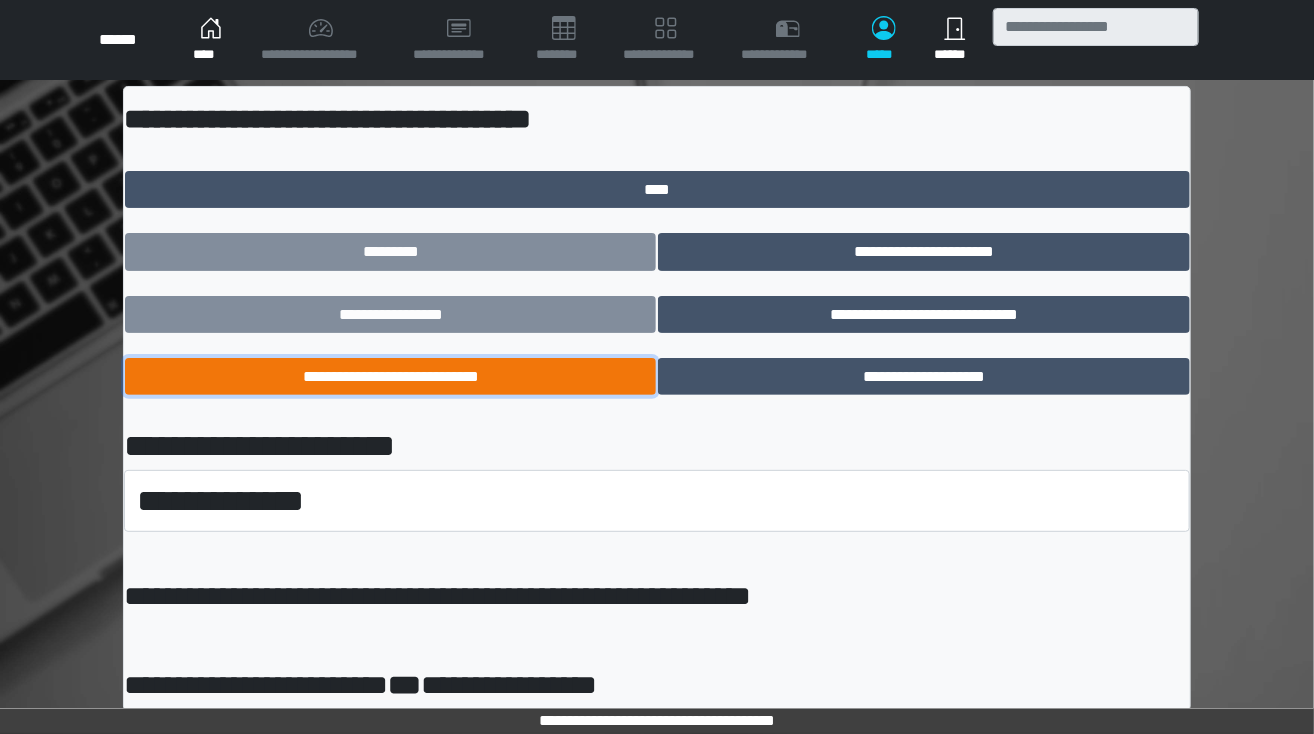 click on "**********" at bounding box center (390, 377) 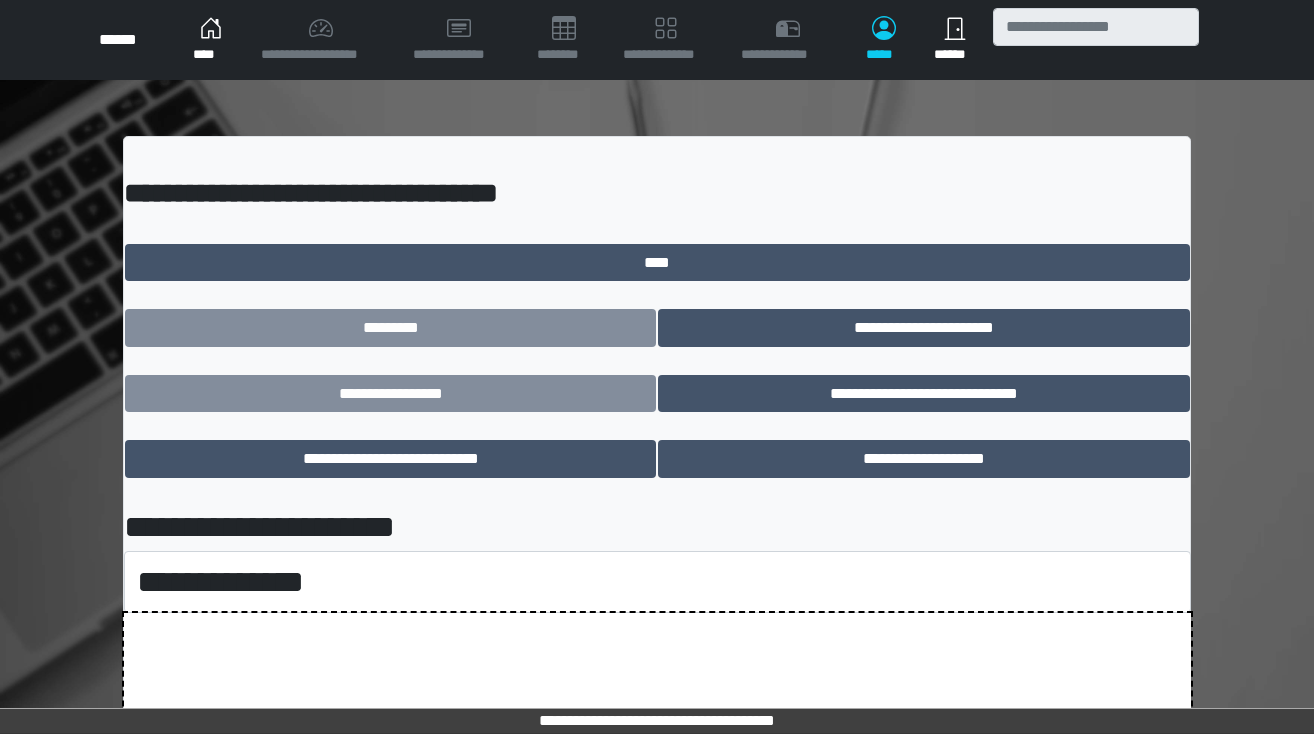 scroll, scrollTop: 0, scrollLeft: 0, axis: both 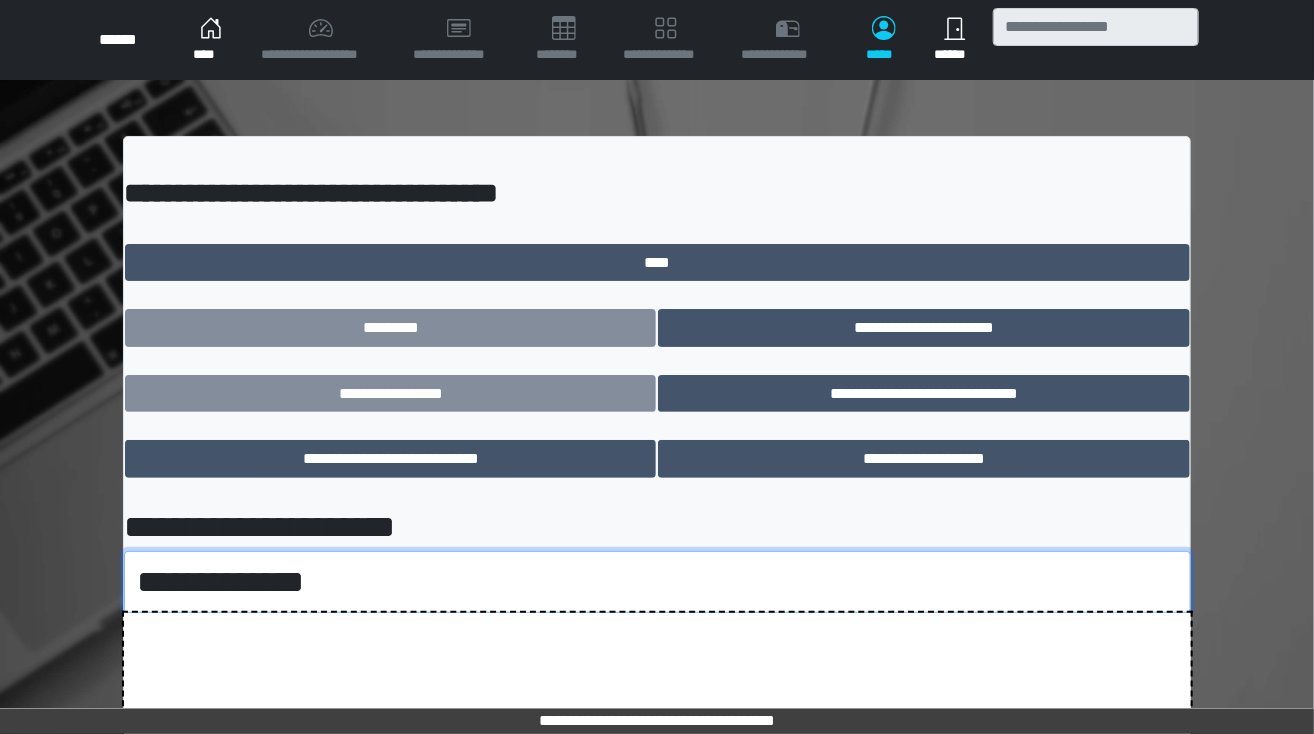 click on "**********" at bounding box center (657, 582) 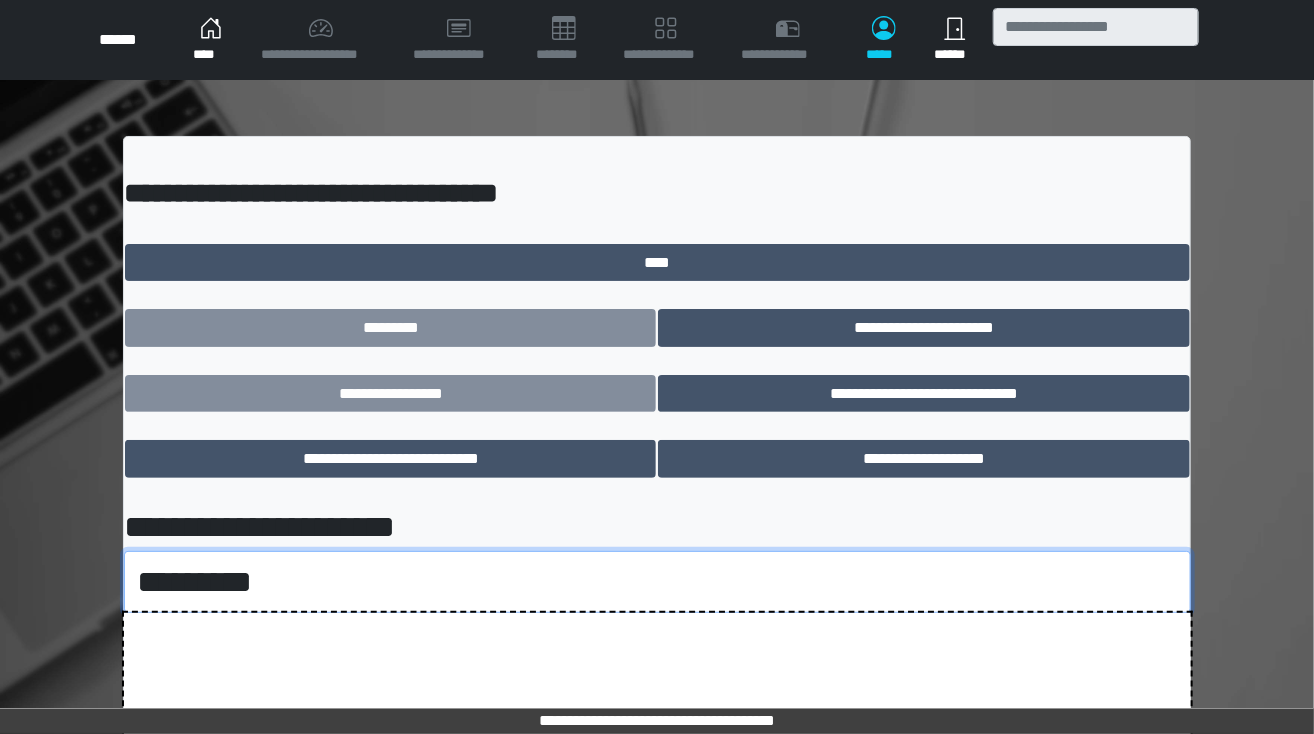 click on "**********" at bounding box center [657, 582] 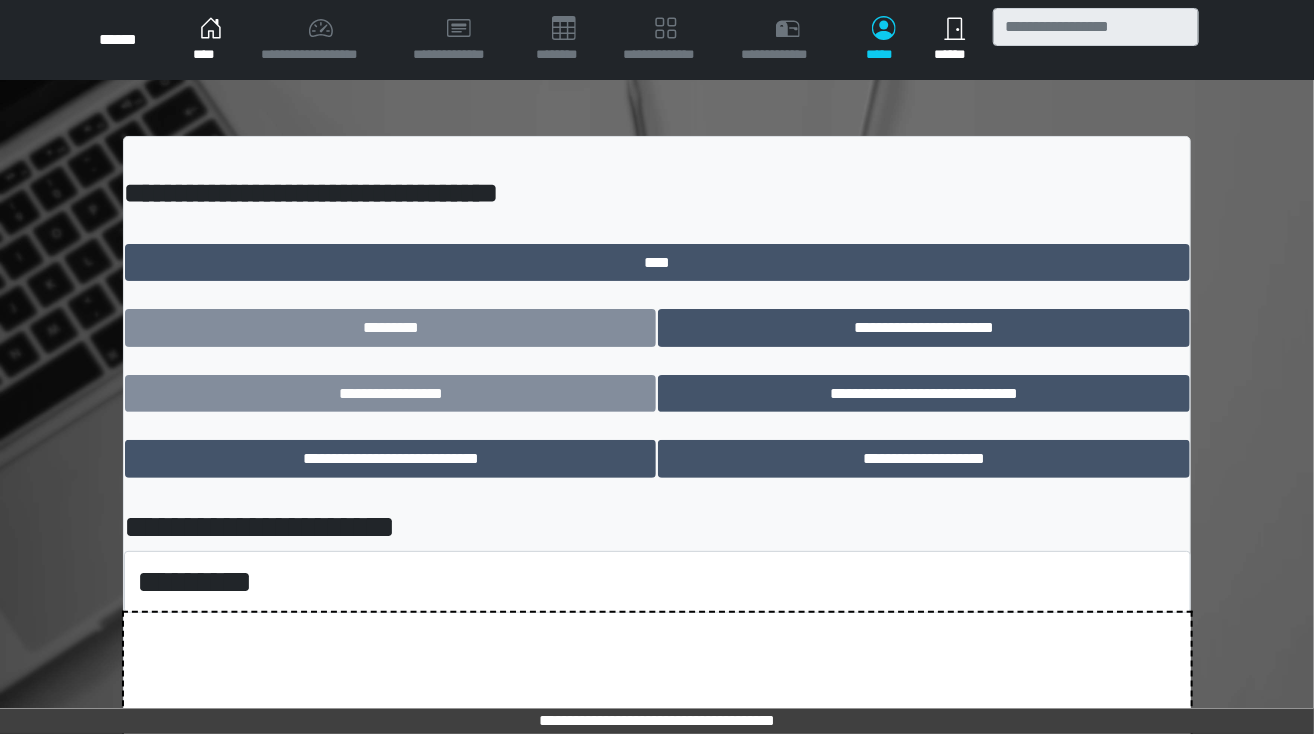 drag, startPoint x: 1313, startPoint y: 411, endPoint x: 1288, endPoint y: 495, distance: 87.64131 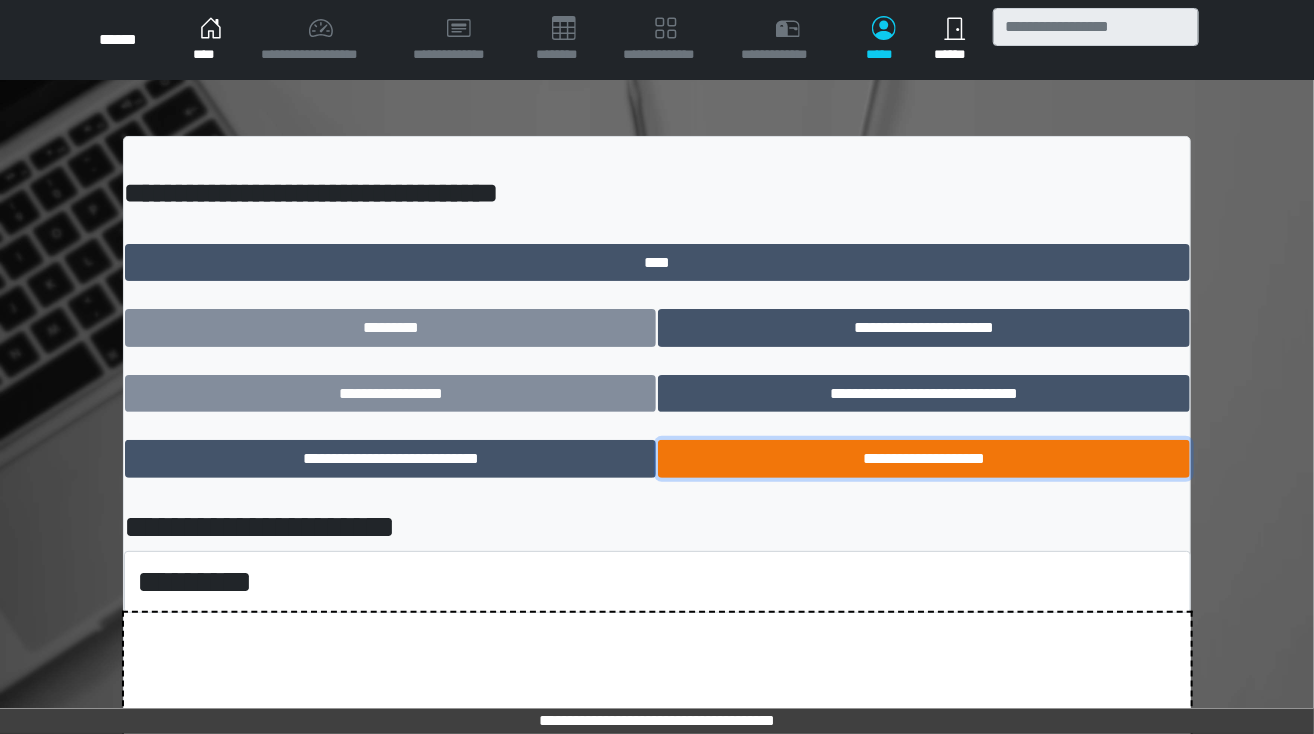 click on "**********" at bounding box center [923, 459] 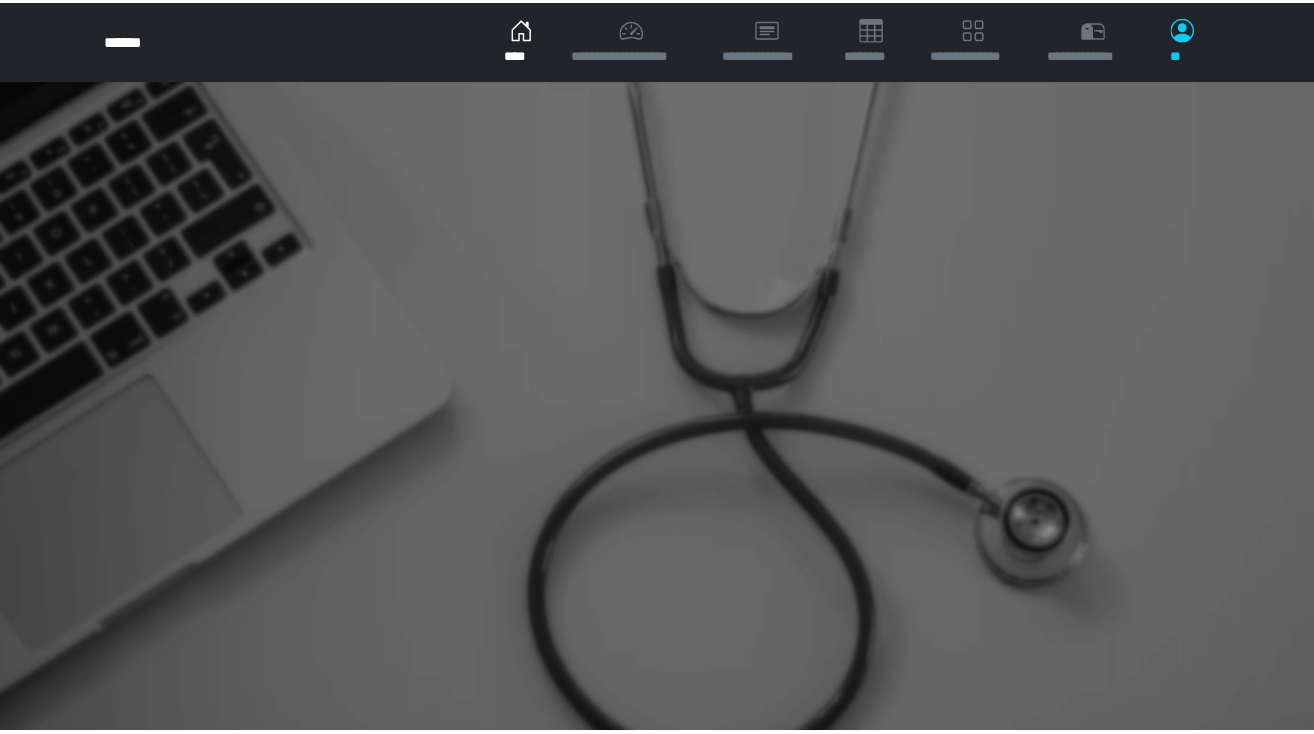 scroll, scrollTop: 0, scrollLeft: 0, axis: both 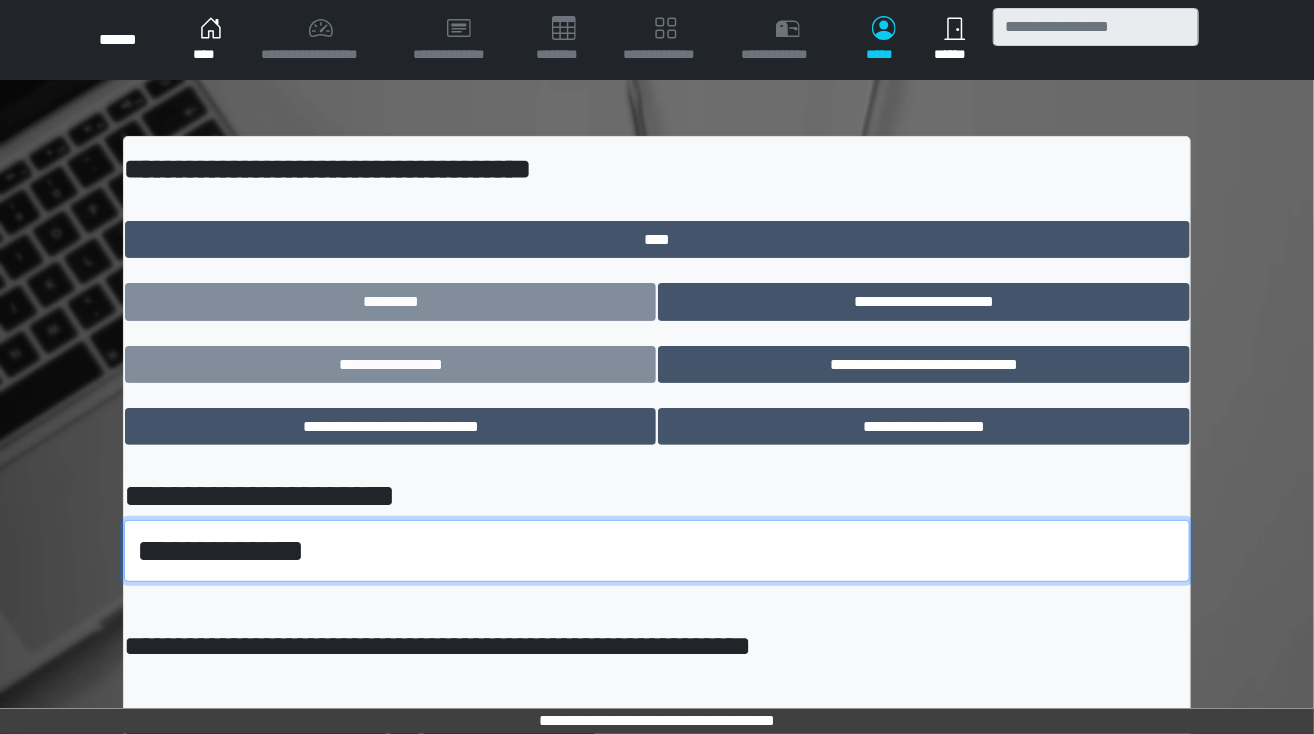 click on "**********" at bounding box center [657, 551] 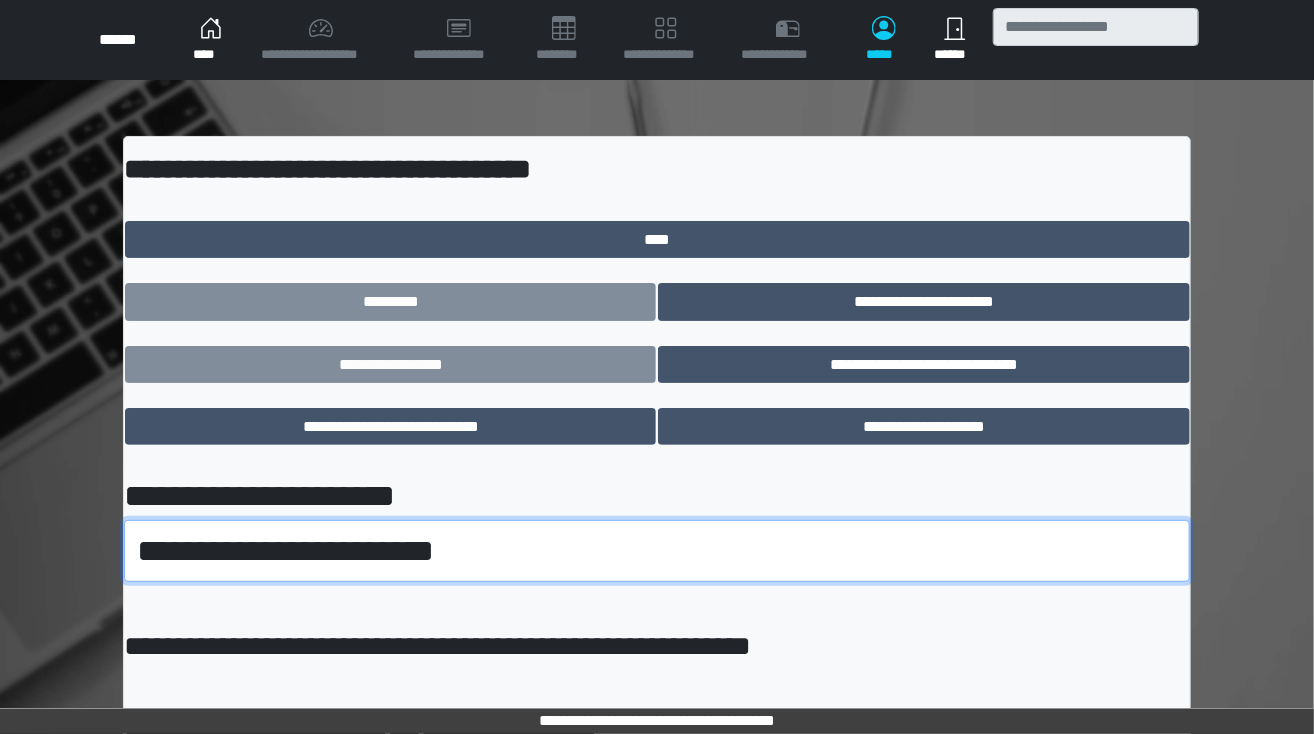 click on "**********" at bounding box center (657, 551) 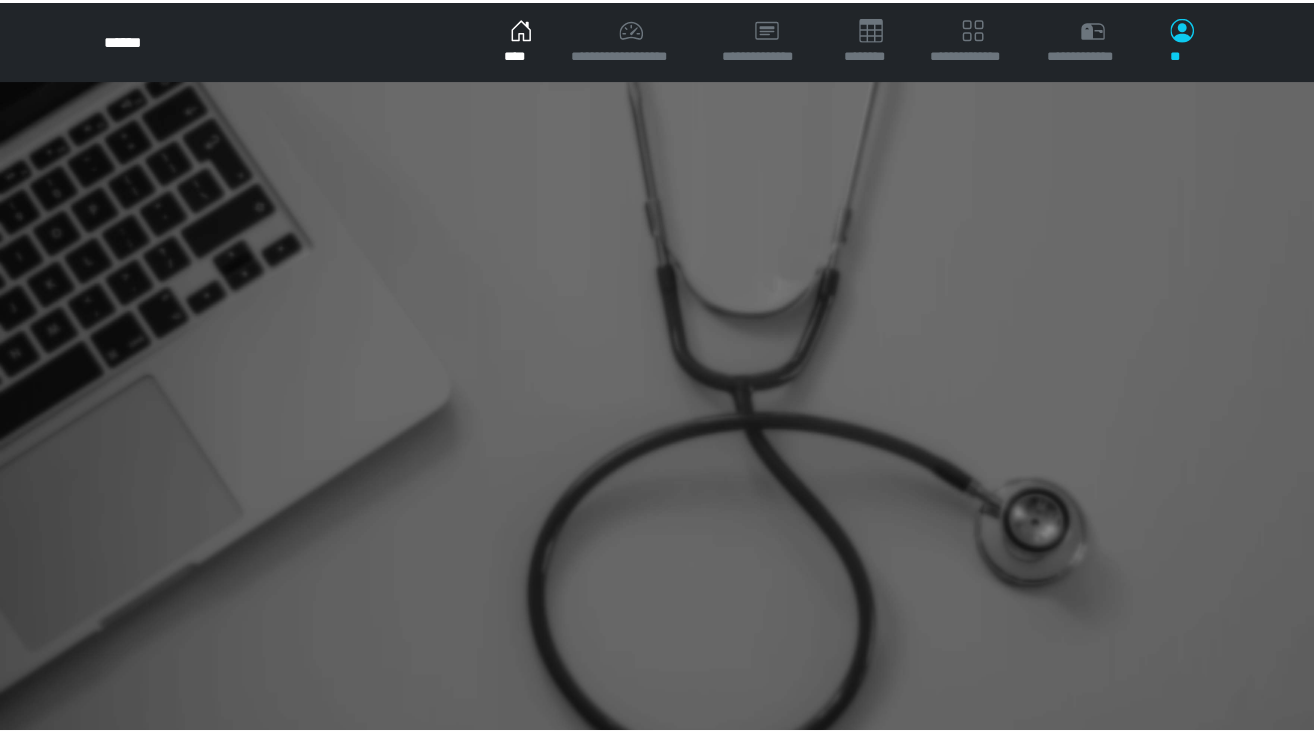 scroll, scrollTop: 0, scrollLeft: 0, axis: both 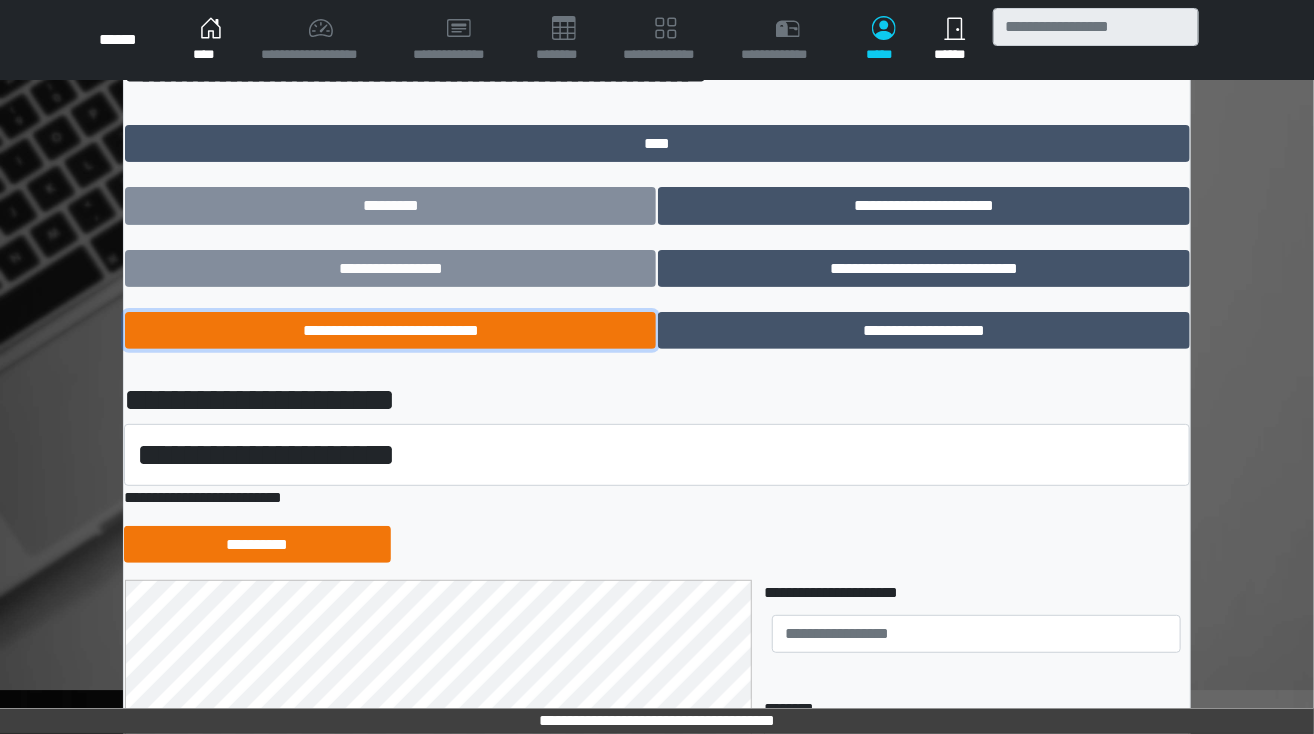click on "**********" at bounding box center (390, 331) 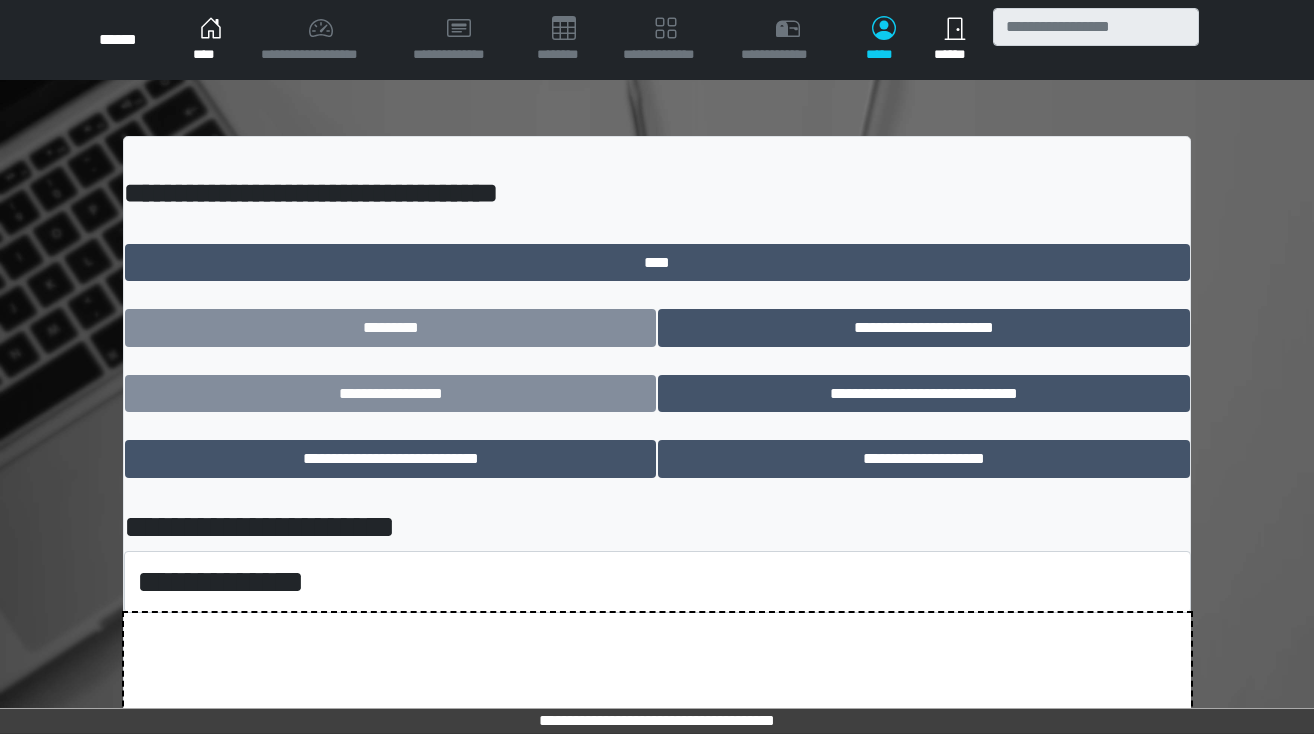 scroll, scrollTop: 0, scrollLeft: 0, axis: both 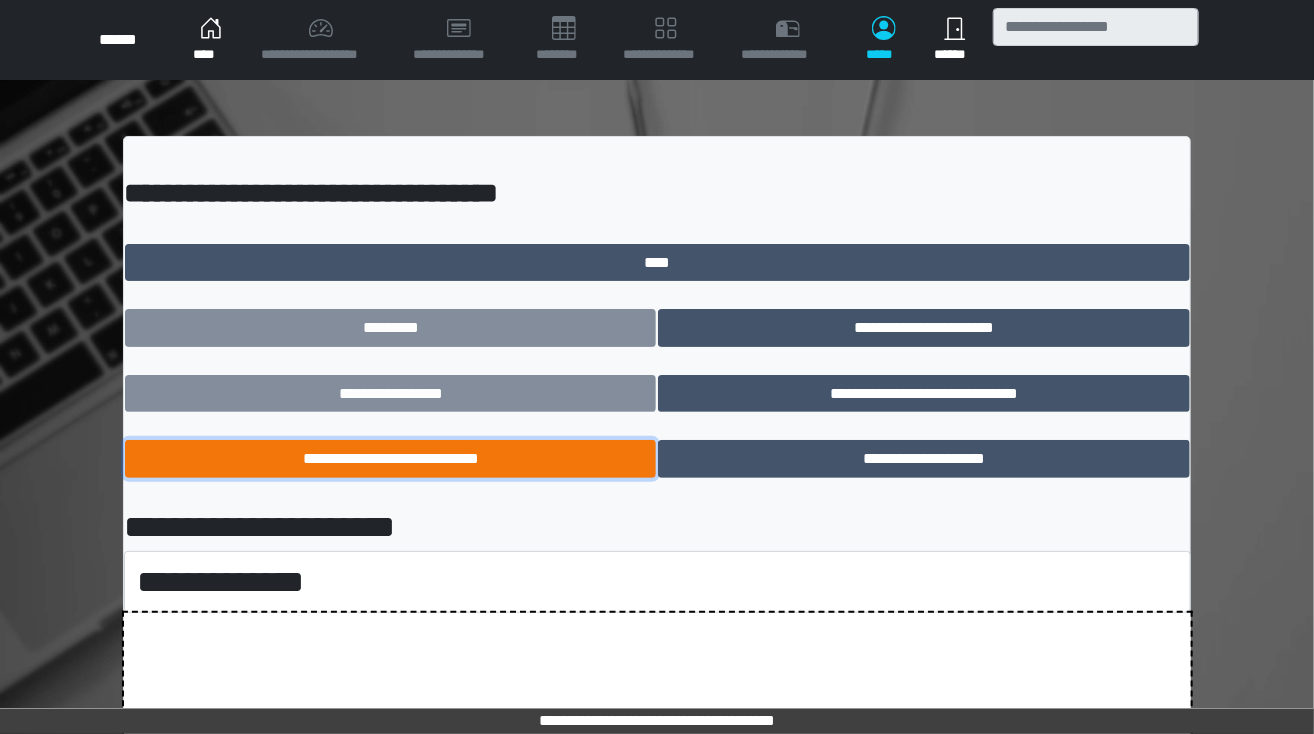 click on "**********" at bounding box center [390, 459] 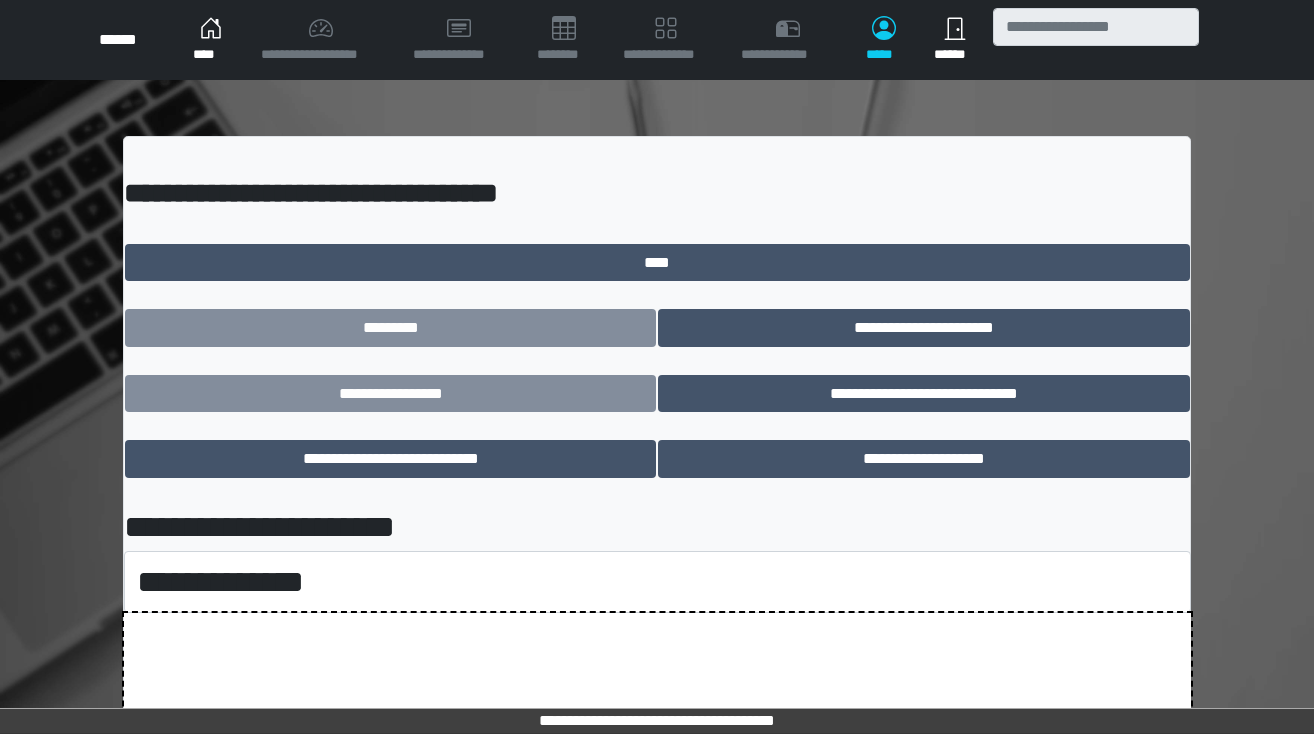 scroll, scrollTop: 0, scrollLeft: 0, axis: both 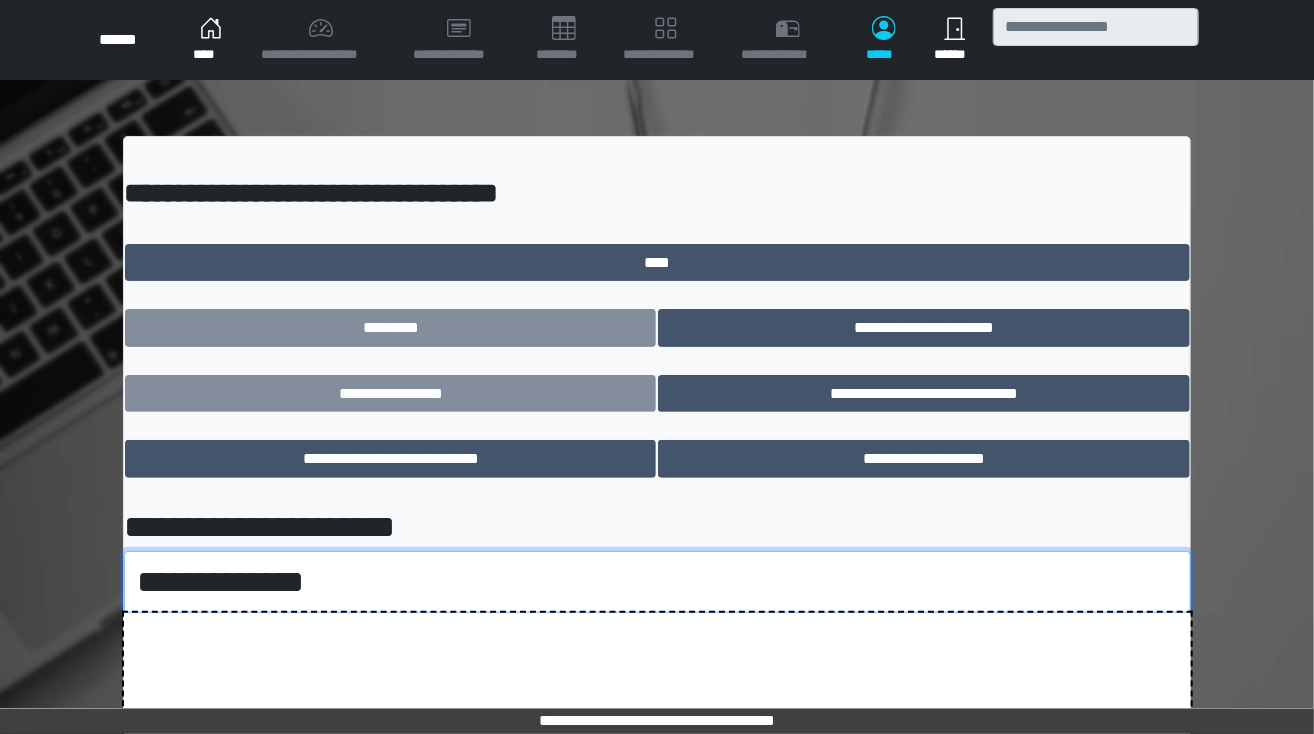 click on "**********" at bounding box center (657, 582) 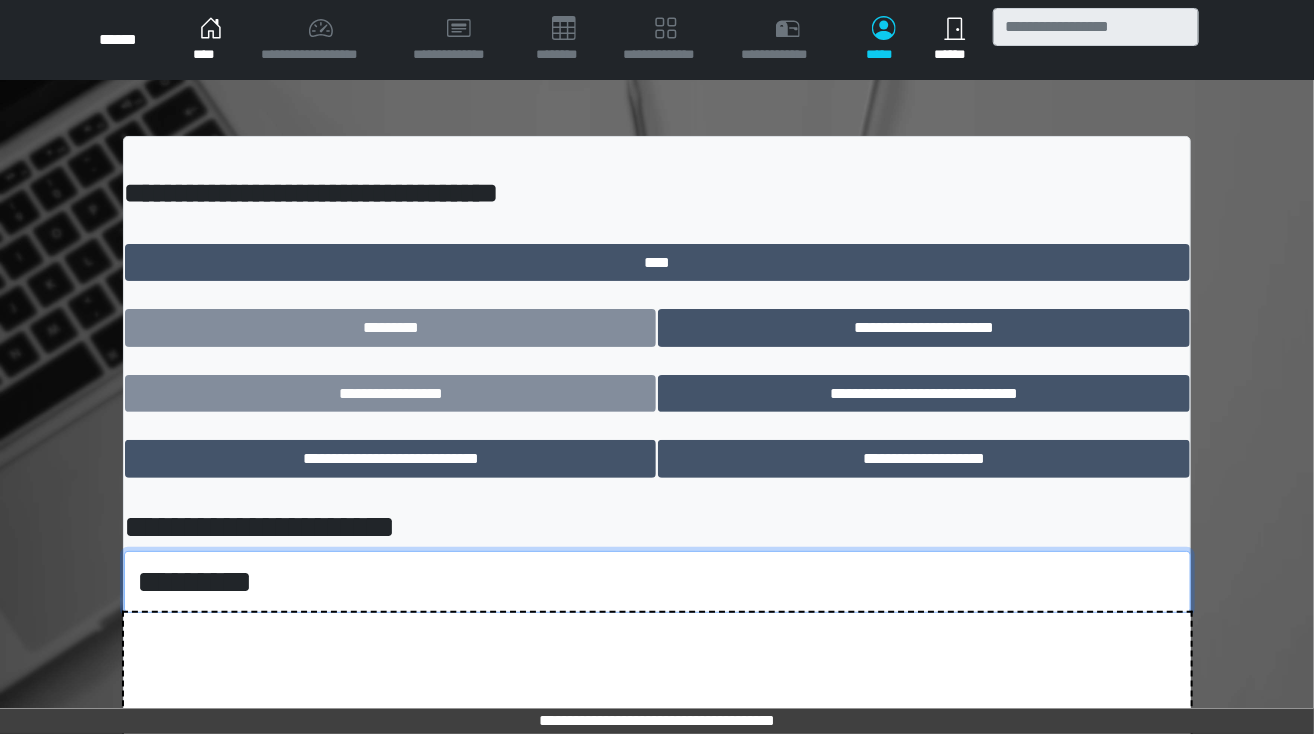 click on "**********" at bounding box center (657, 582) 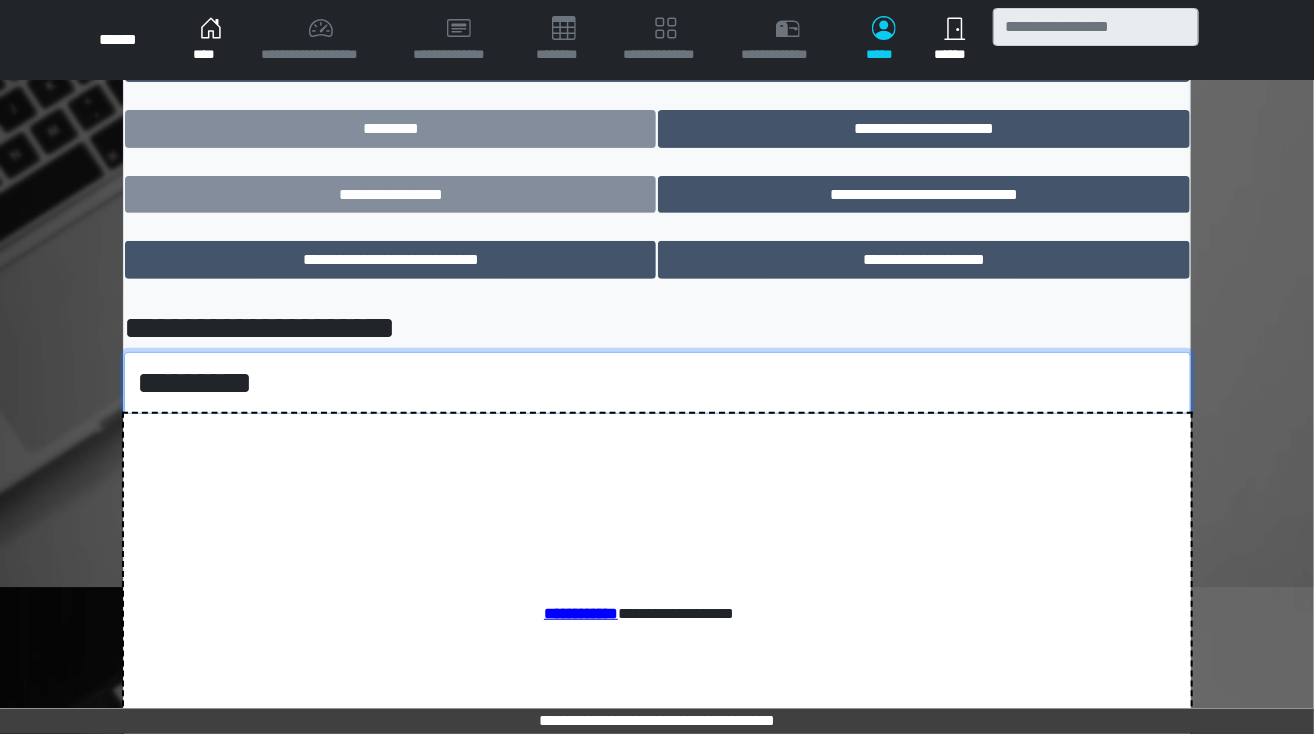 scroll, scrollTop: 205, scrollLeft: 0, axis: vertical 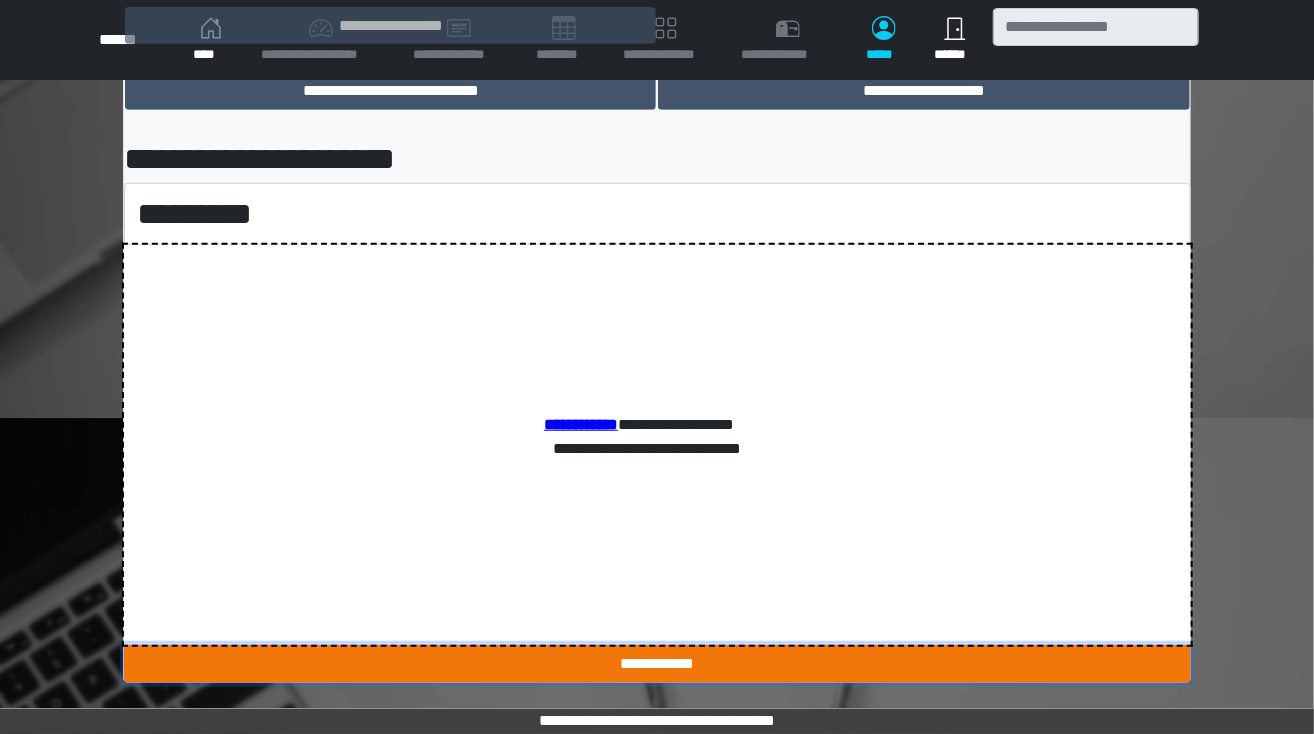 click on "**********" at bounding box center (657, 664) 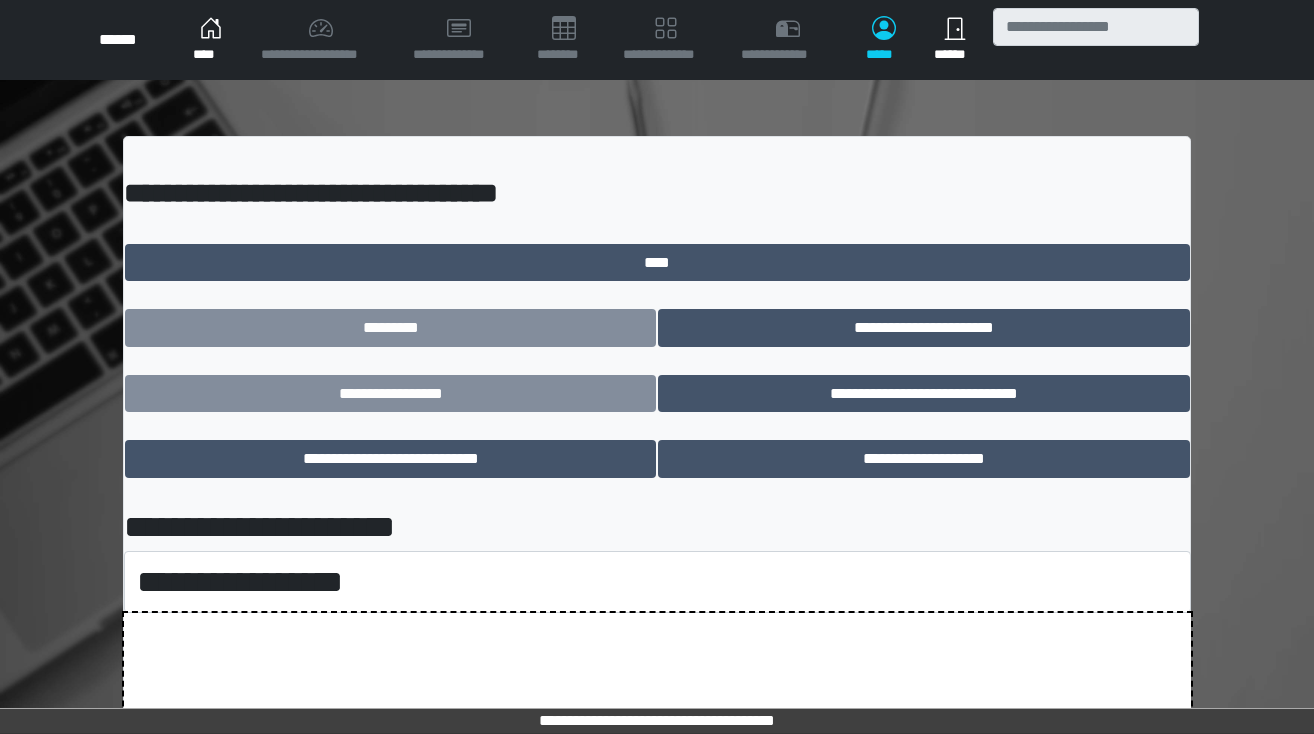 scroll, scrollTop: 0, scrollLeft: 0, axis: both 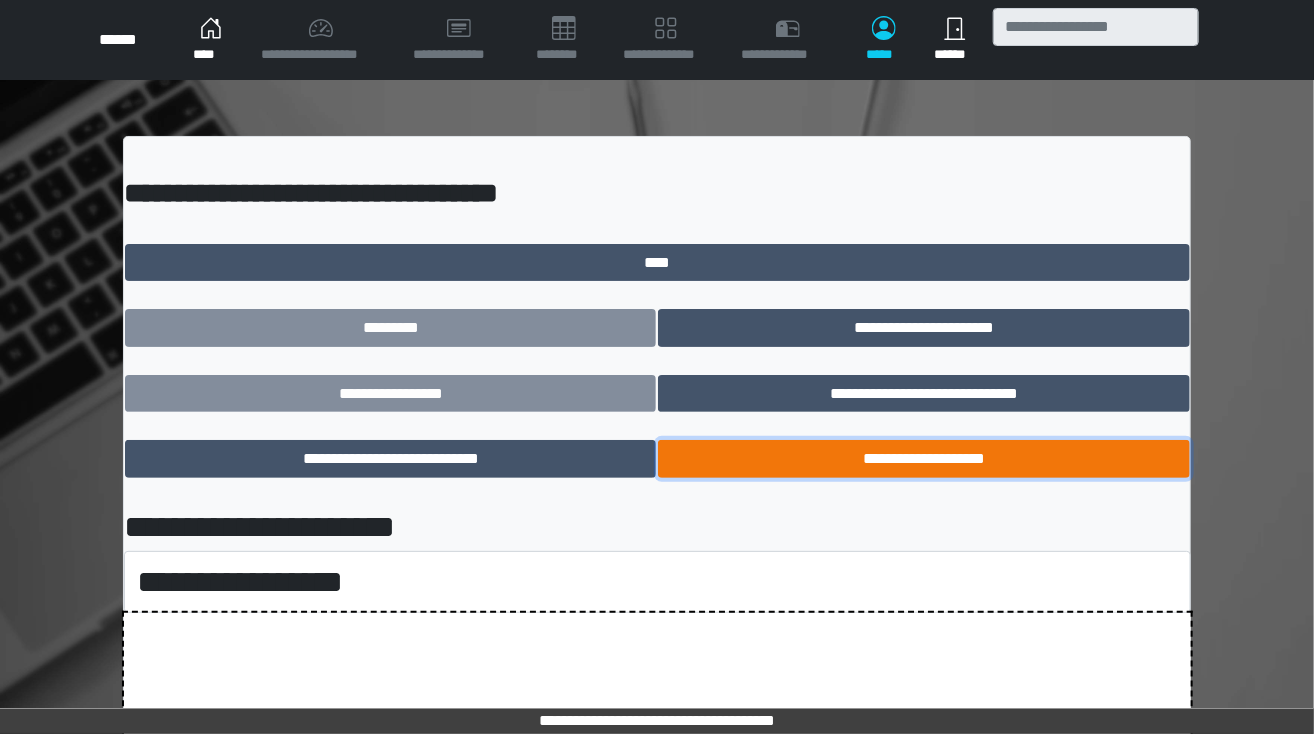 click on "**********" at bounding box center (923, 459) 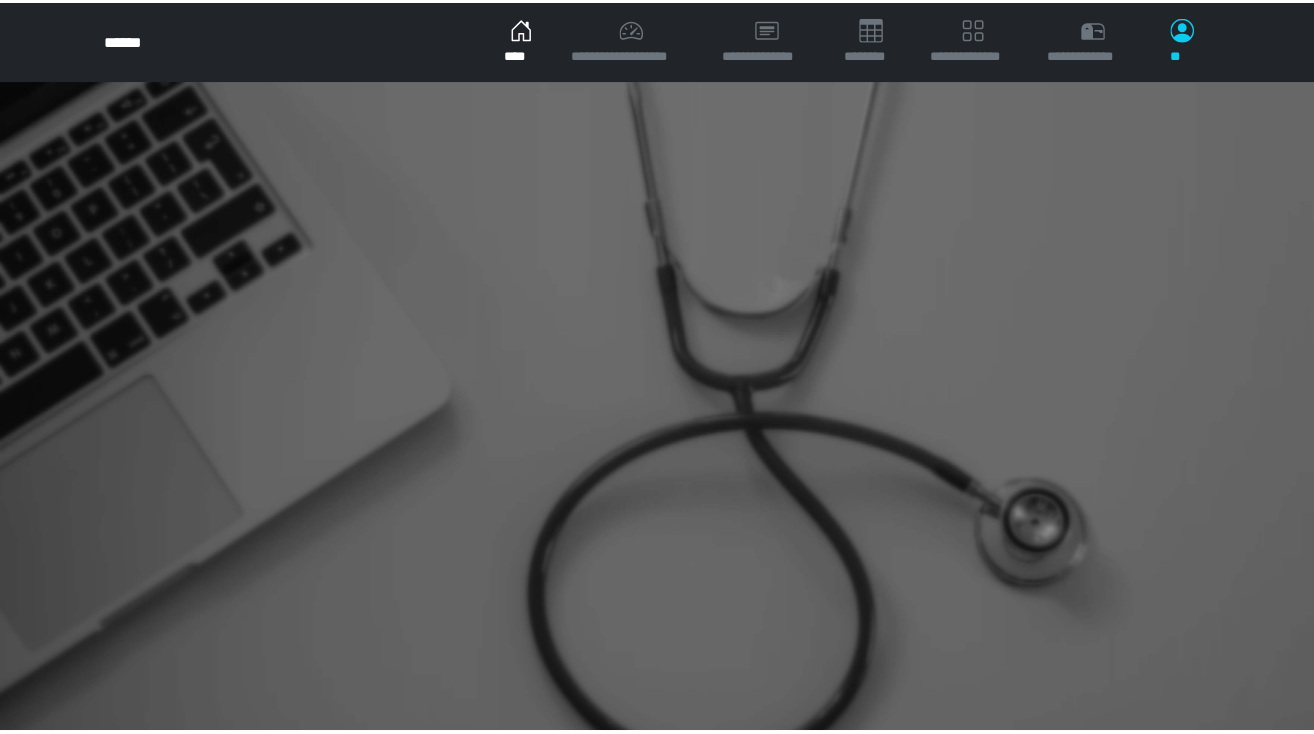 scroll, scrollTop: 0, scrollLeft: 0, axis: both 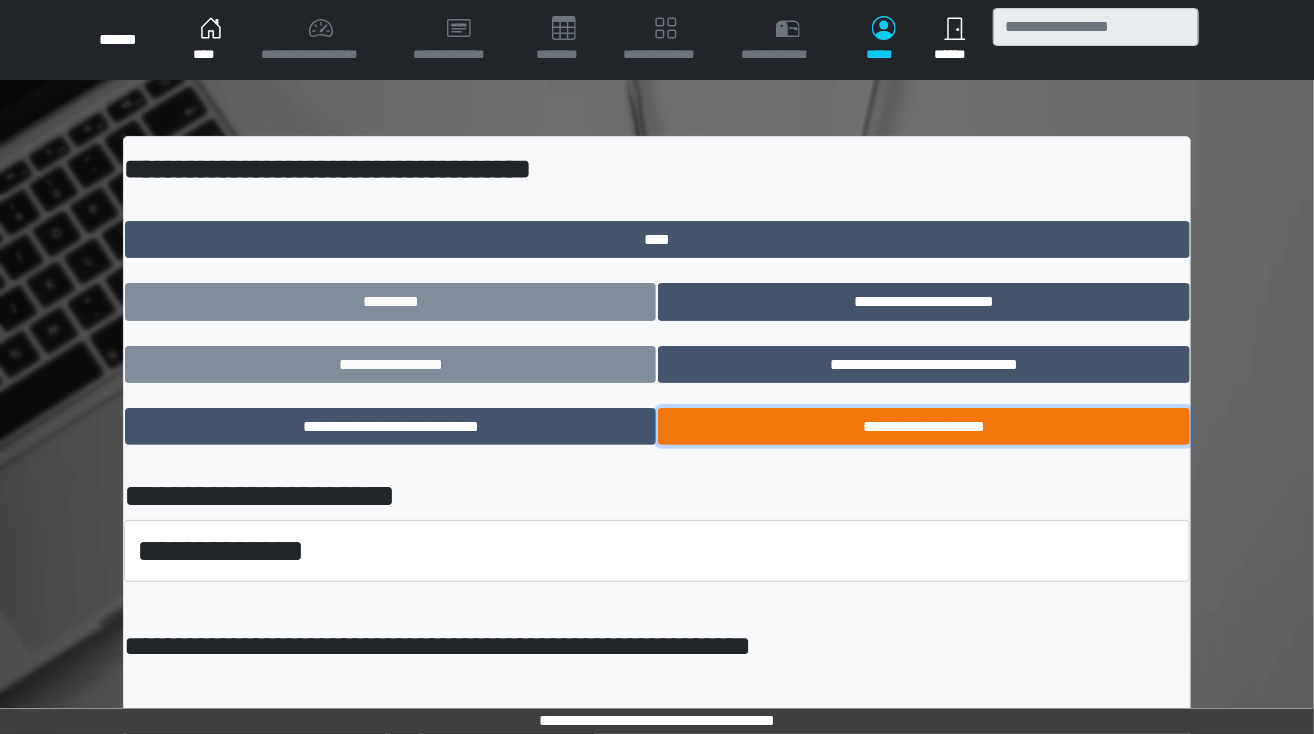 click on "**********" at bounding box center (923, 427) 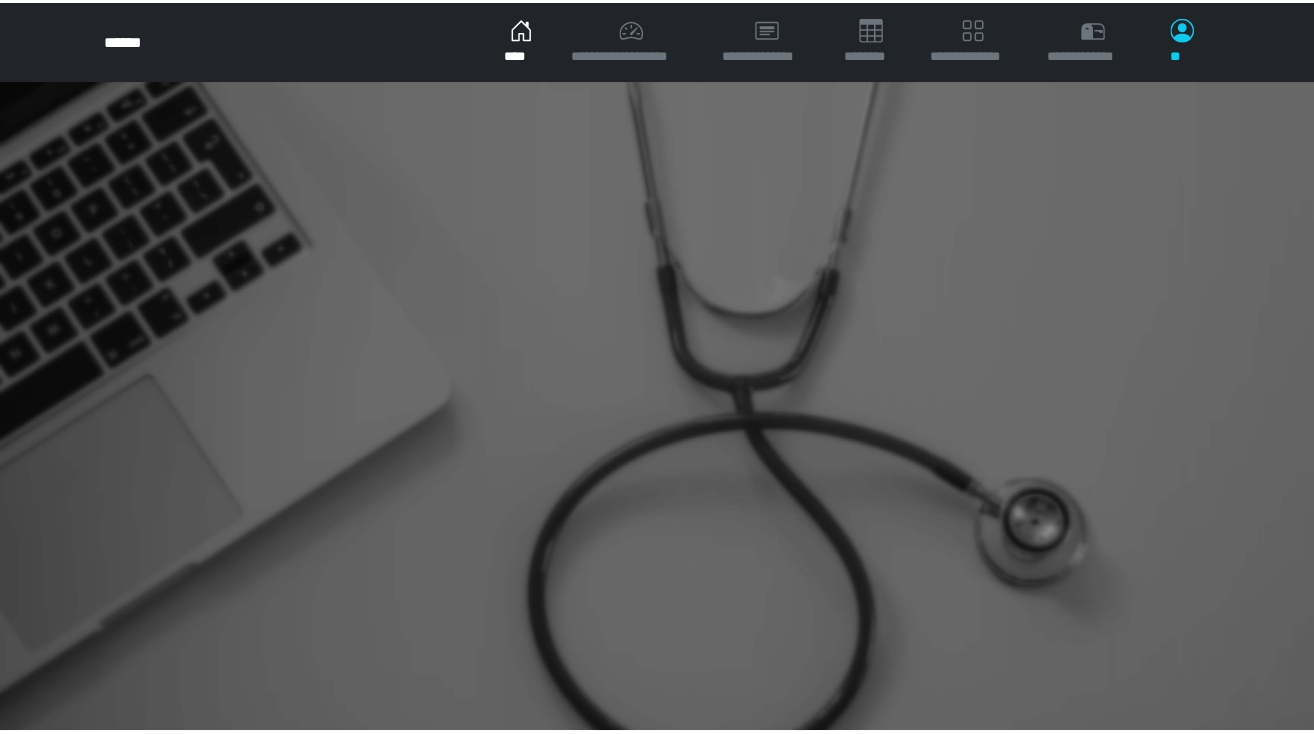 scroll, scrollTop: 0, scrollLeft: 0, axis: both 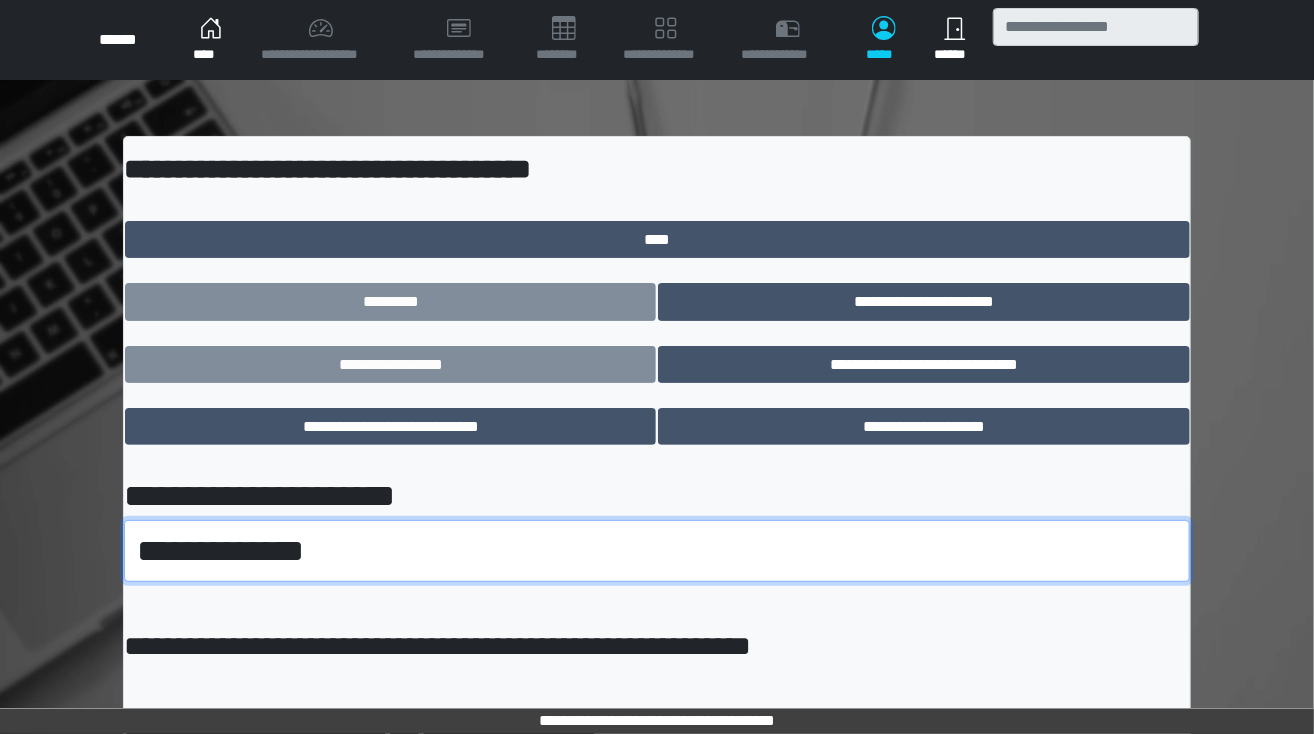 click on "**********" at bounding box center (657, 551) 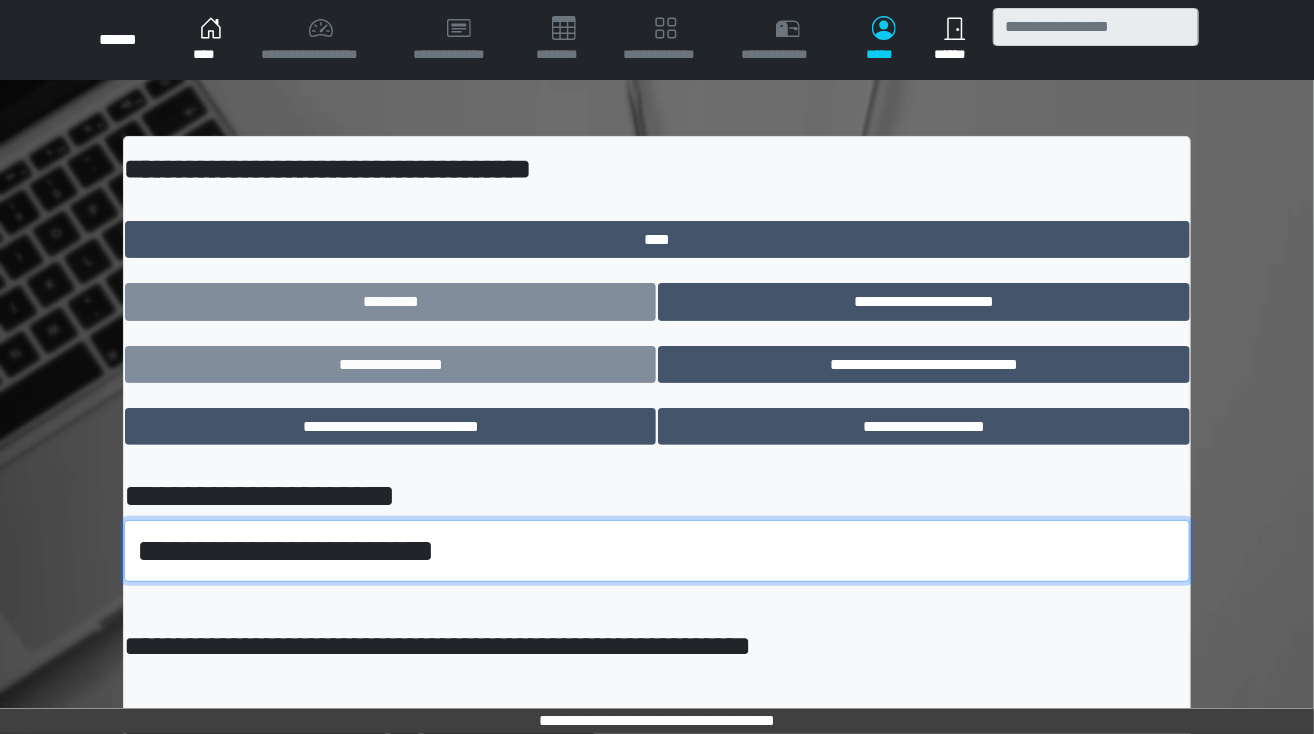 click on "**********" at bounding box center (657, 551) 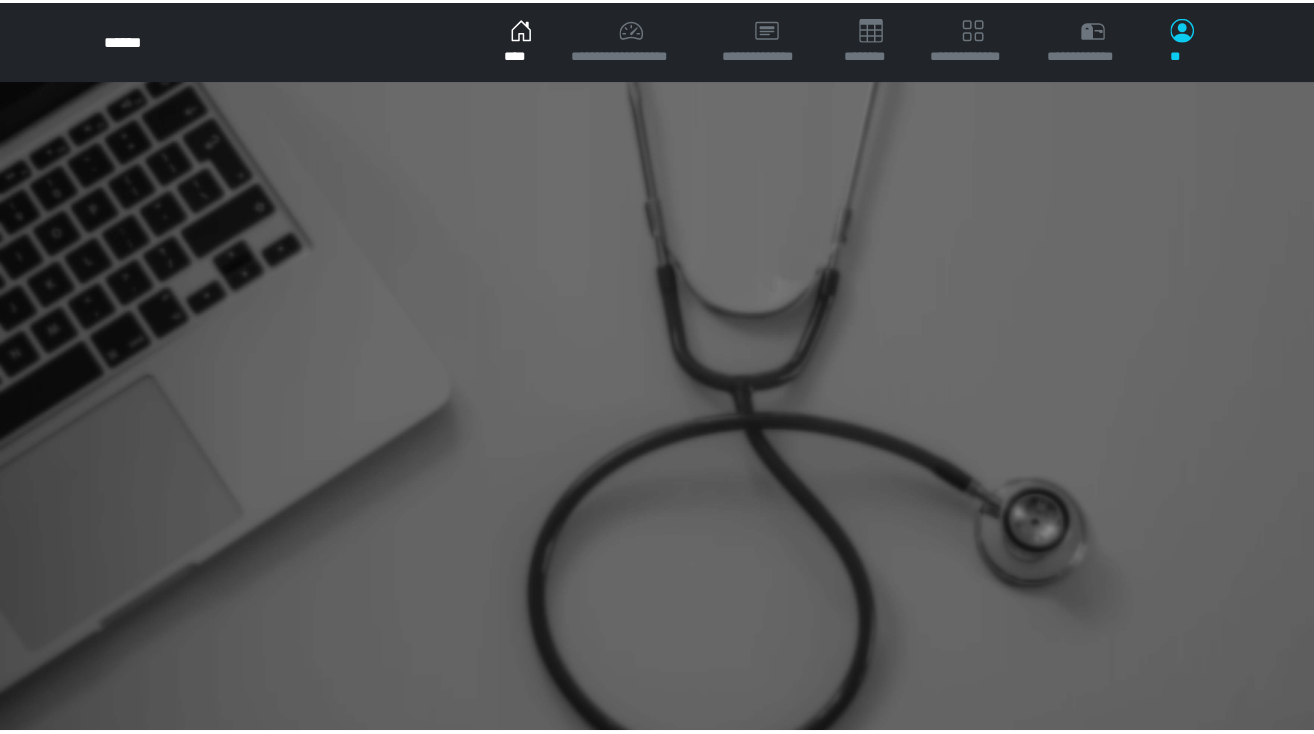 scroll, scrollTop: 0, scrollLeft: 0, axis: both 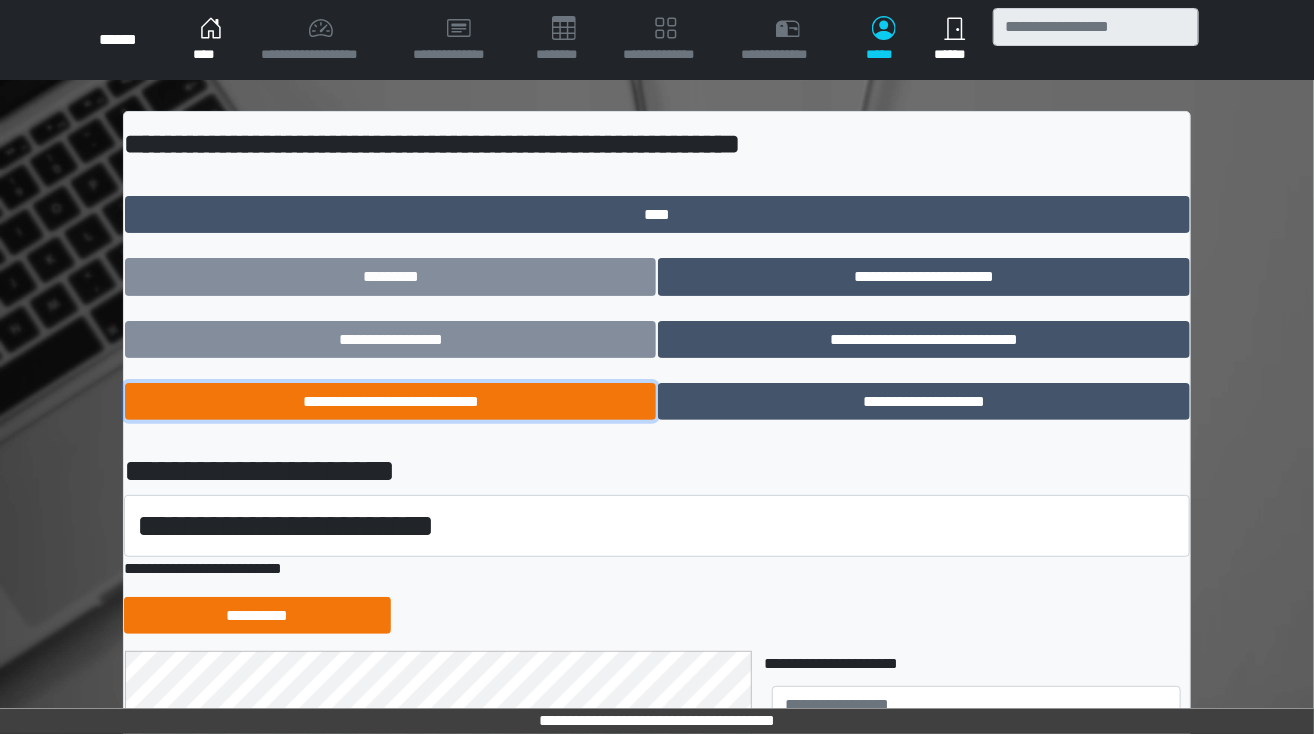 click on "**********" at bounding box center [390, 402] 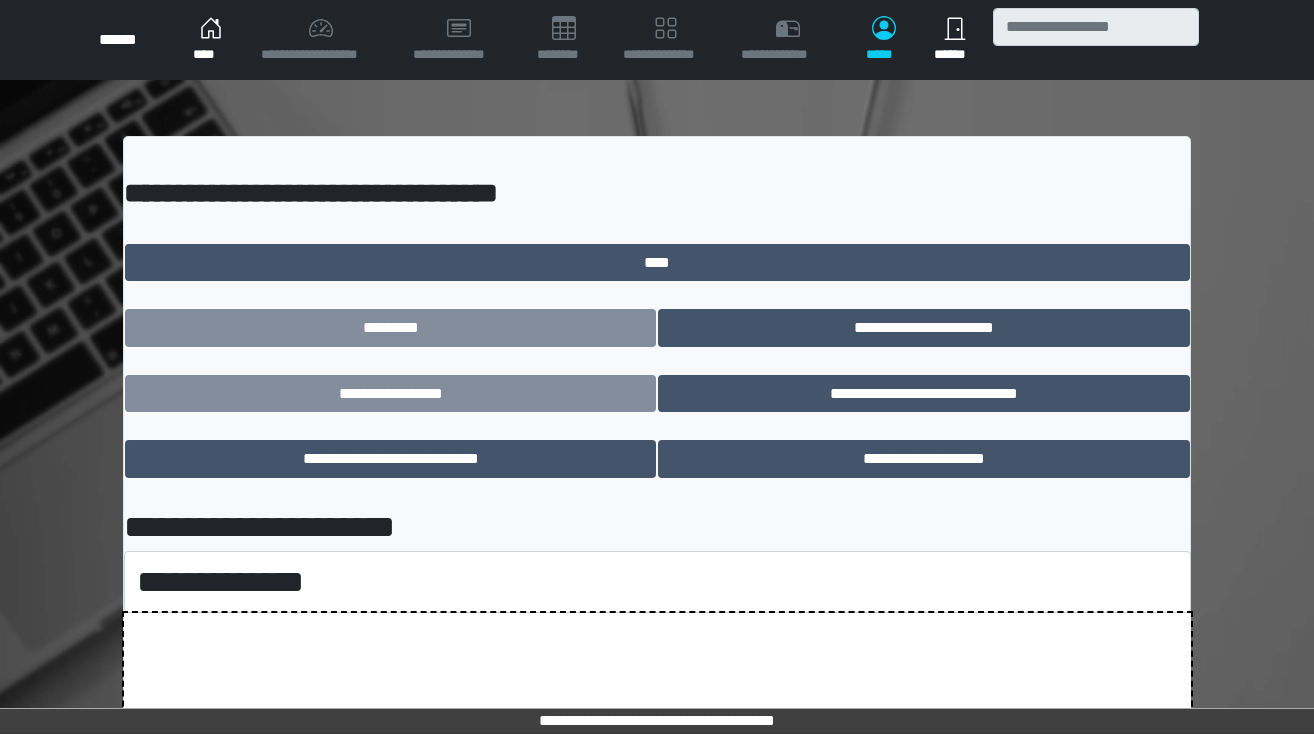 scroll, scrollTop: 0, scrollLeft: 0, axis: both 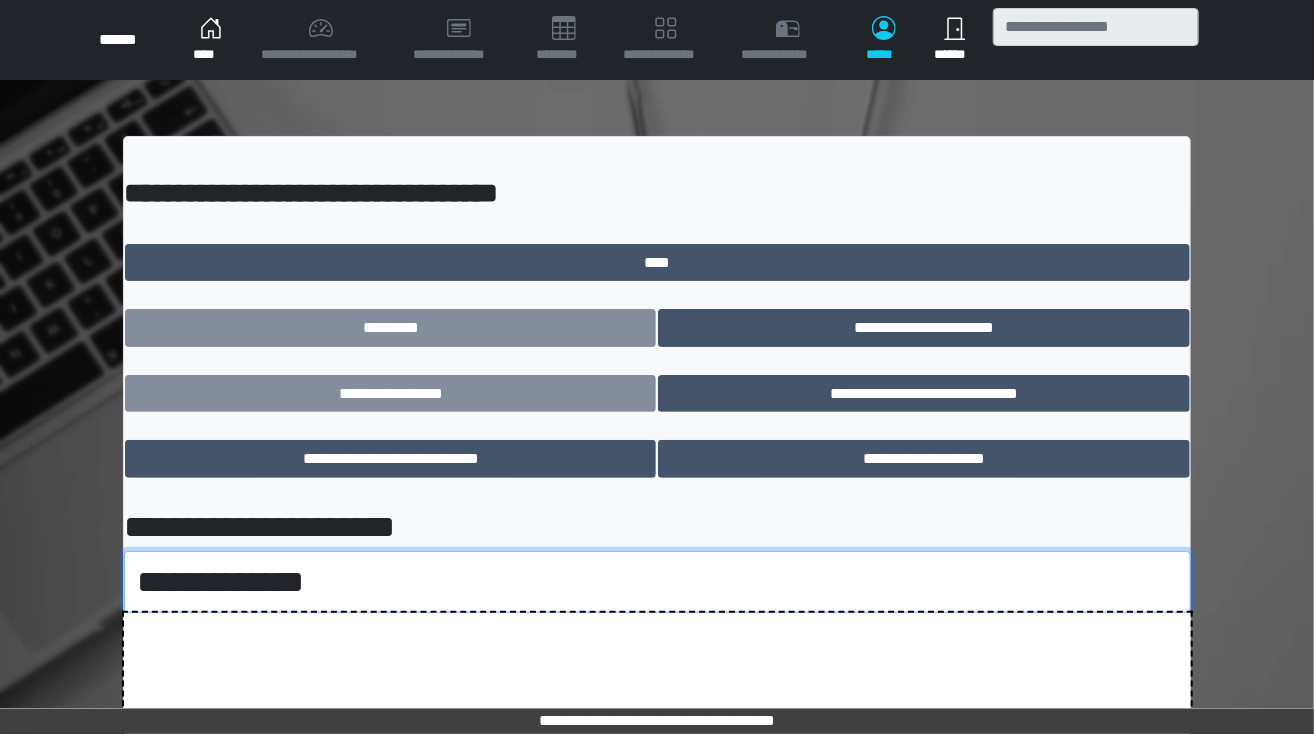 click on "**********" at bounding box center (657, 582) 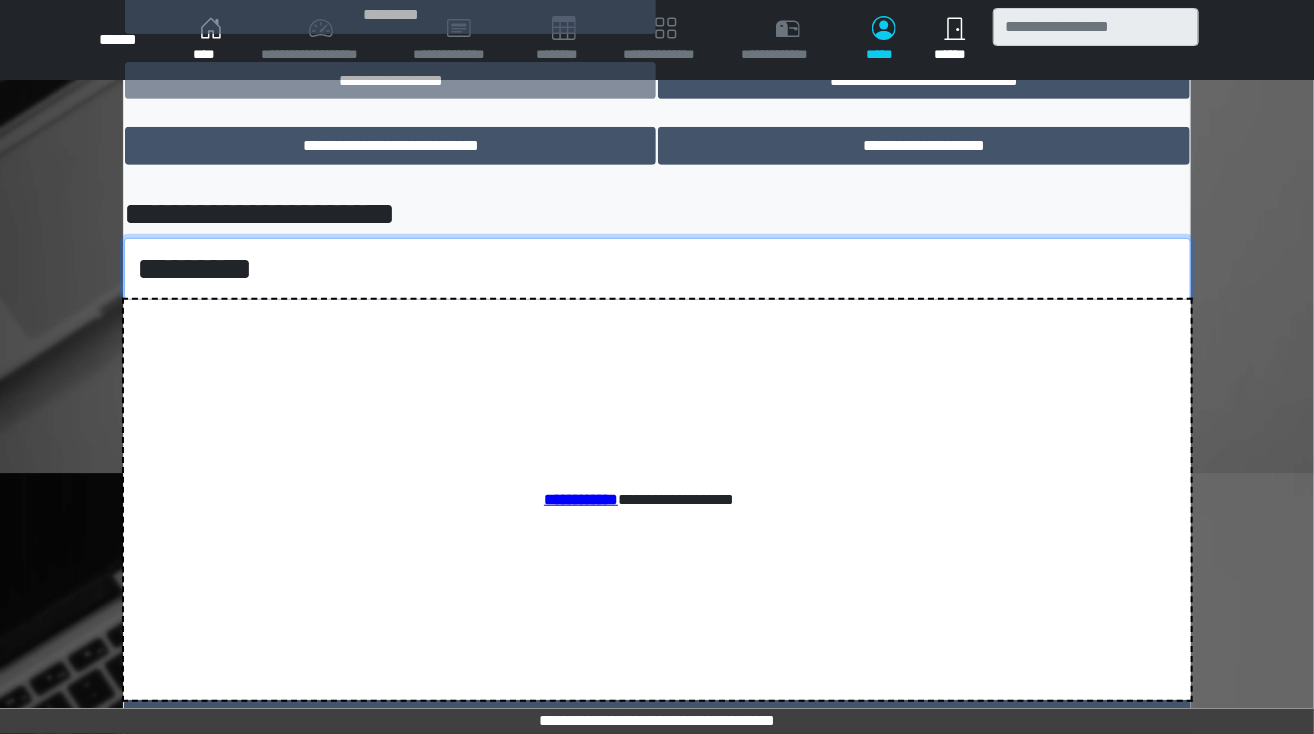 scroll, scrollTop: 326, scrollLeft: 0, axis: vertical 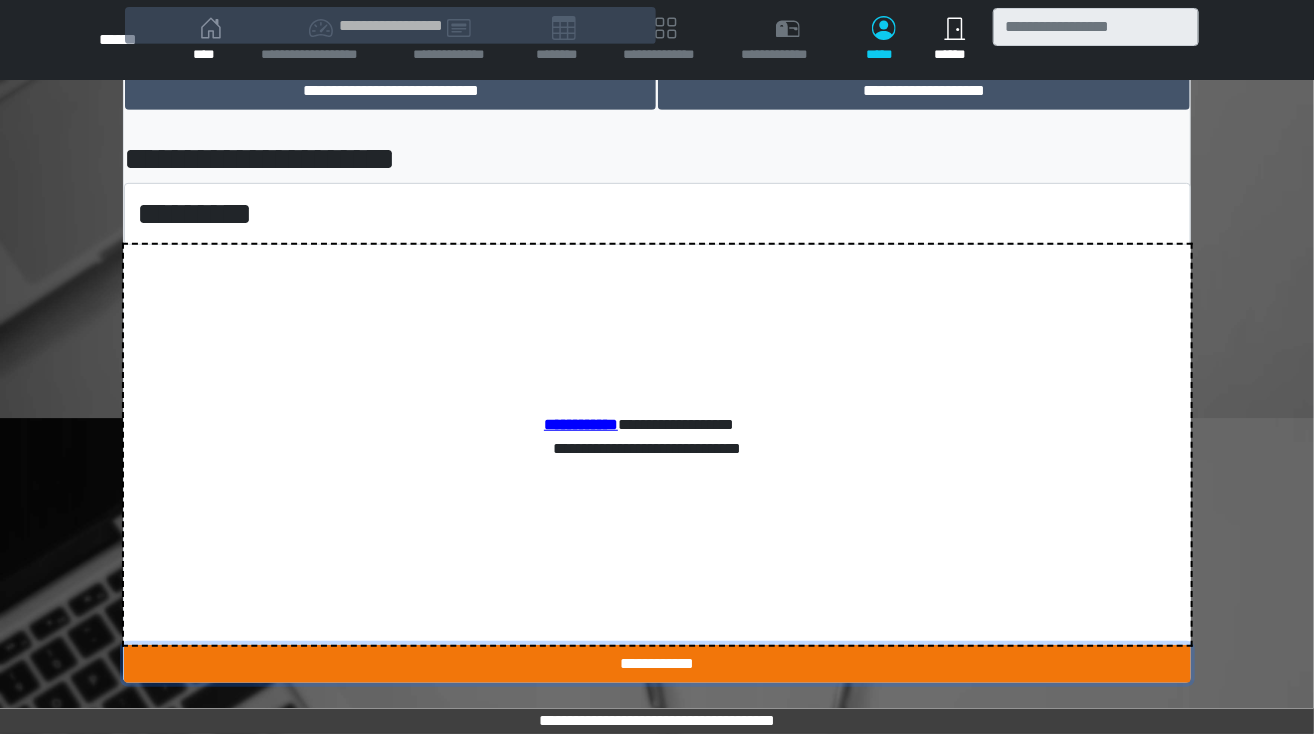 click on "**********" at bounding box center (657, 664) 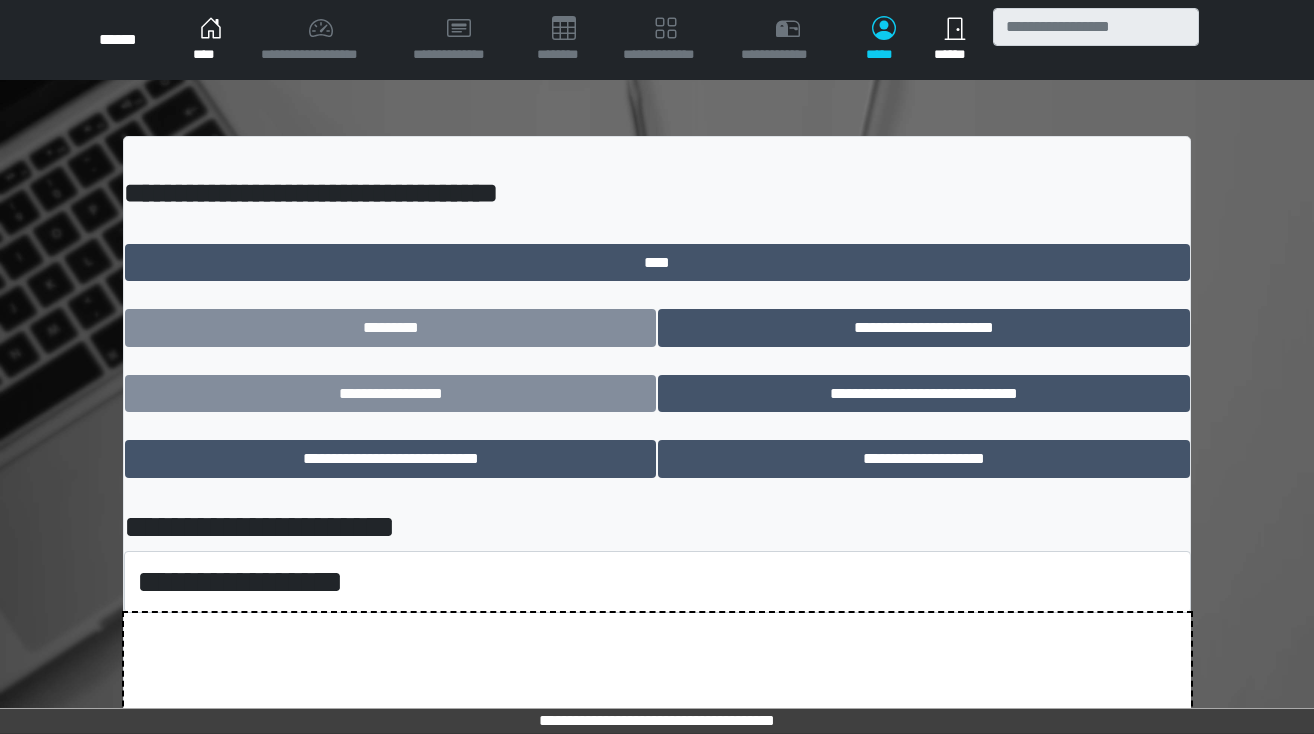 scroll, scrollTop: 0, scrollLeft: 0, axis: both 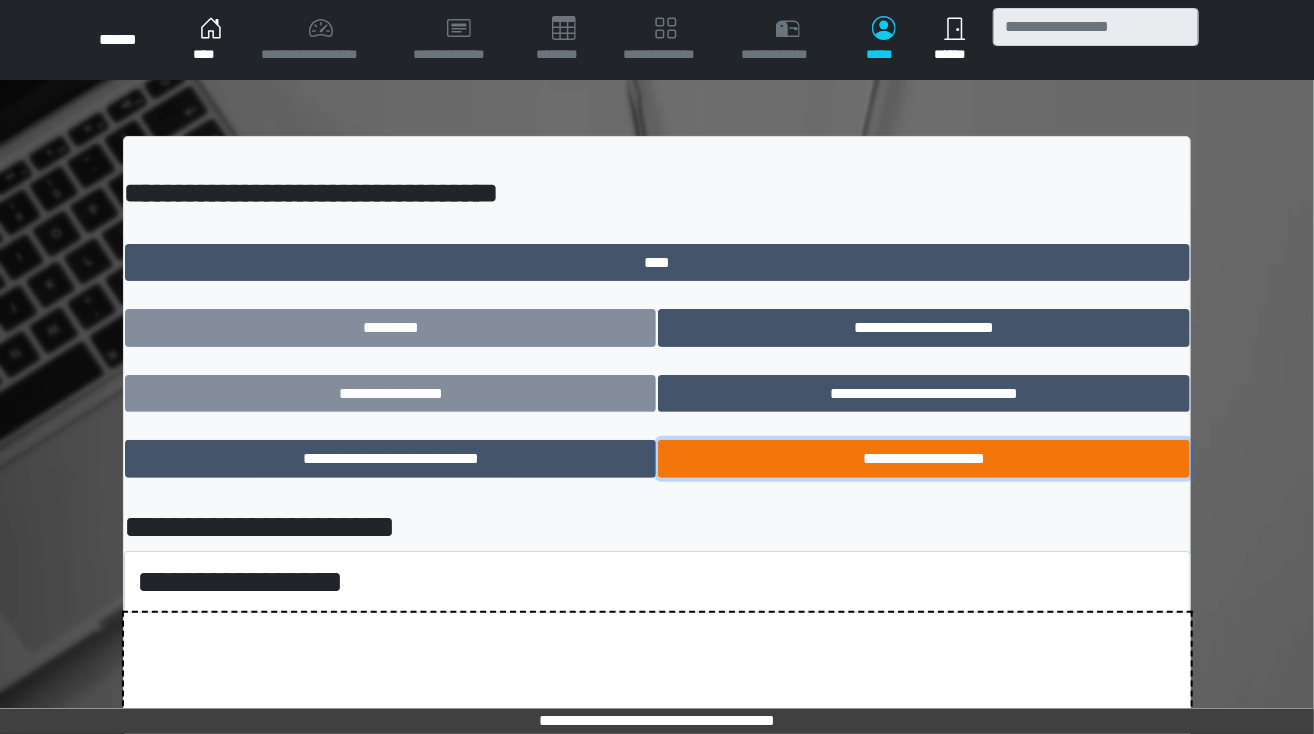 click on "**********" at bounding box center (923, 459) 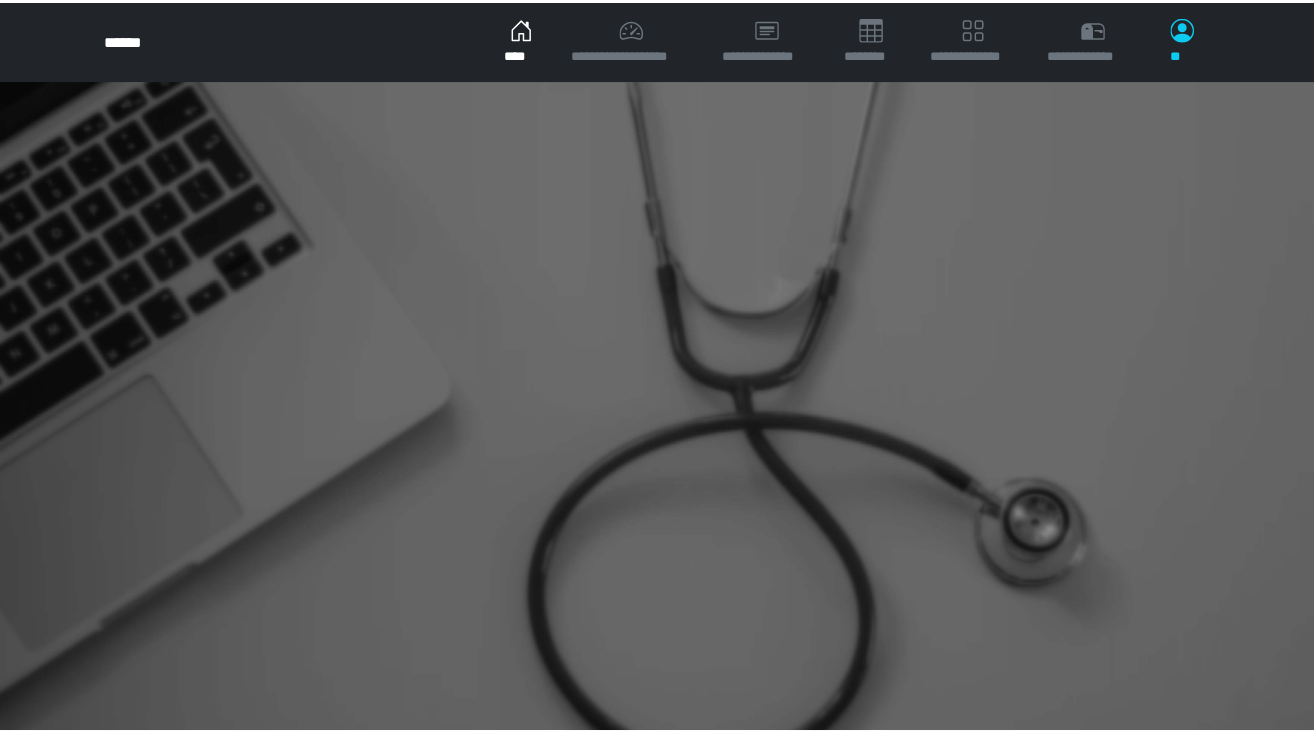 scroll, scrollTop: 0, scrollLeft: 0, axis: both 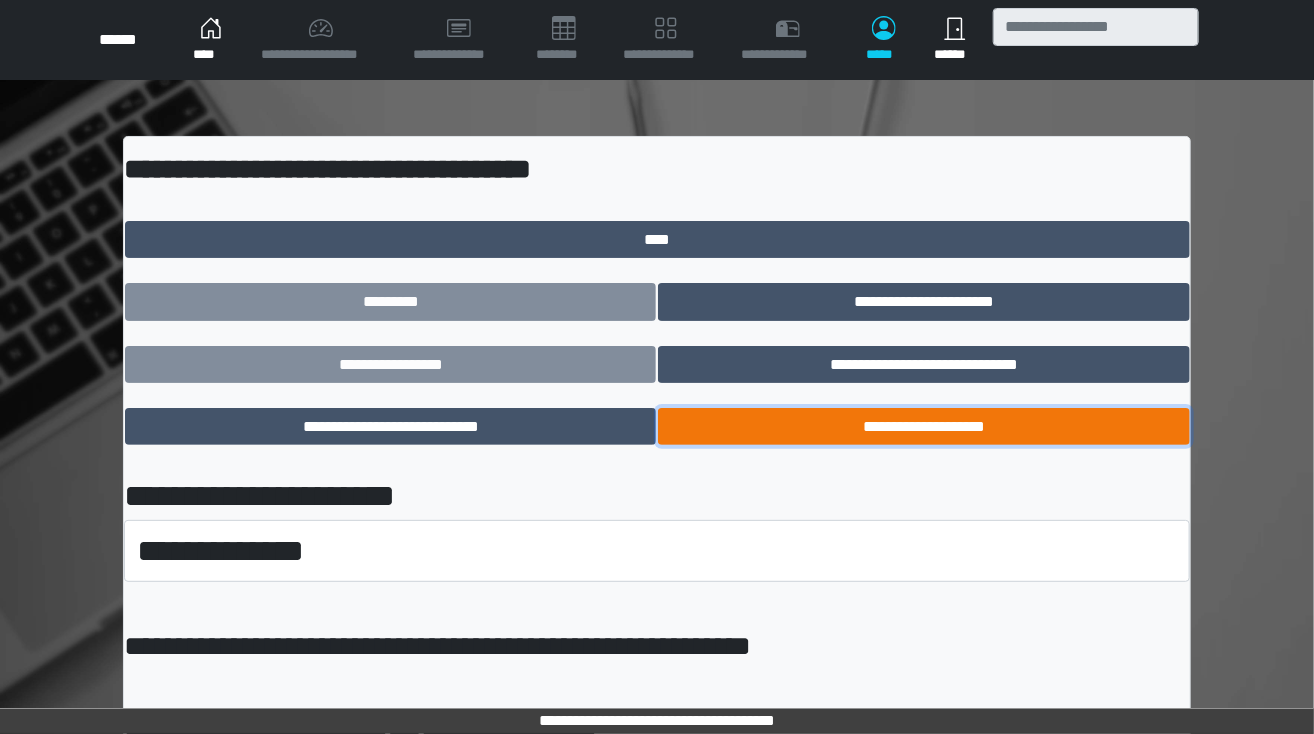 click on "**********" at bounding box center (923, 427) 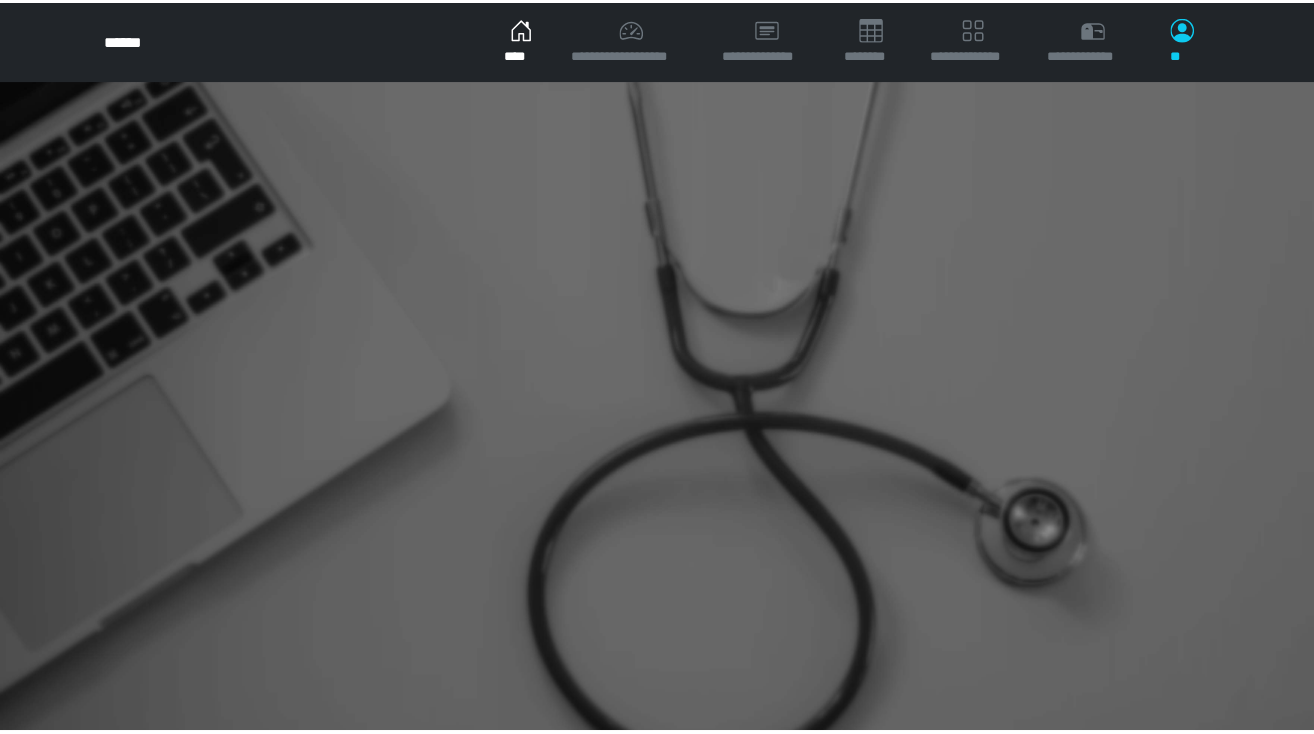 scroll, scrollTop: 0, scrollLeft: 0, axis: both 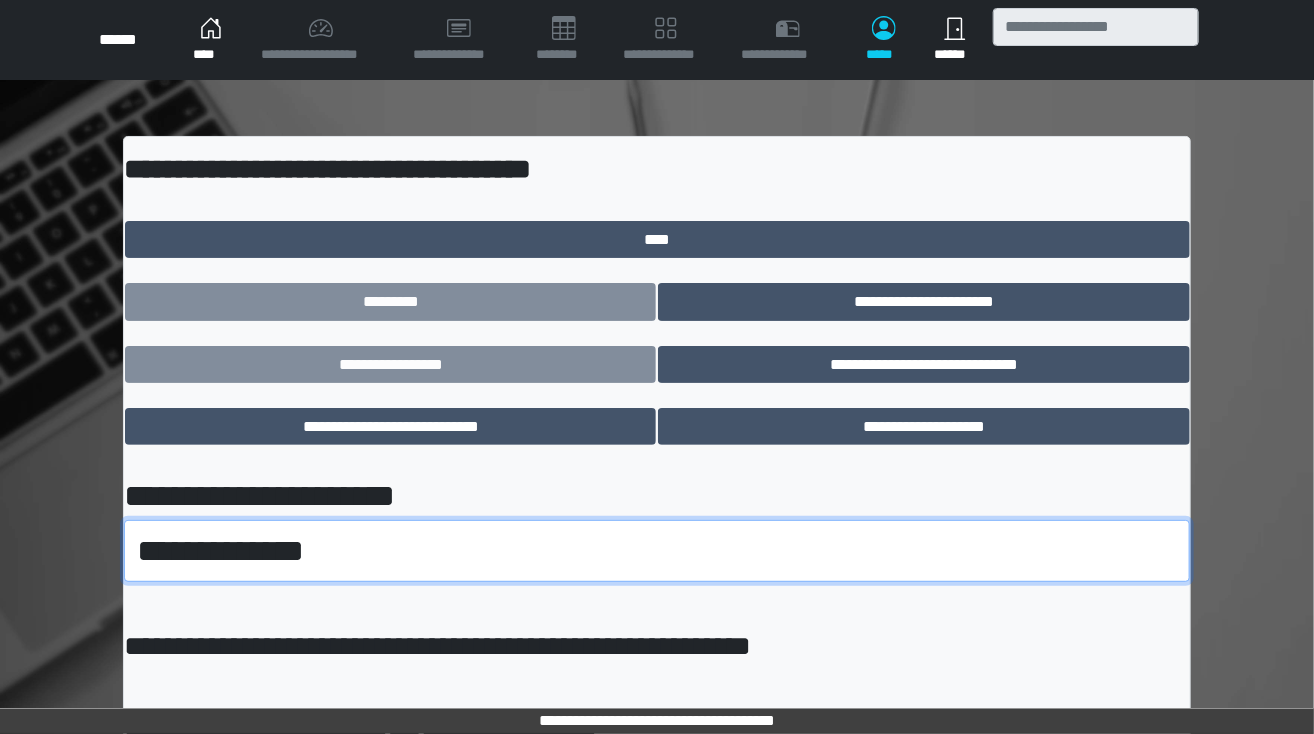 click on "**********" at bounding box center [657, 551] 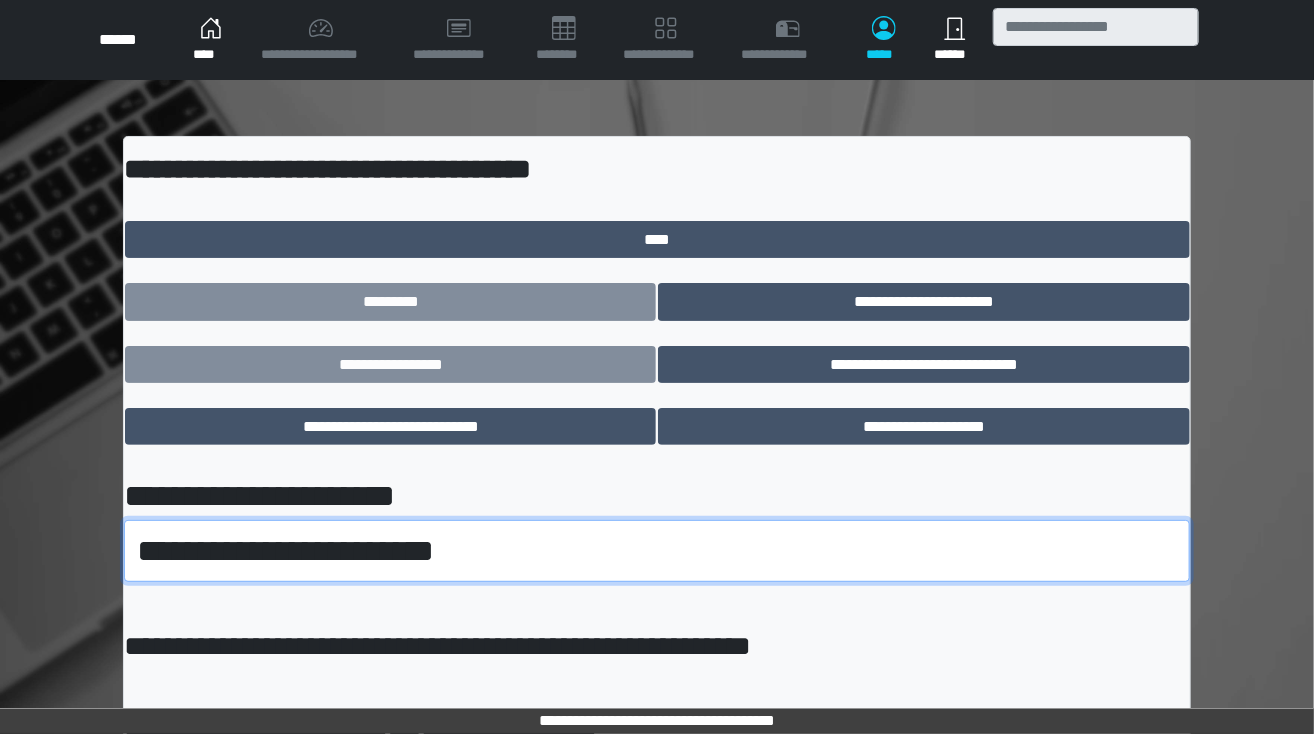 click on "**********" at bounding box center (657, 551) 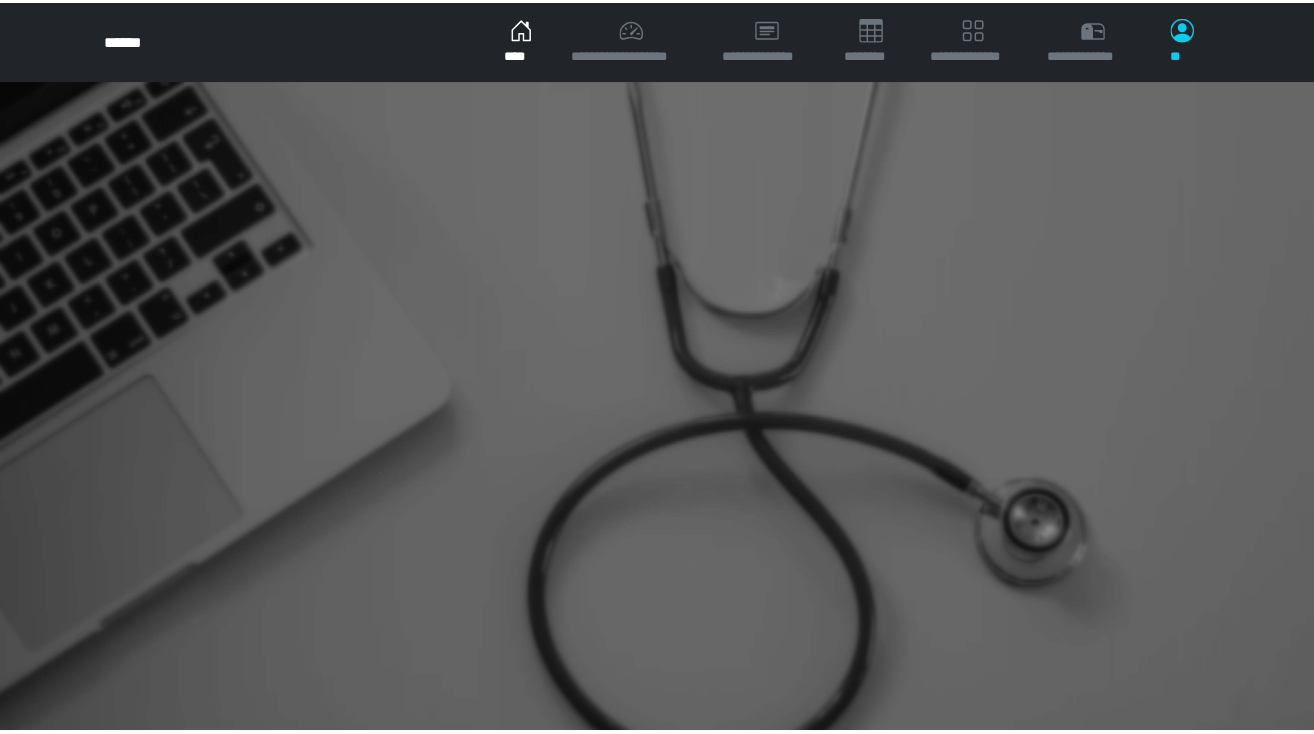 scroll, scrollTop: 0, scrollLeft: 0, axis: both 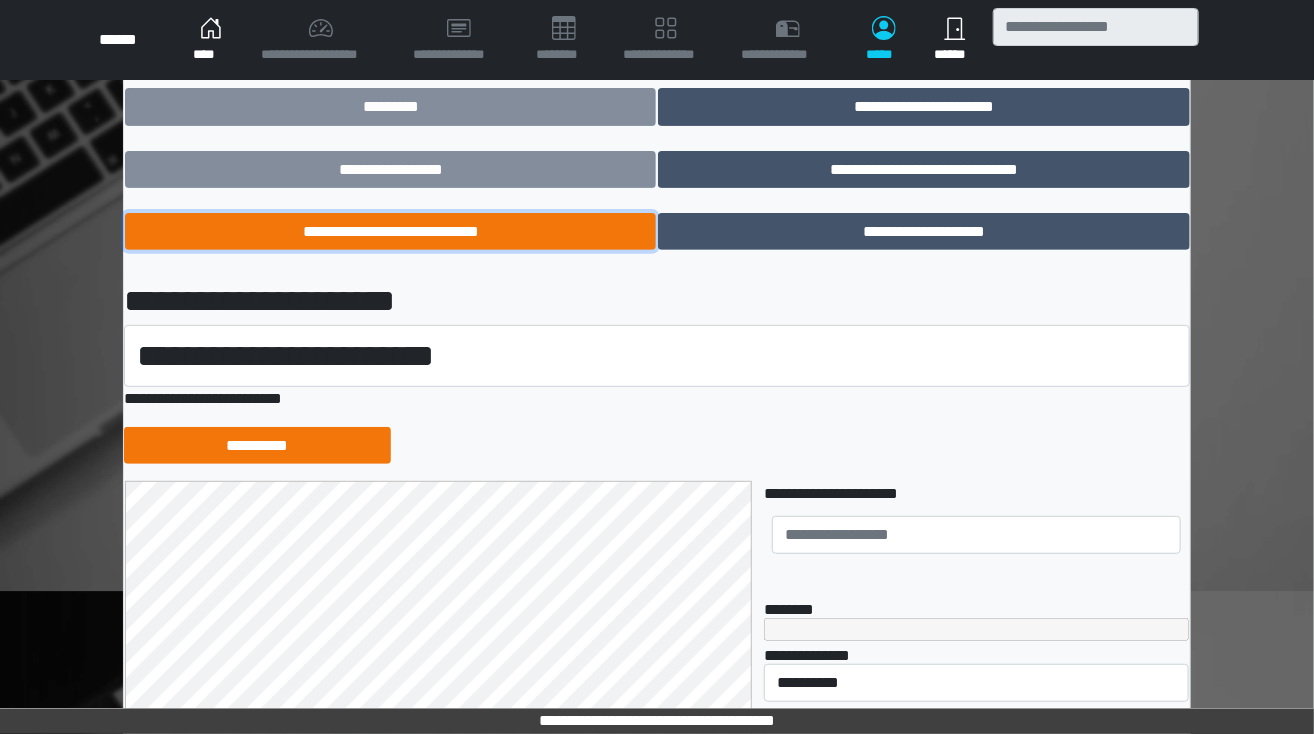 click on "**********" at bounding box center (390, 232) 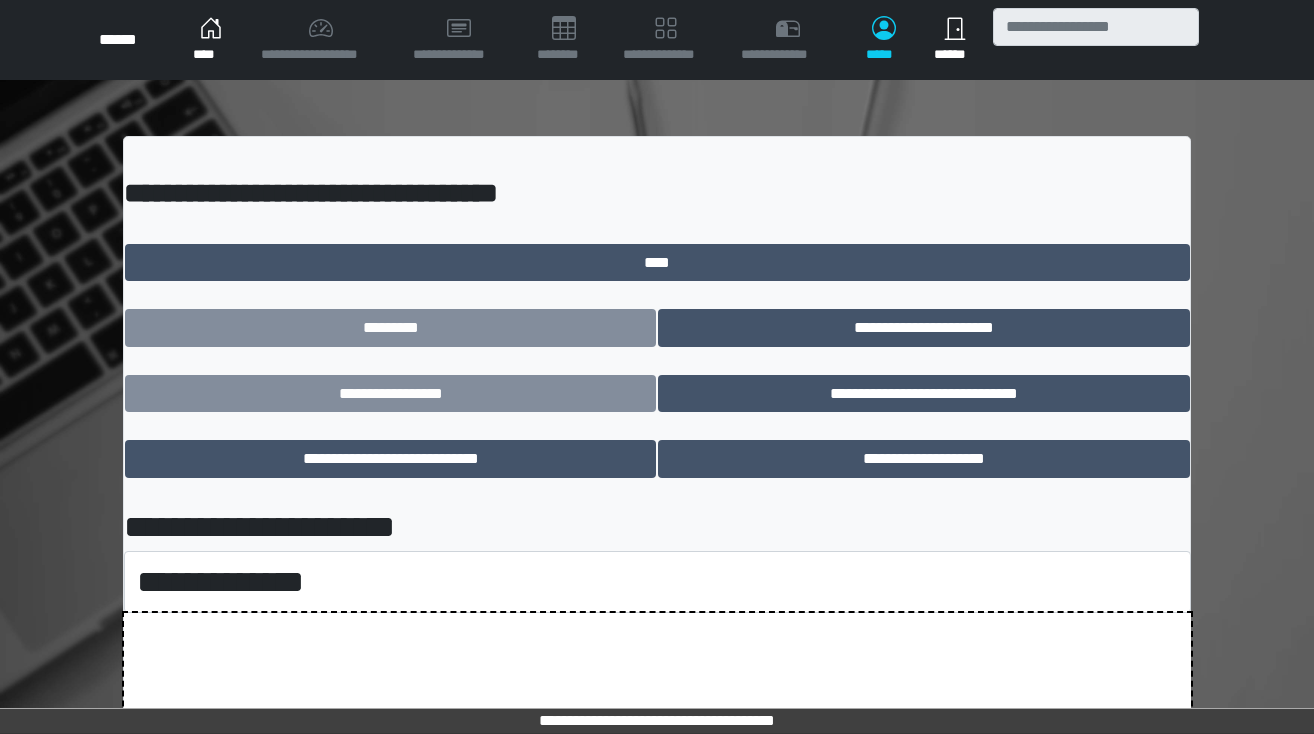scroll, scrollTop: 0, scrollLeft: 0, axis: both 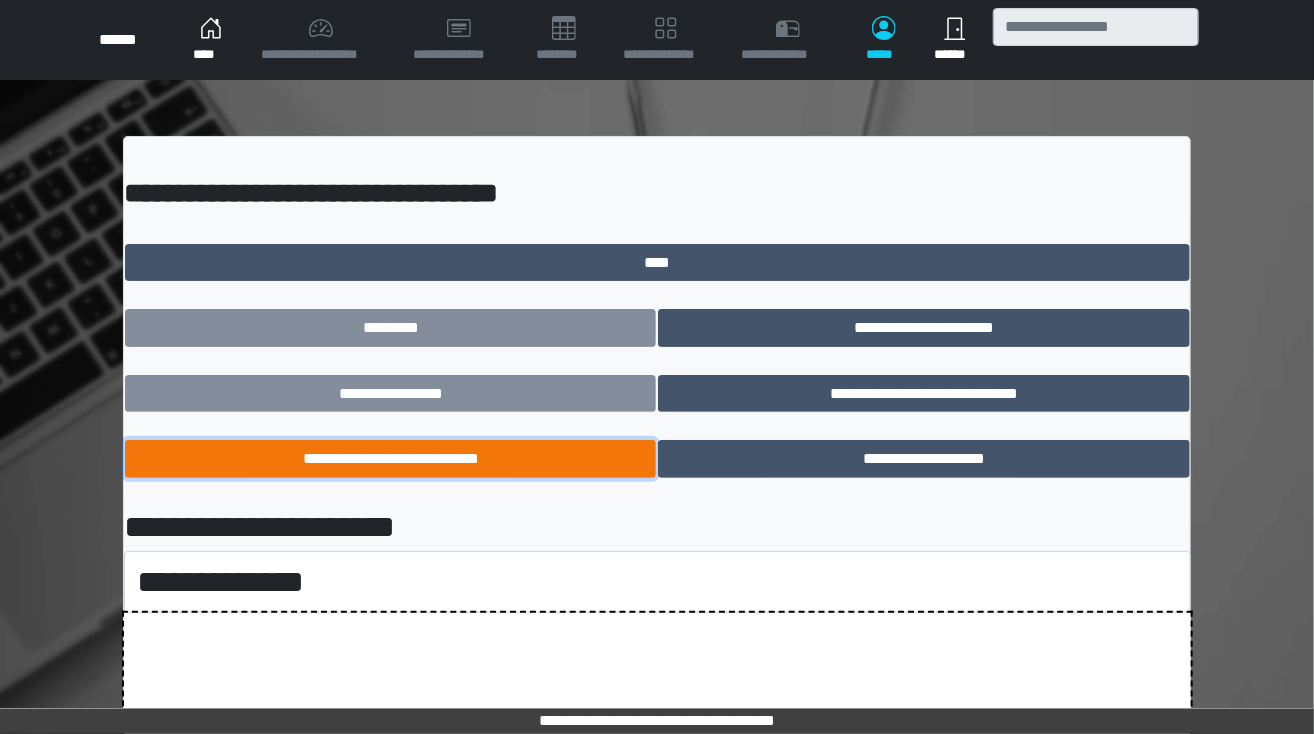 click on "**********" at bounding box center (390, 459) 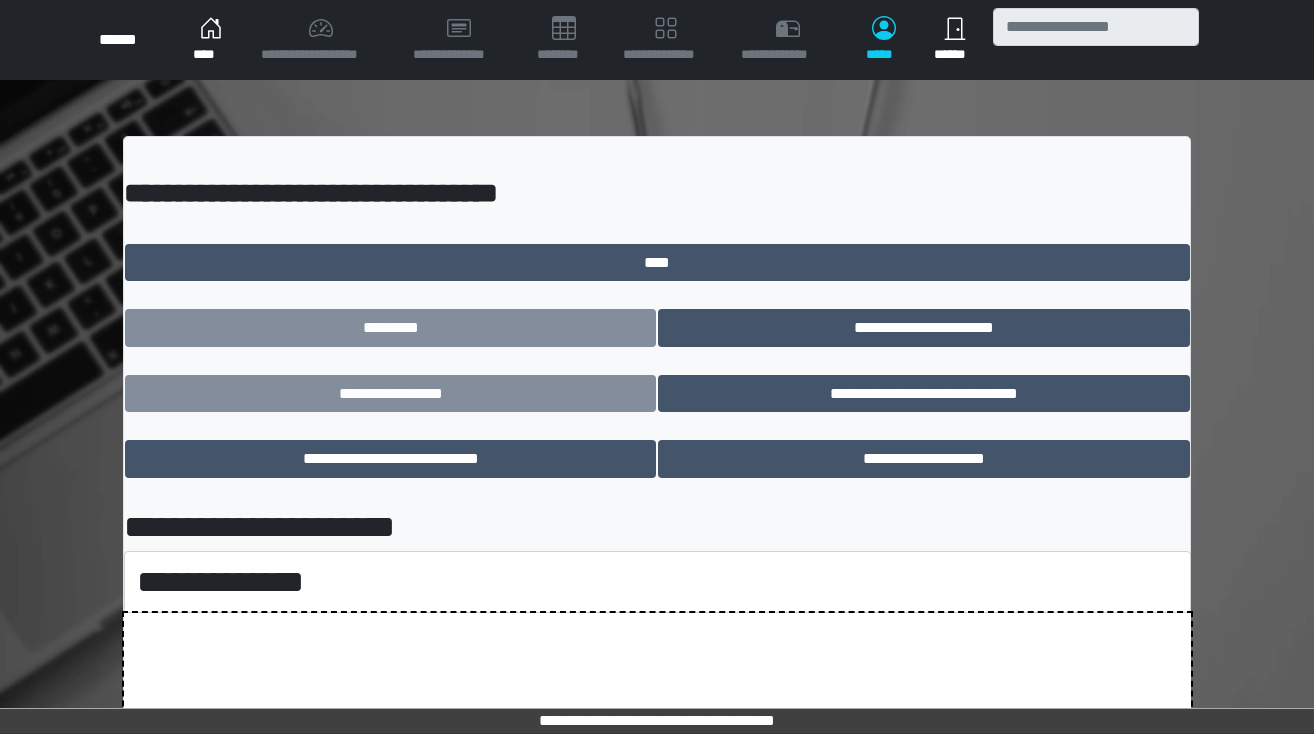 scroll, scrollTop: 0, scrollLeft: 0, axis: both 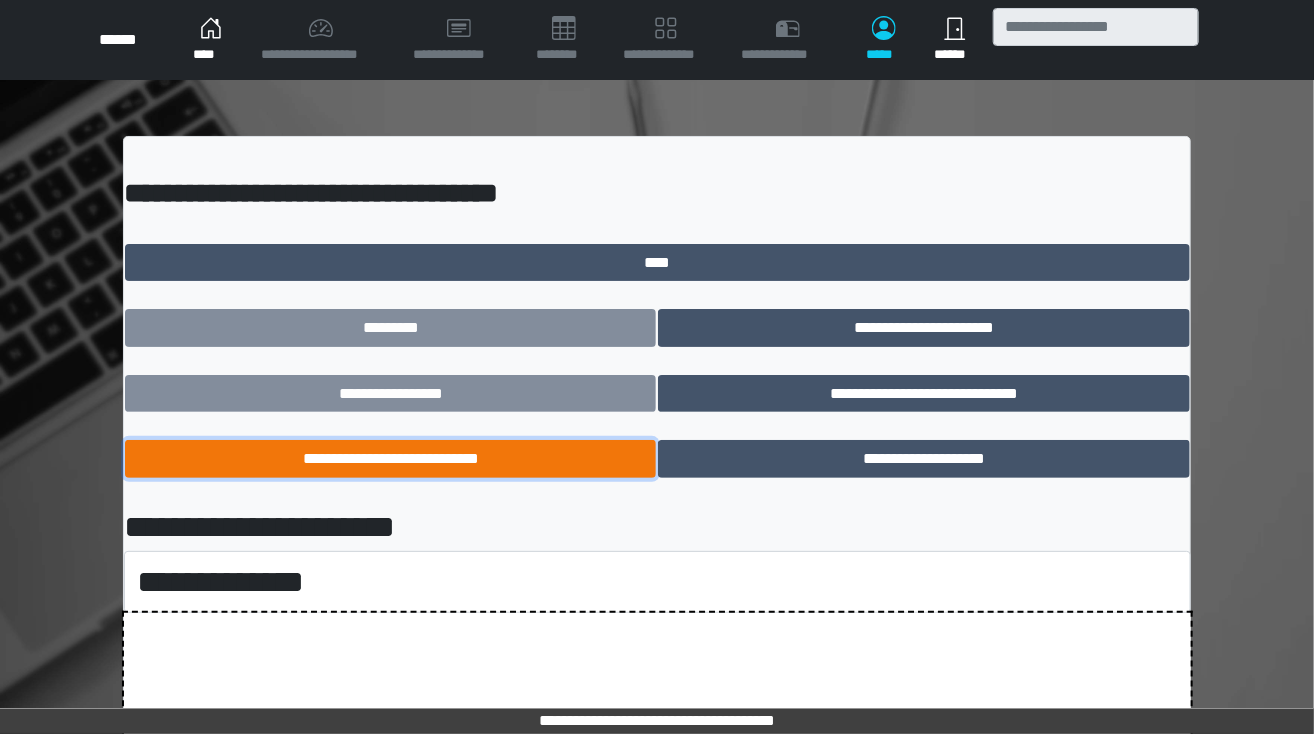 click on "**********" at bounding box center (390, 459) 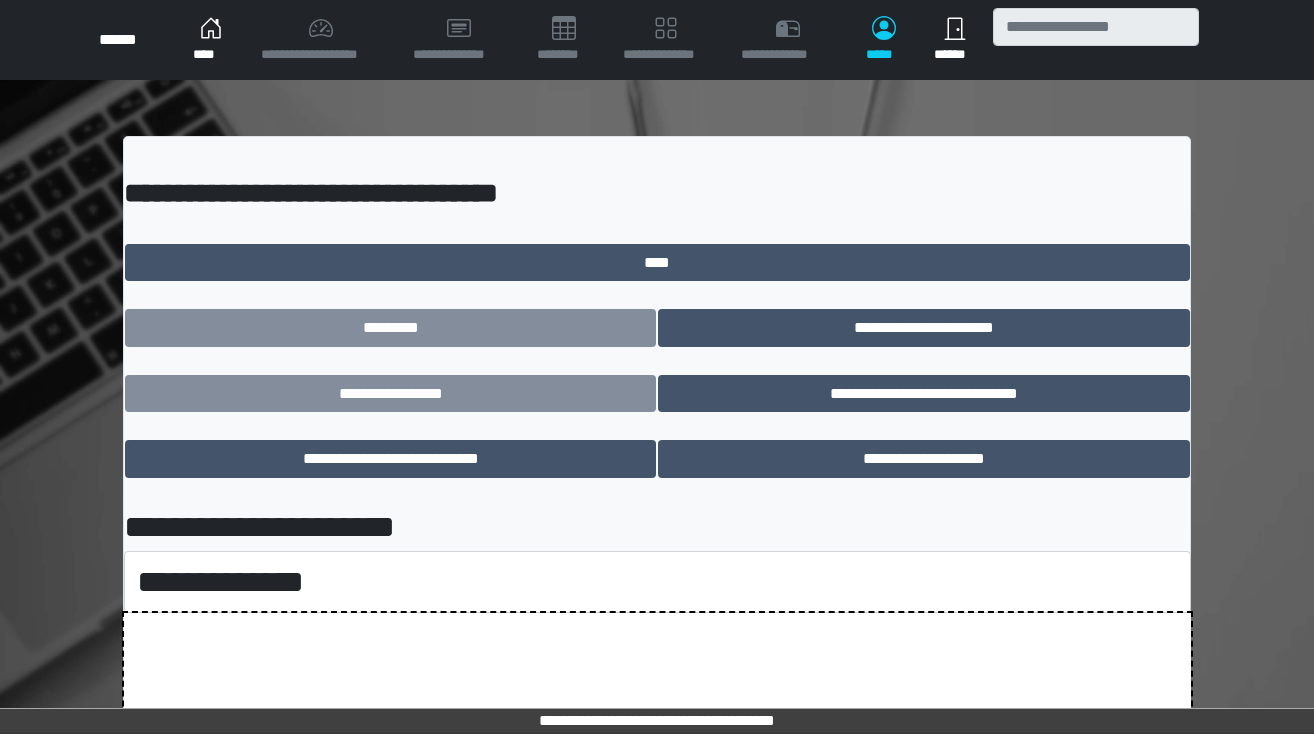 scroll, scrollTop: 0, scrollLeft: 0, axis: both 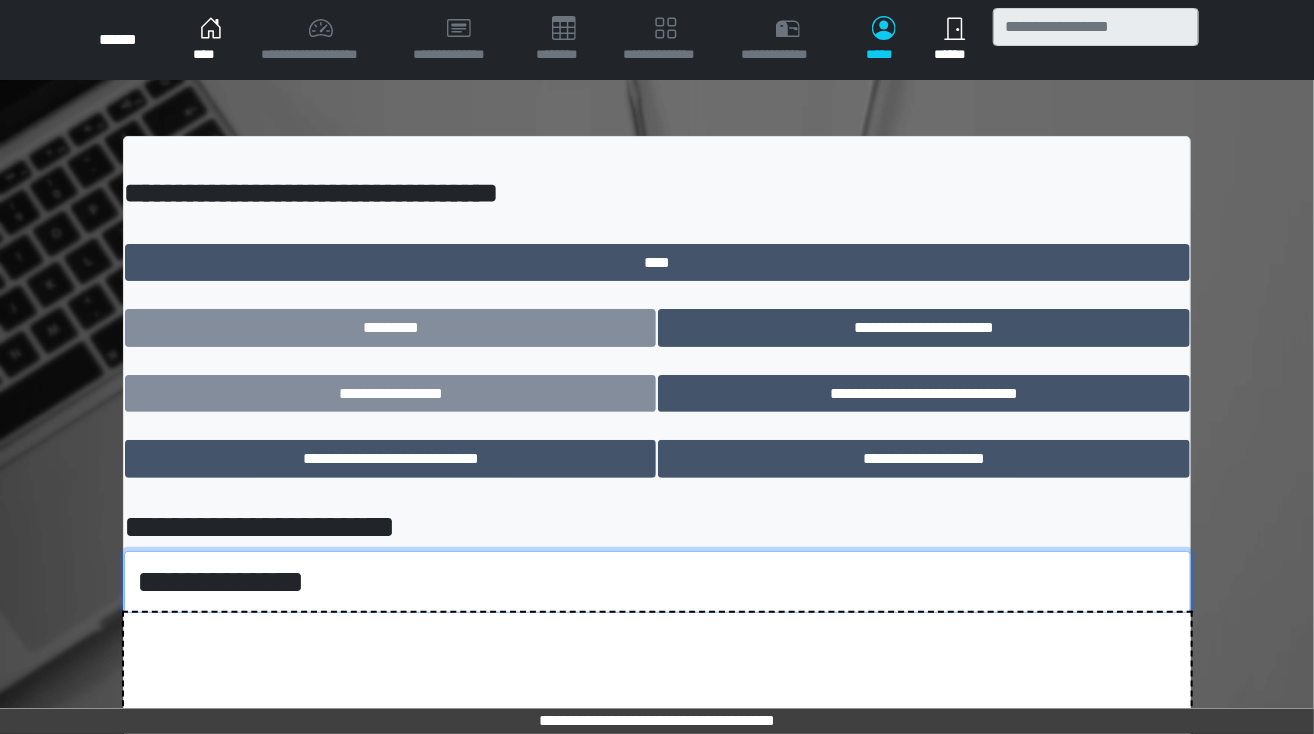 click on "**********" at bounding box center [657, 582] 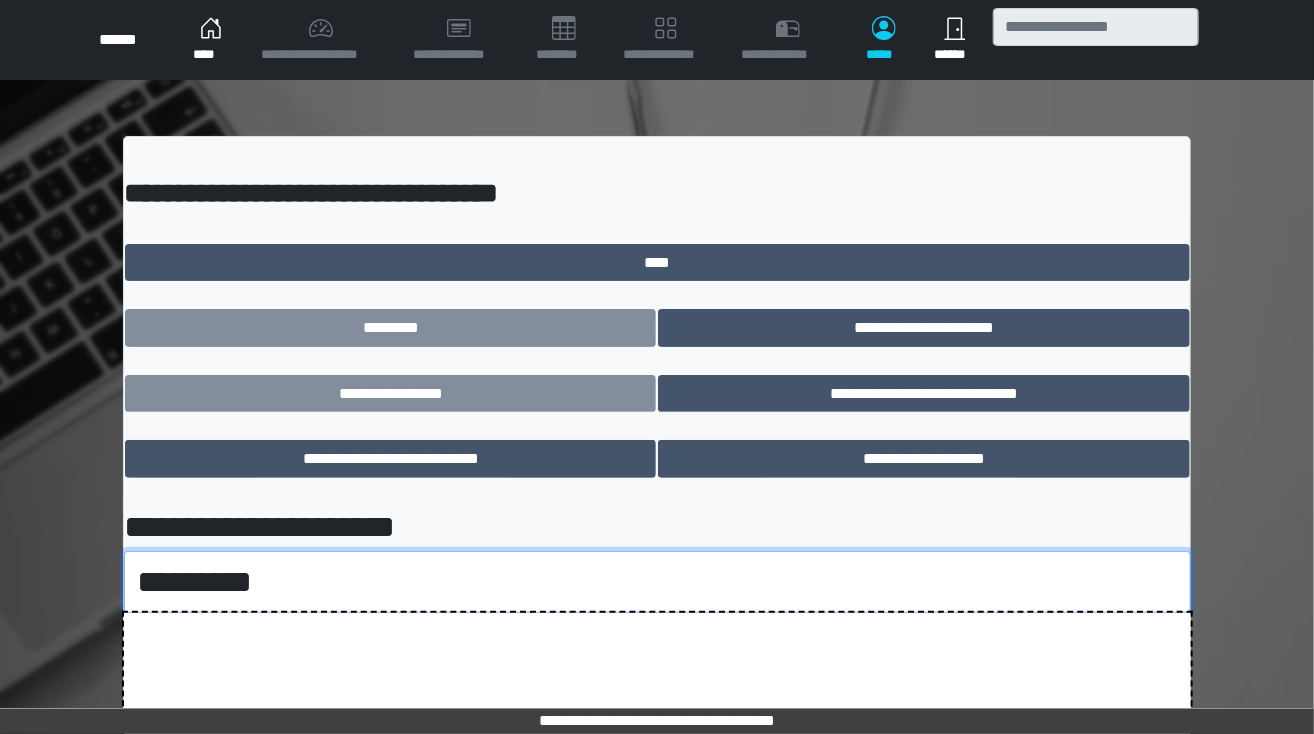 click on "**********" at bounding box center [657, 582] 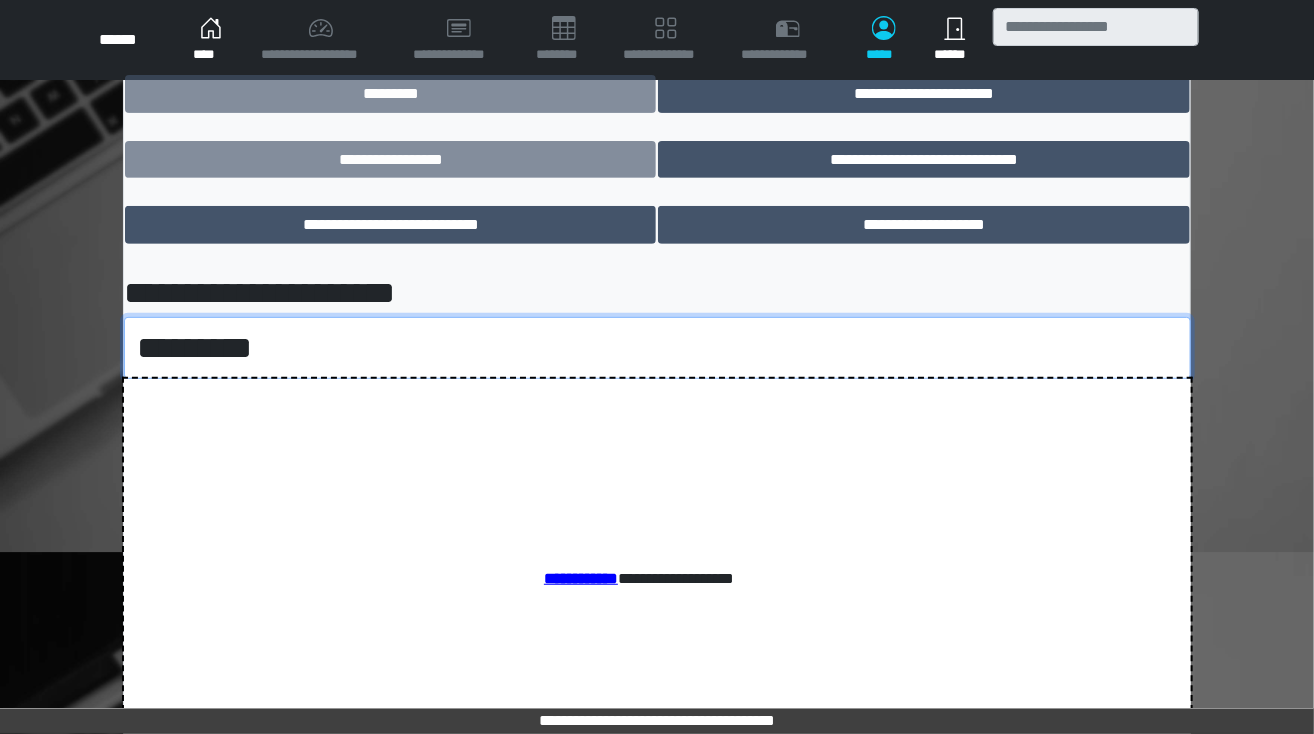 scroll, scrollTop: 238, scrollLeft: 0, axis: vertical 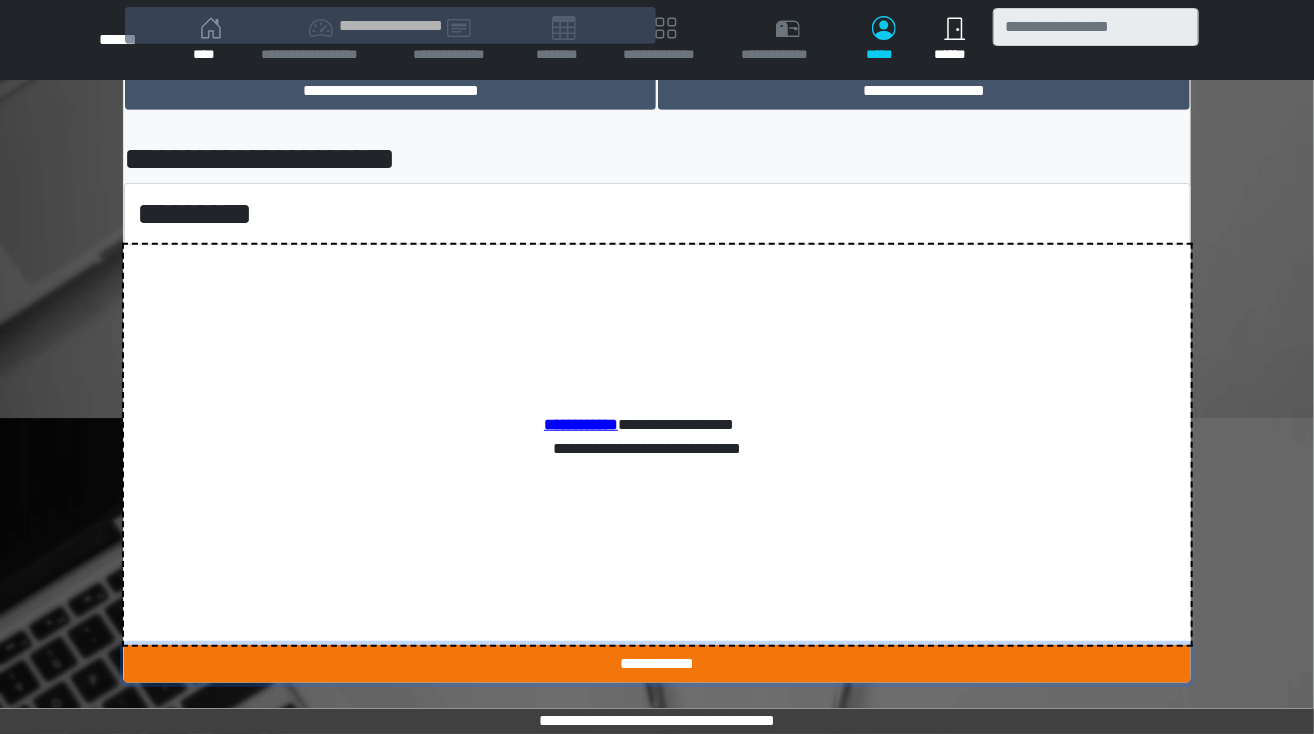 click on "**********" at bounding box center (657, 664) 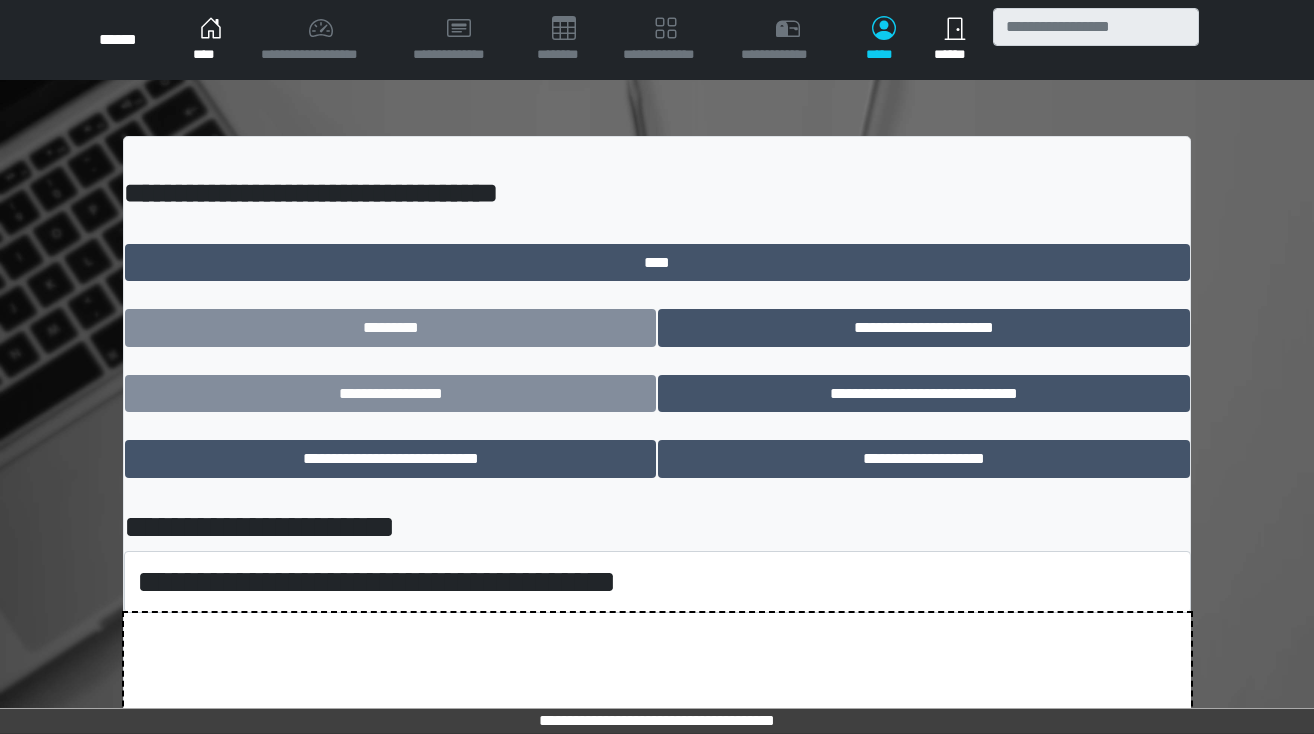 scroll, scrollTop: 0, scrollLeft: 0, axis: both 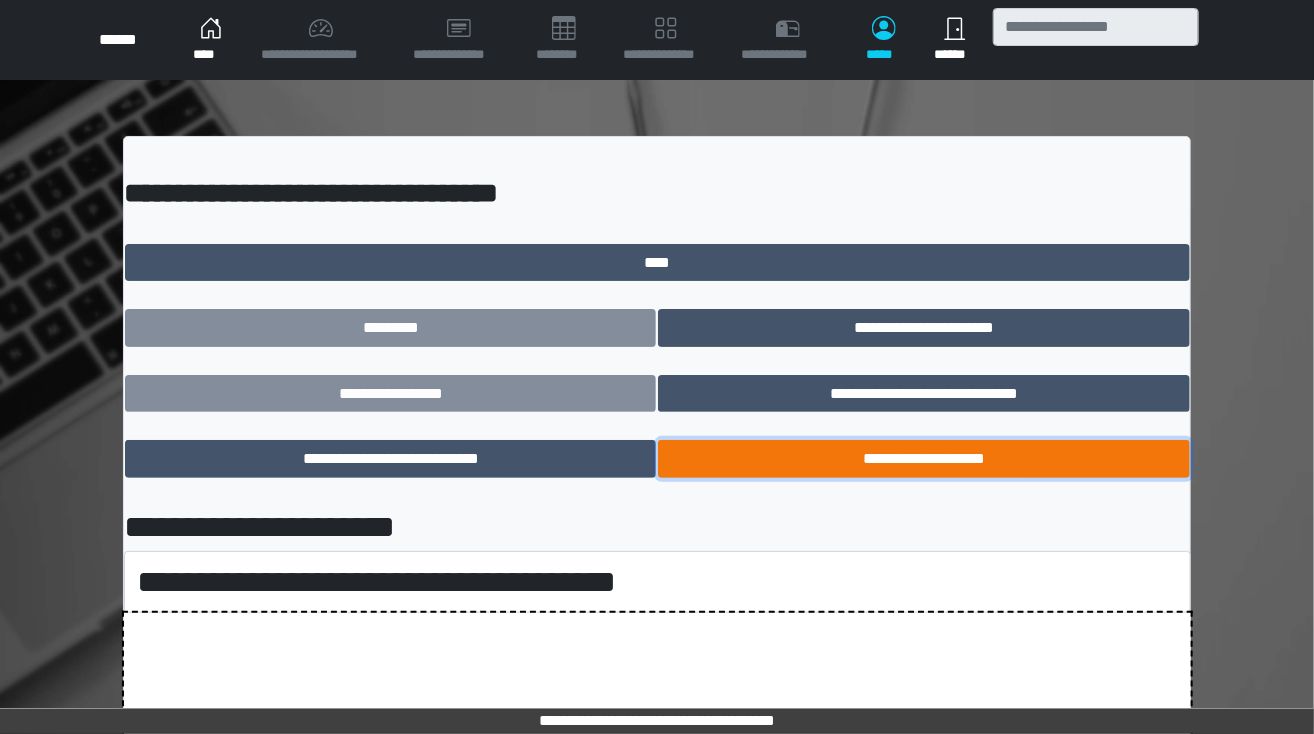 click on "**********" at bounding box center (923, 459) 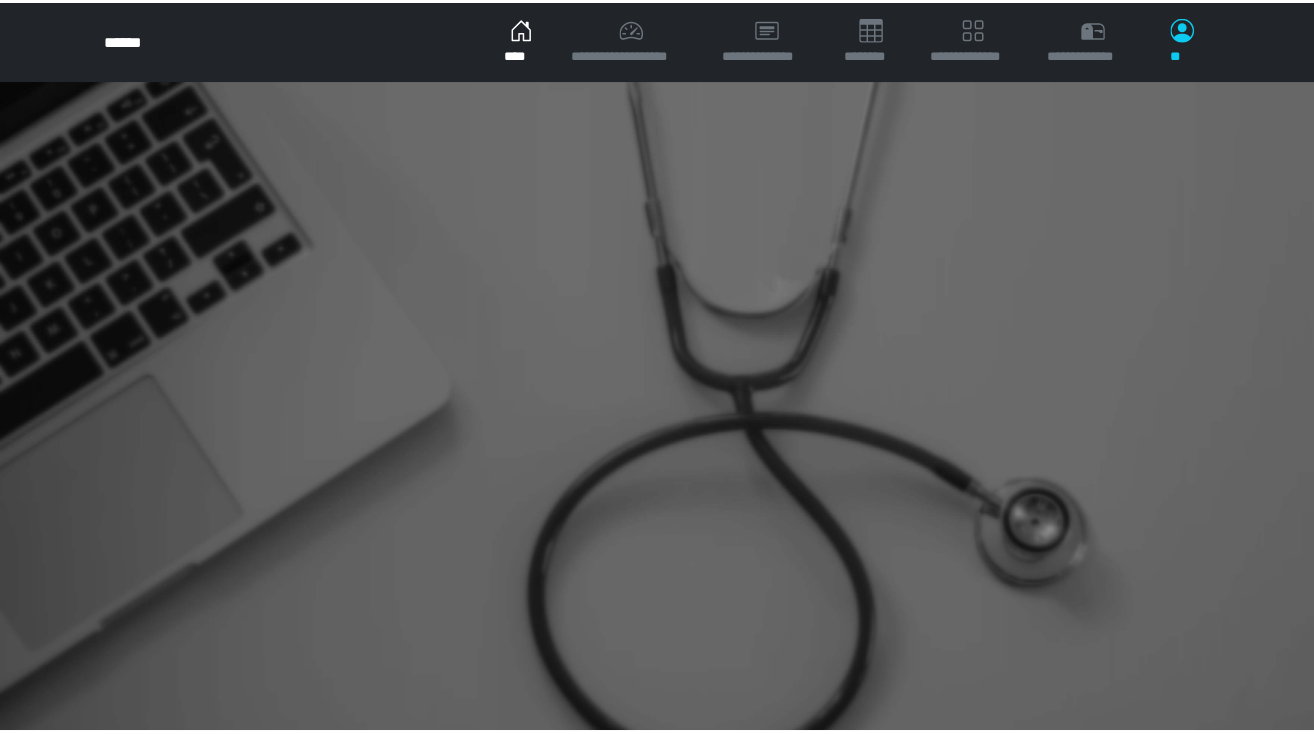 scroll, scrollTop: 0, scrollLeft: 0, axis: both 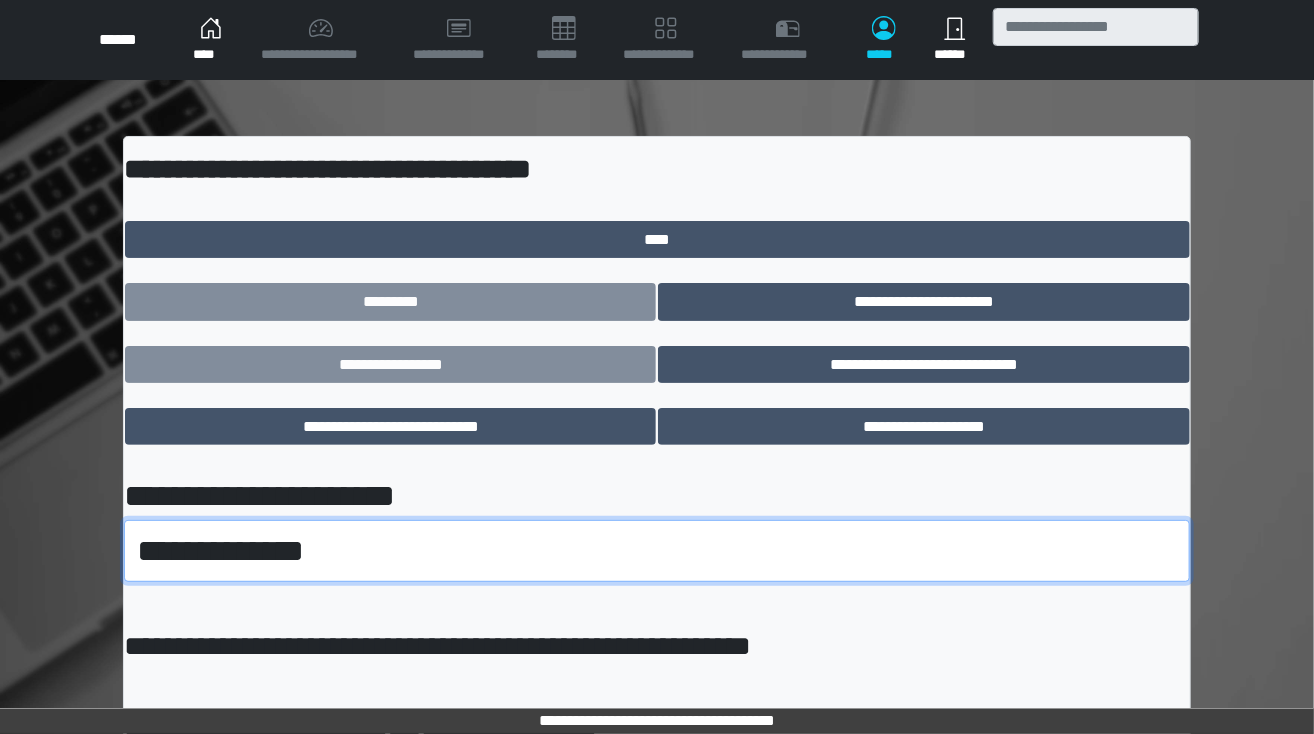click on "**********" at bounding box center (657, 551) 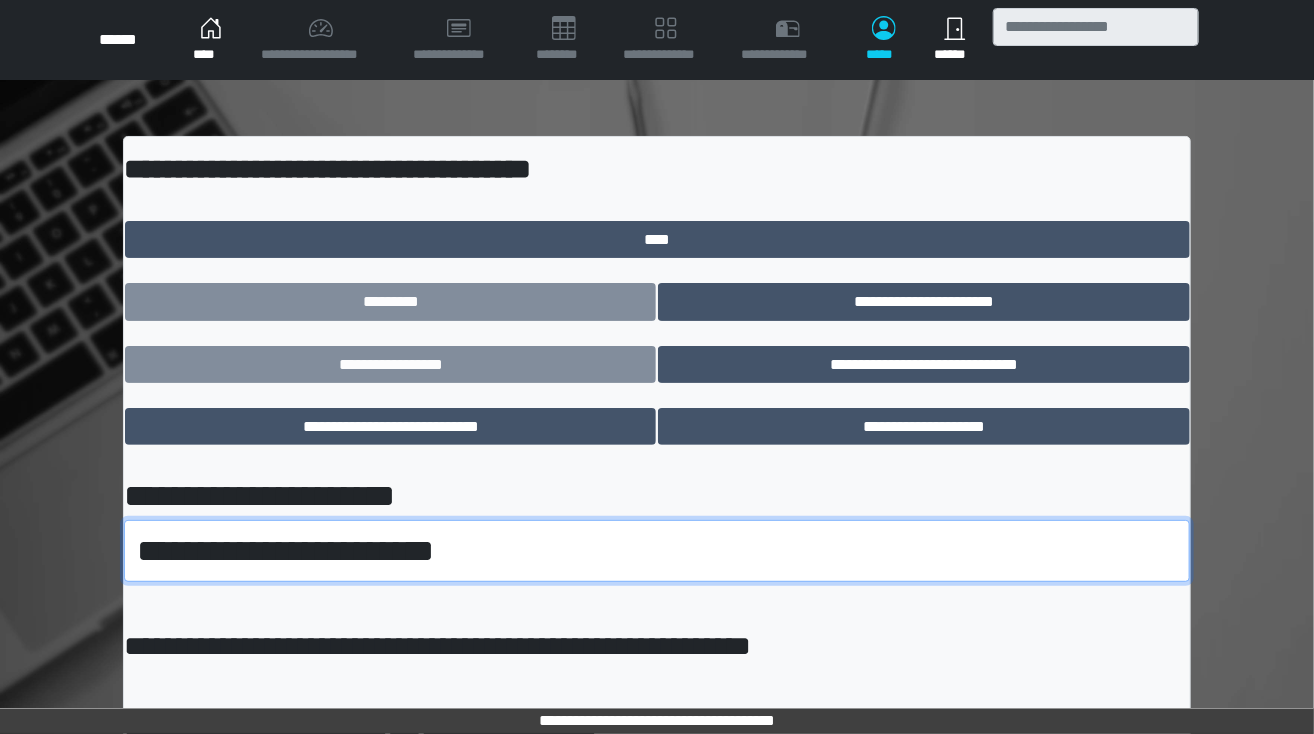 click on "**********" at bounding box center [657, 551] 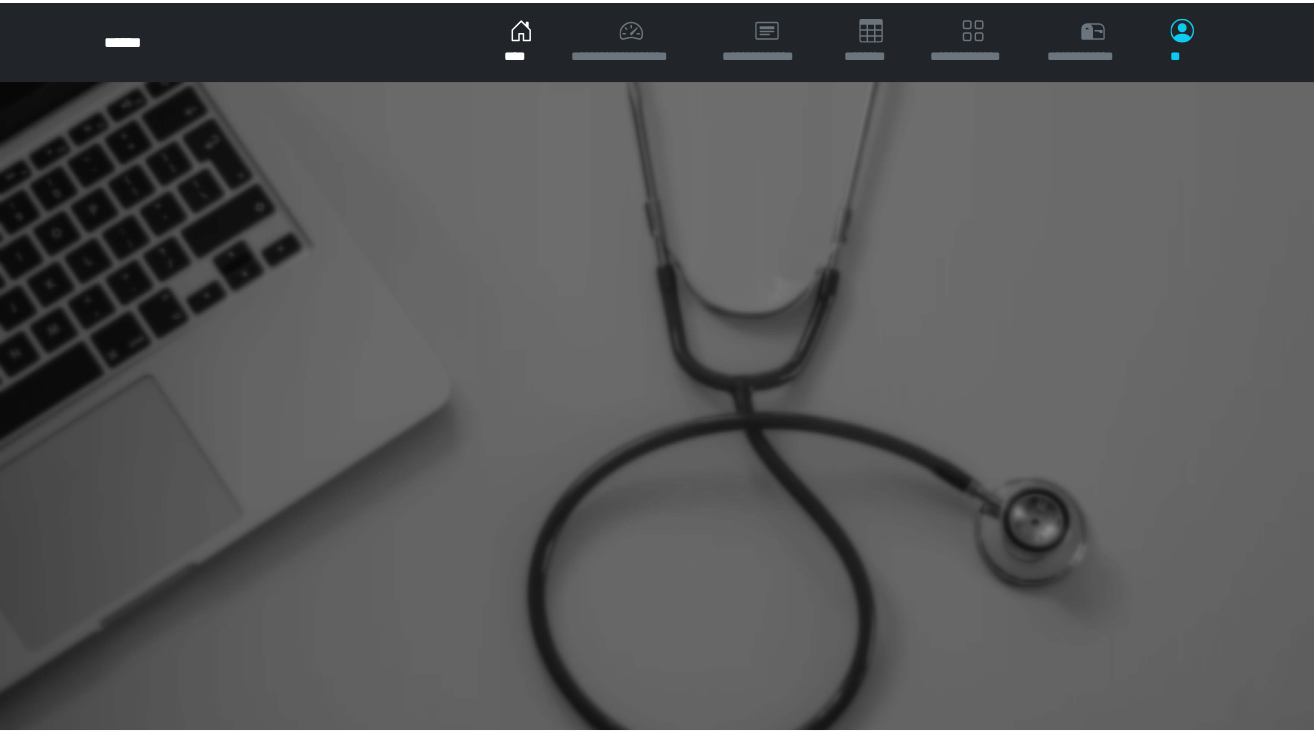 scroll, scrollTop: 0, scrollLeft: 0, axis: both 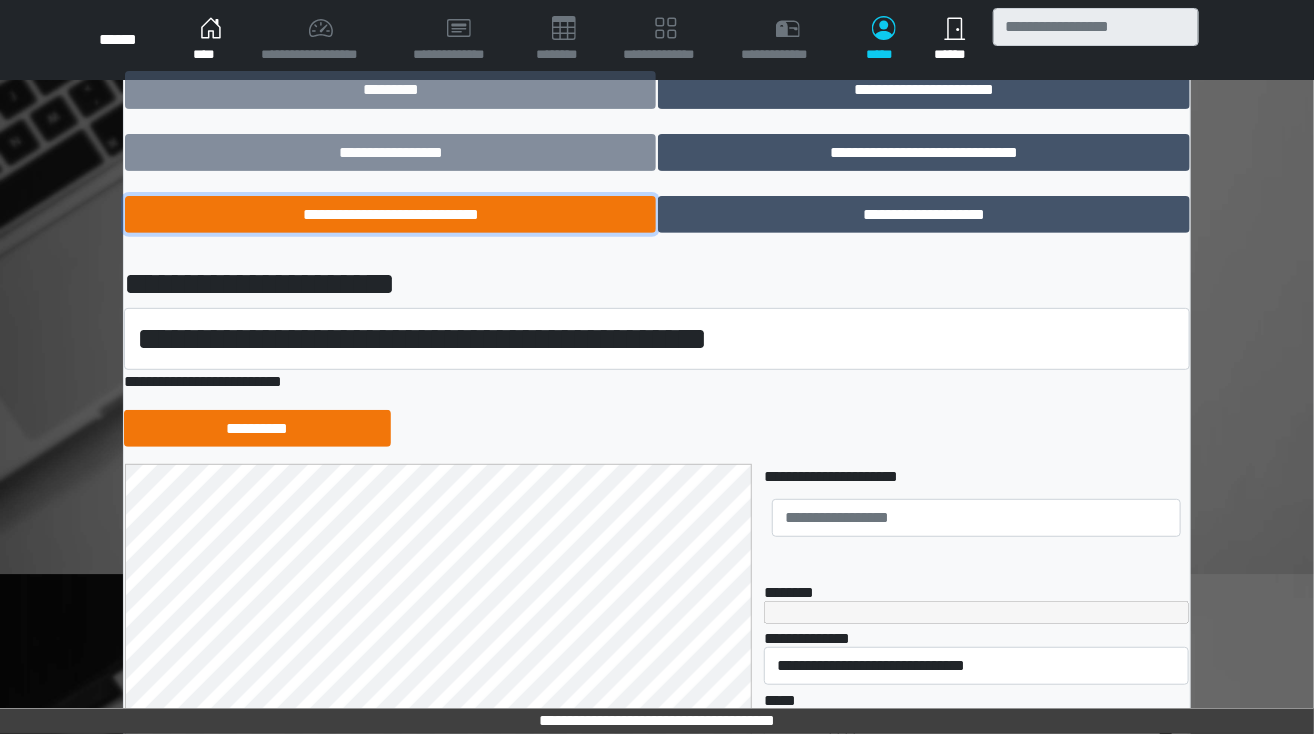 click on "**********" at bounding box center [390, 215] 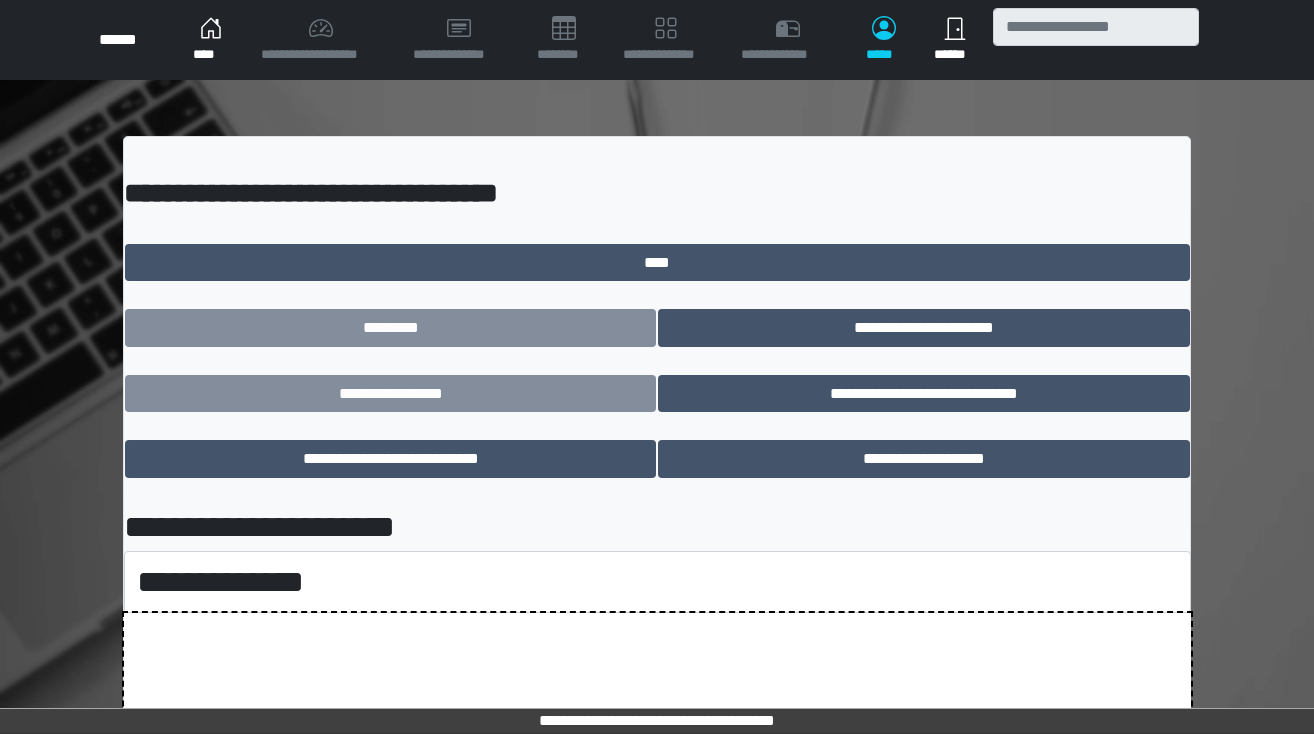 scroll, scrollTop: 0, scrollLeft: 0, axis: both 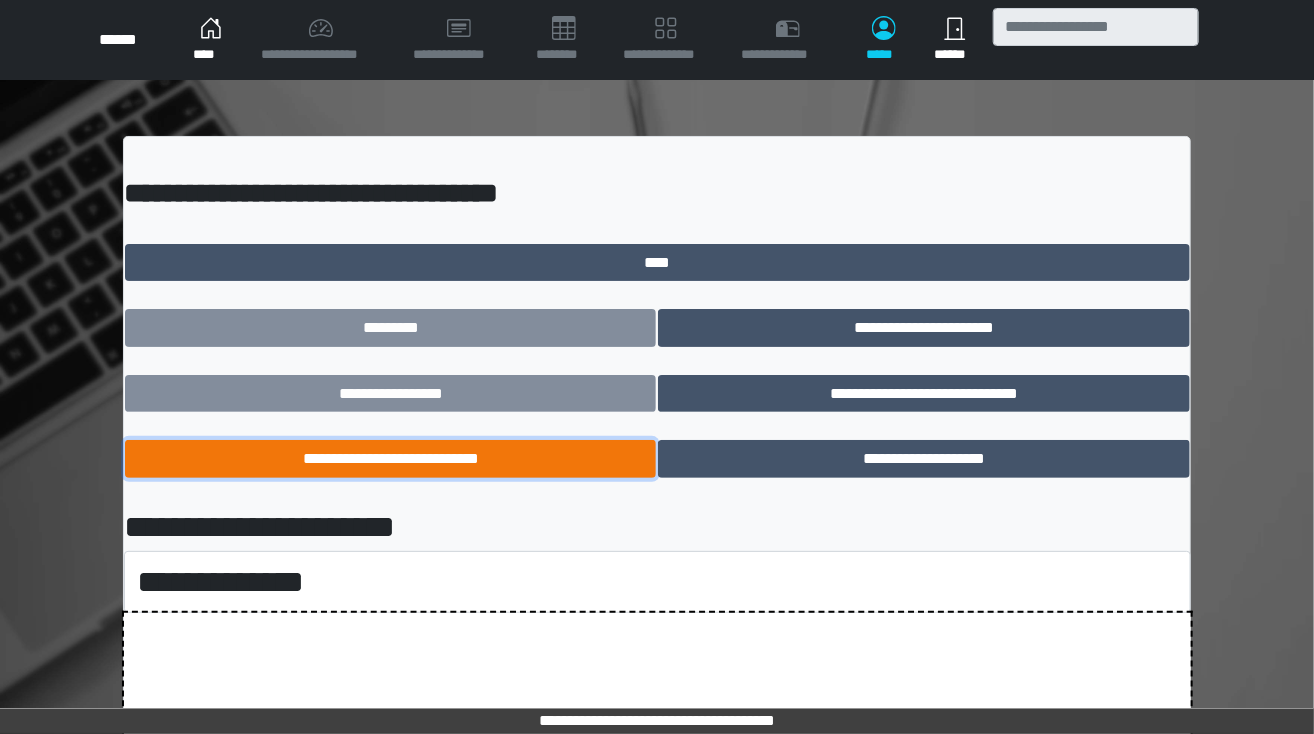 click on "**********" at bounding box center [390, 459] 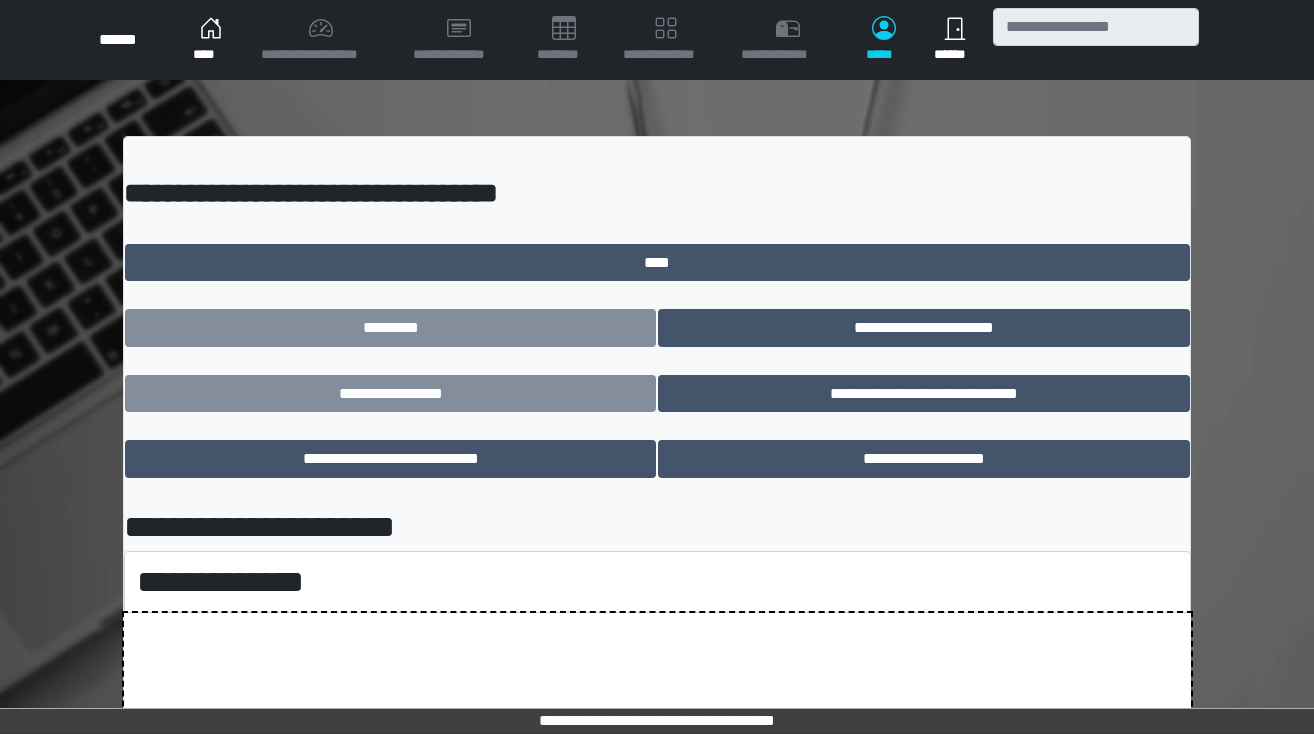 scroll, scrollTop: 0, scrollLeft: 0, axis: both 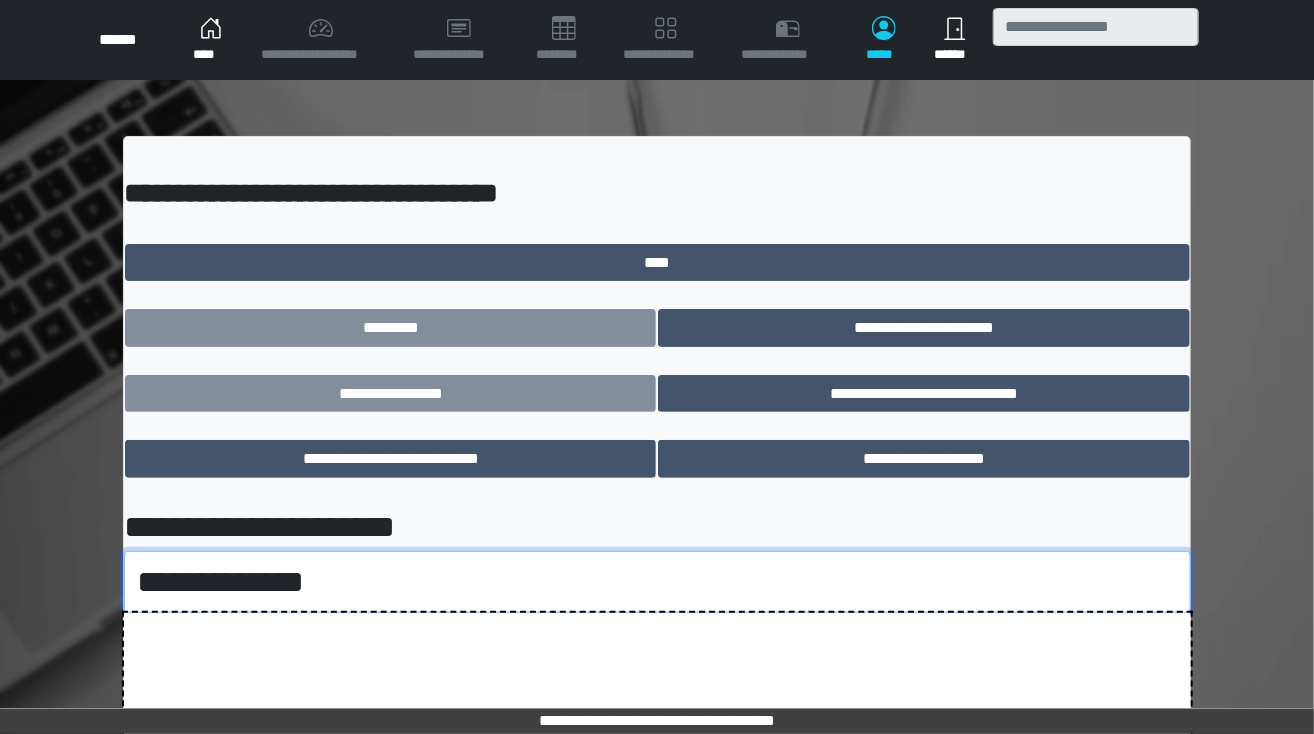 click on "**********" at bounding box center [657, 582] 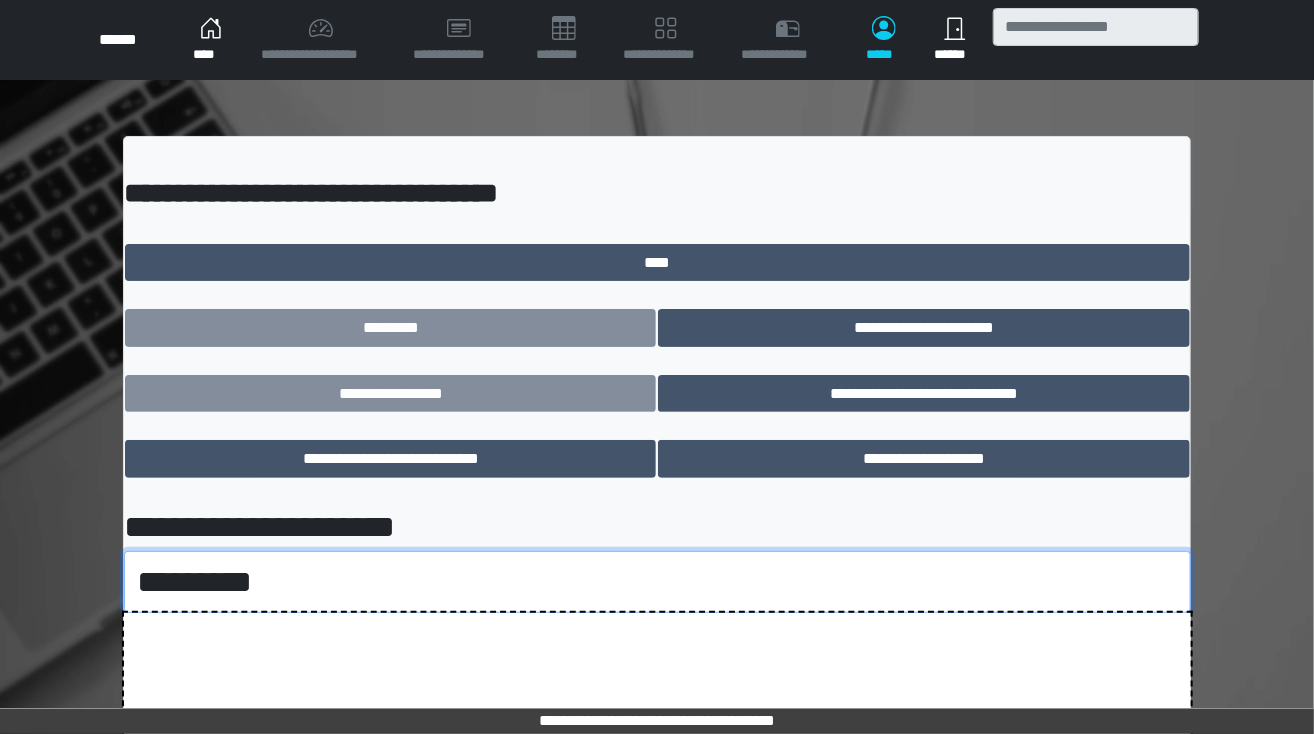click on "**********" at bounding box center [657, 582] 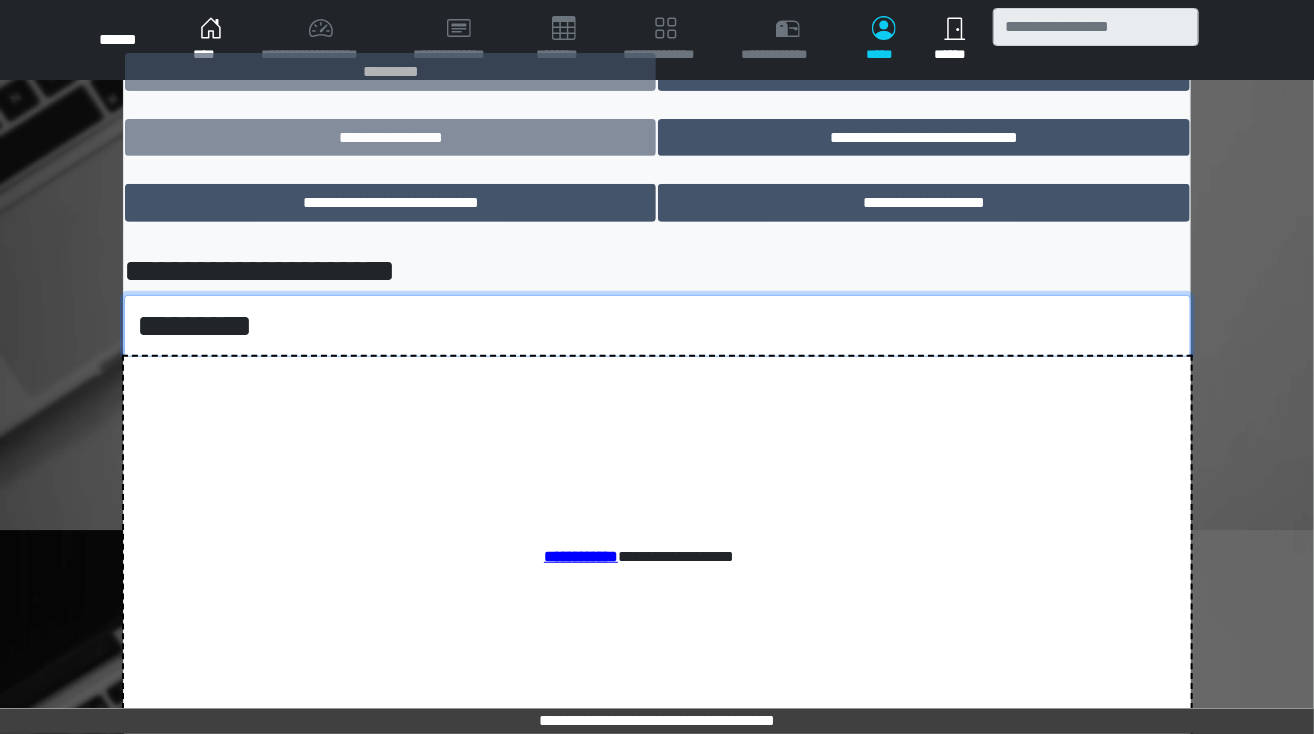 scroll, scrollTop: 265, scrollLeft: 0, axis: vertical 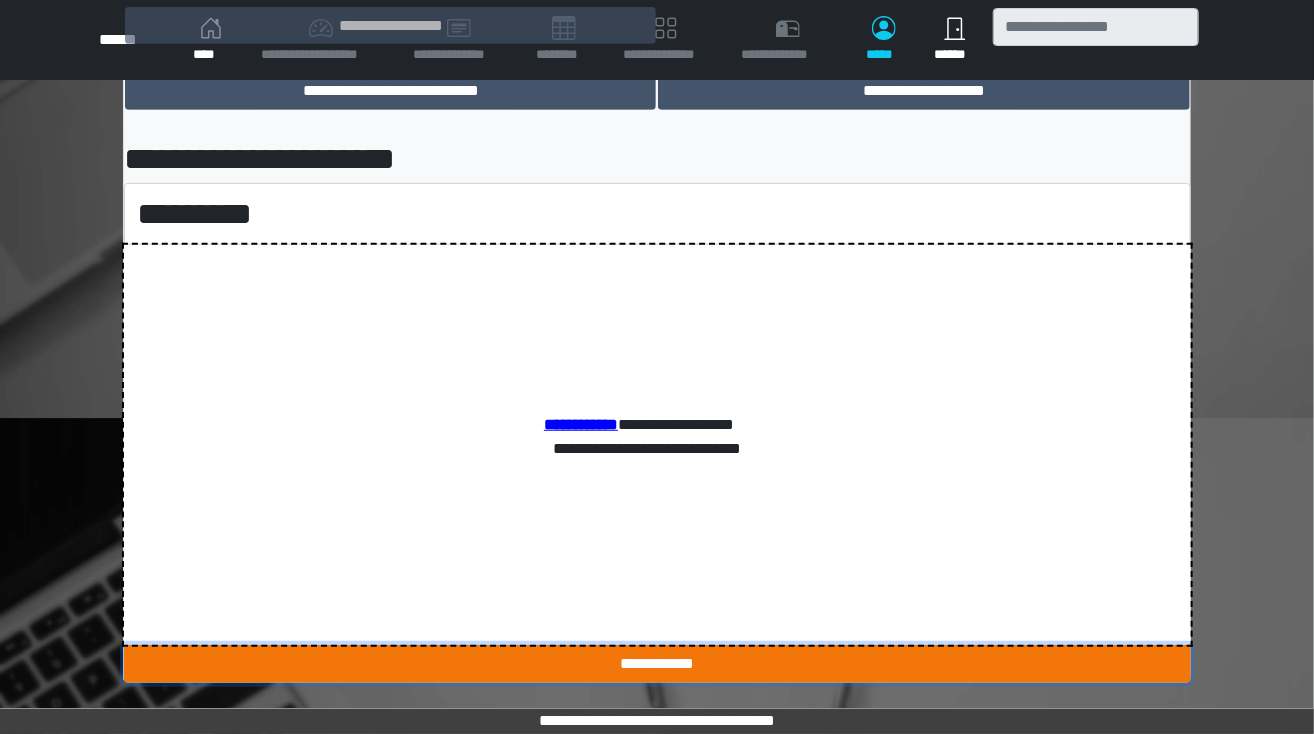 click on "**********" at bounding box center [657, 664] 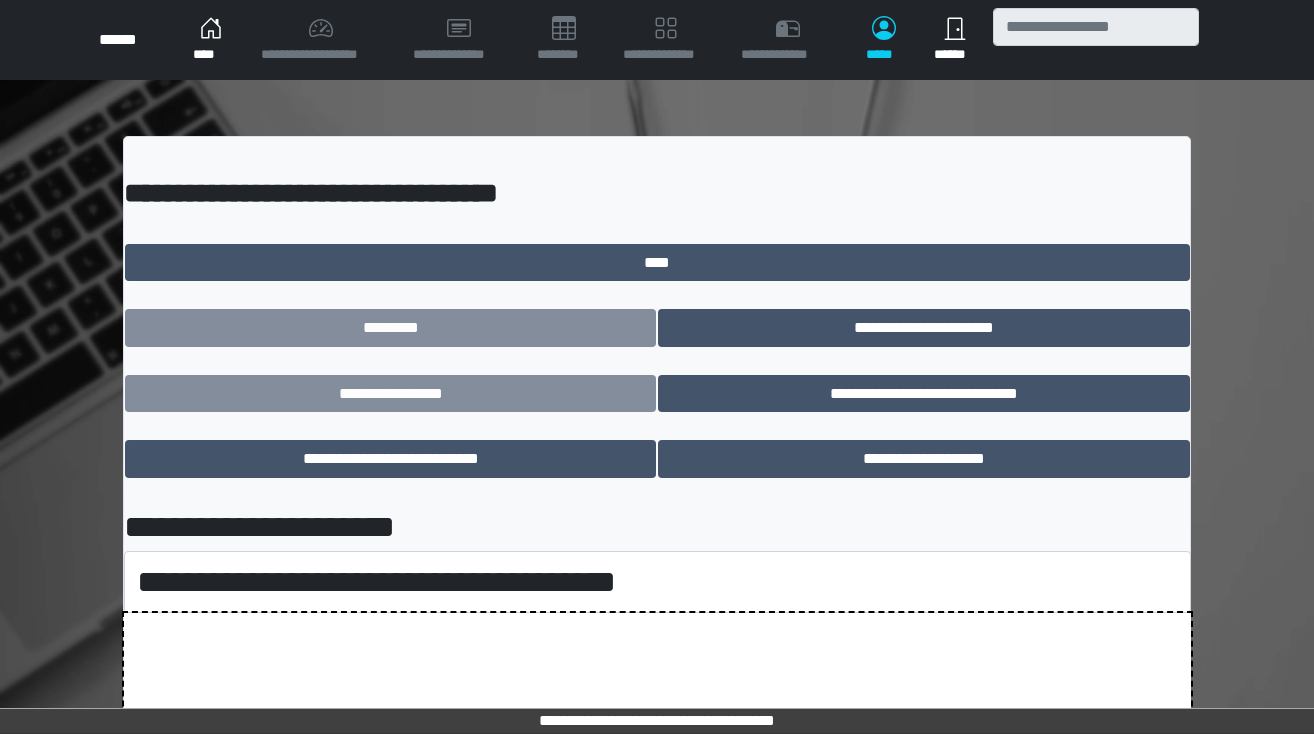 scroll, scrollTop: 0, scrollLeft: 0, axis: both 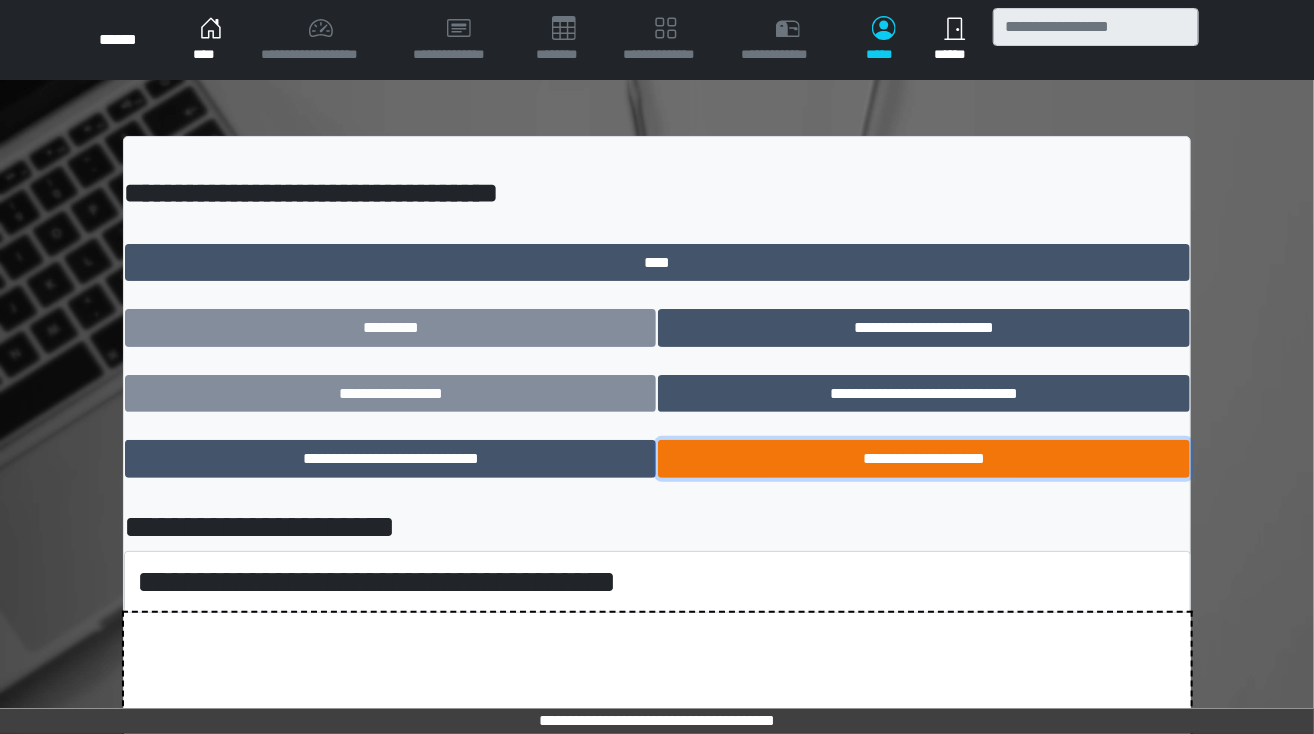 click on "**********" at bounding box center (923, 459) 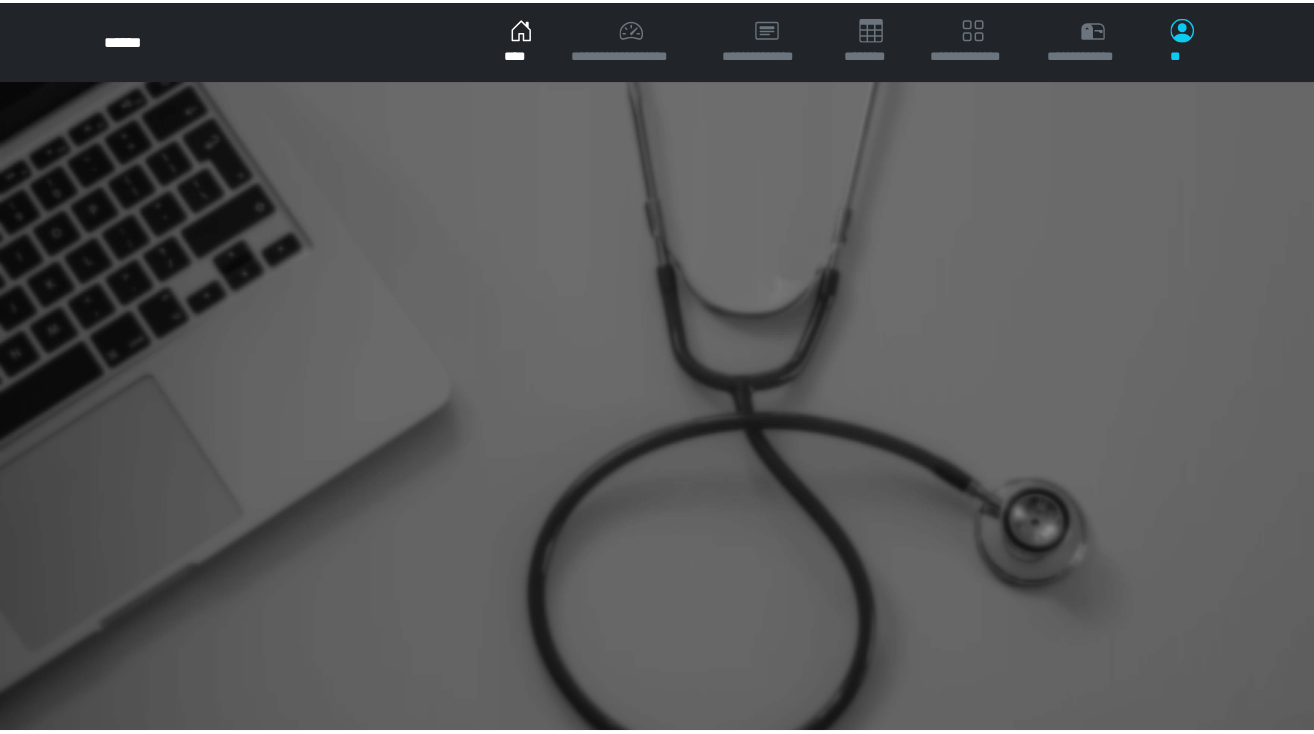 scroll, scrollTop: 0, scrollLeft: 0, axis: both 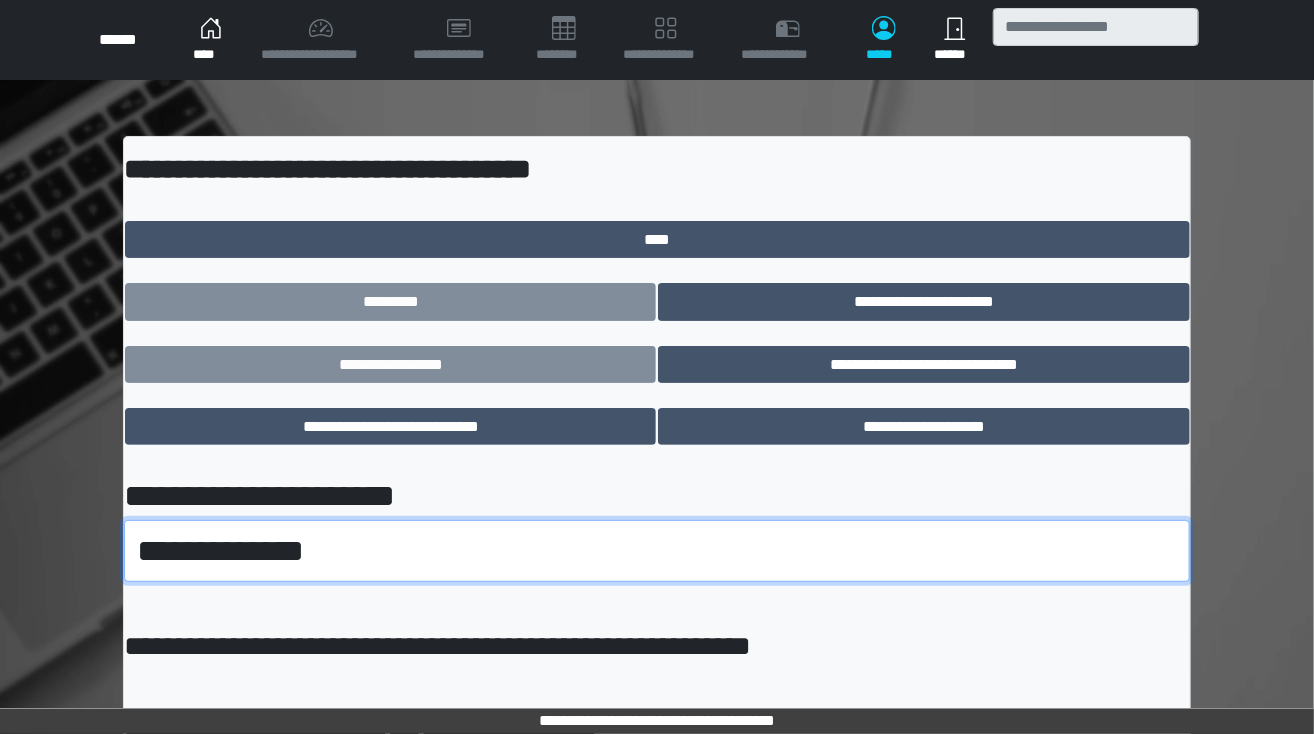 click on "**********" at bounding box center (657, 551) 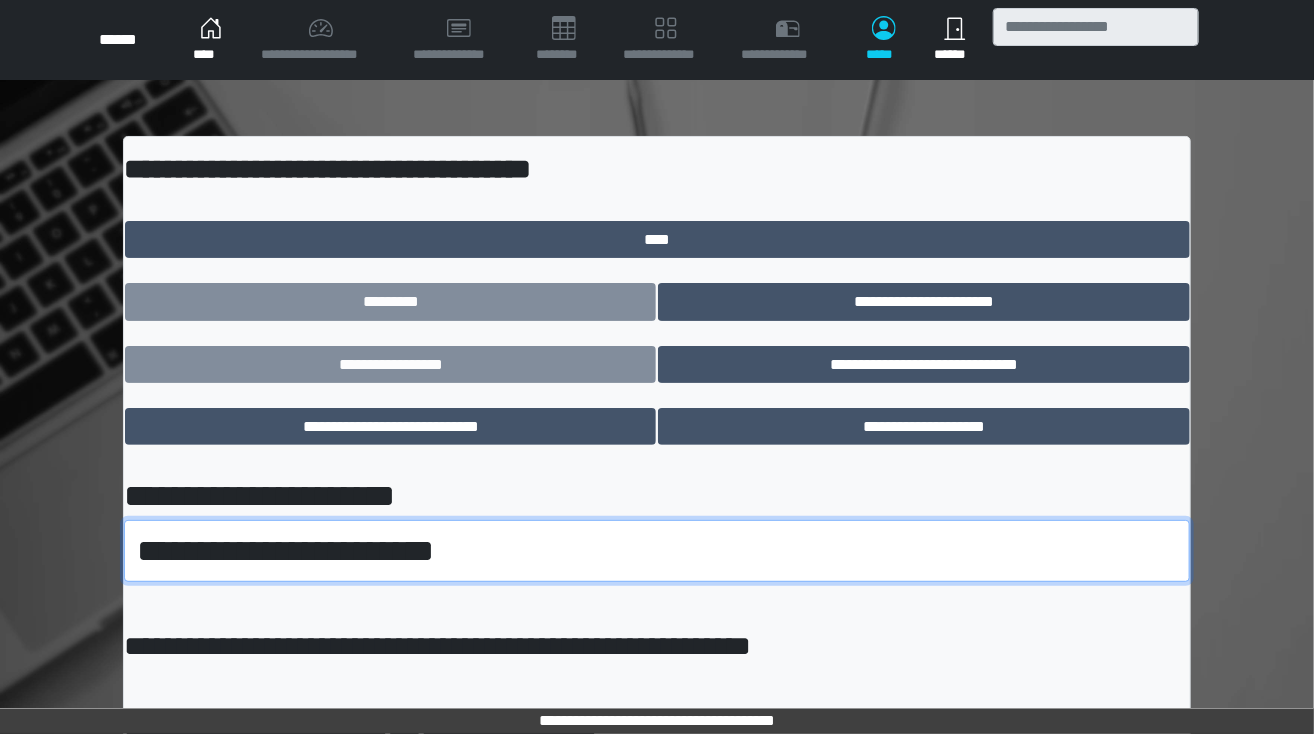 click on "**********" at bounding box center [657, 551] 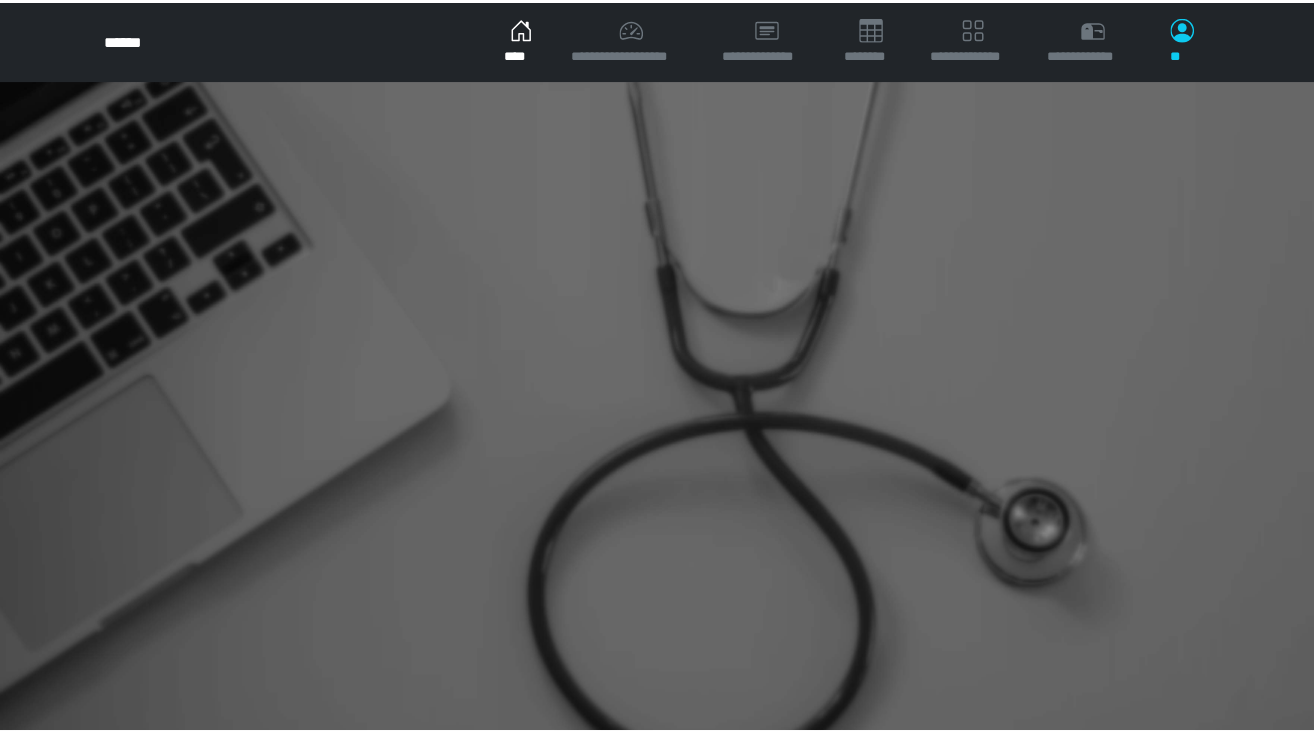 scroll, scrollTop: 0, scrollLeft: 0, axis: both 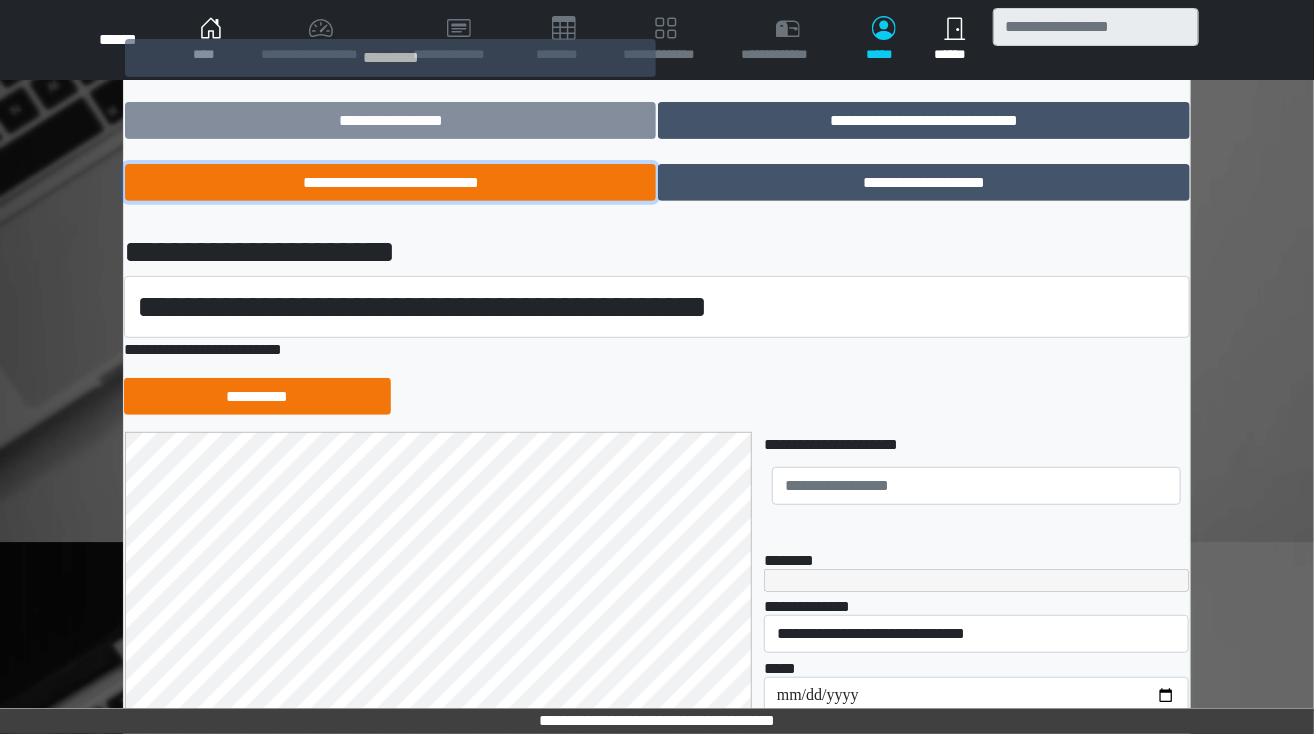 click on "**********" at bounding box center [390, 183] 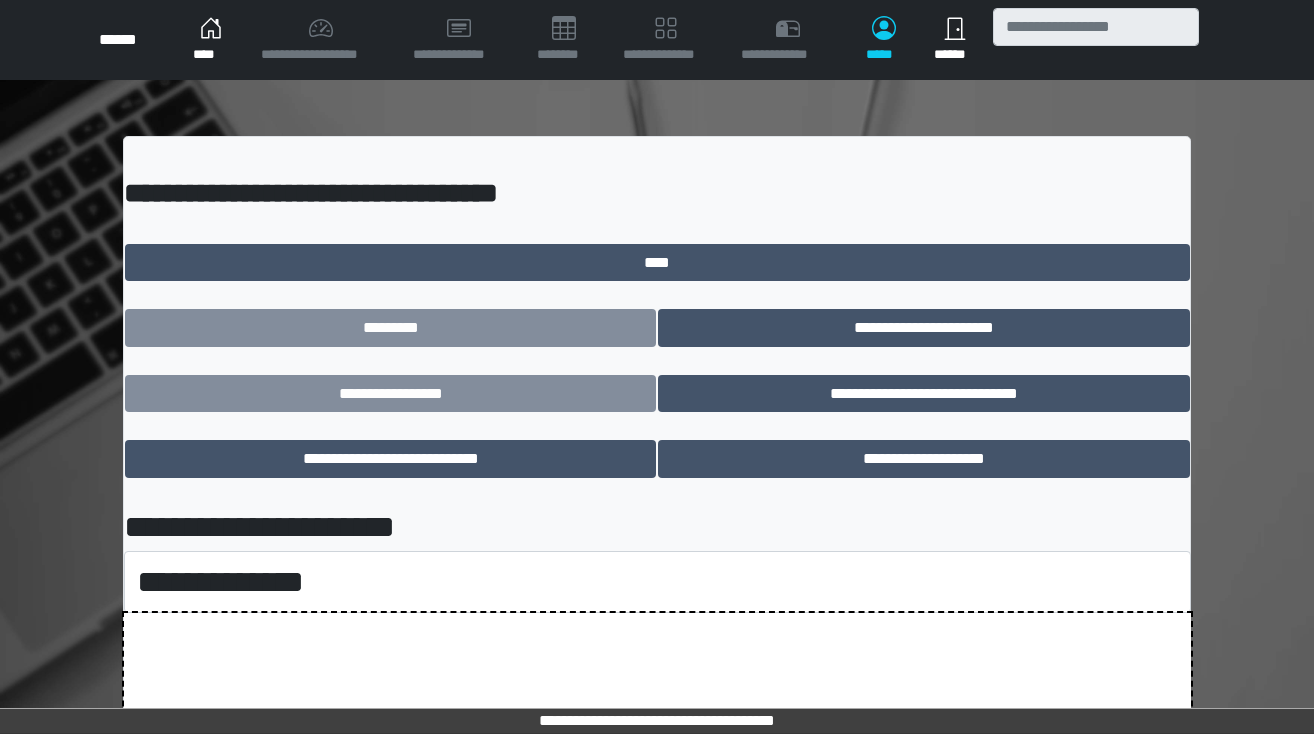 scroll, scrollTop: 0, scrollLeft: 0, axis: both 